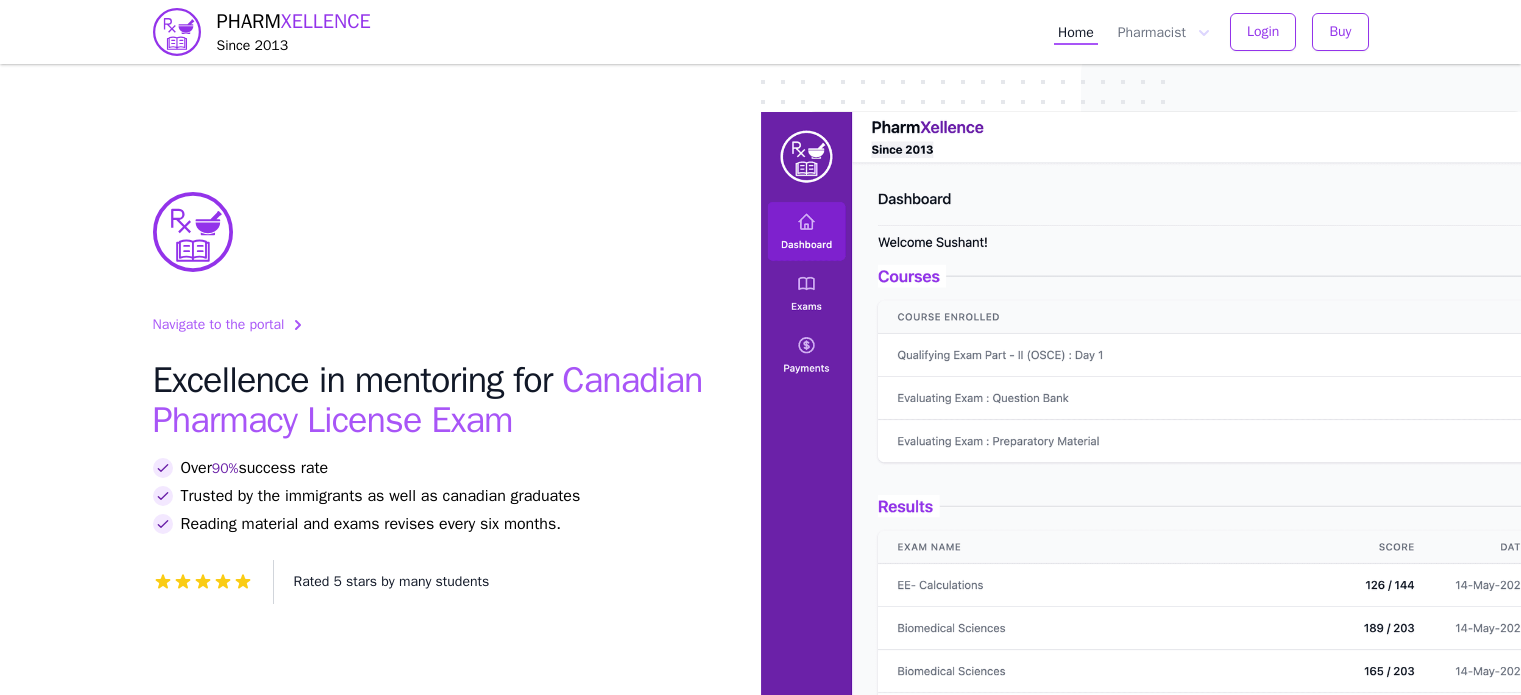 scroll, scrollTop: 0, scrollLeft: 0, axis: both 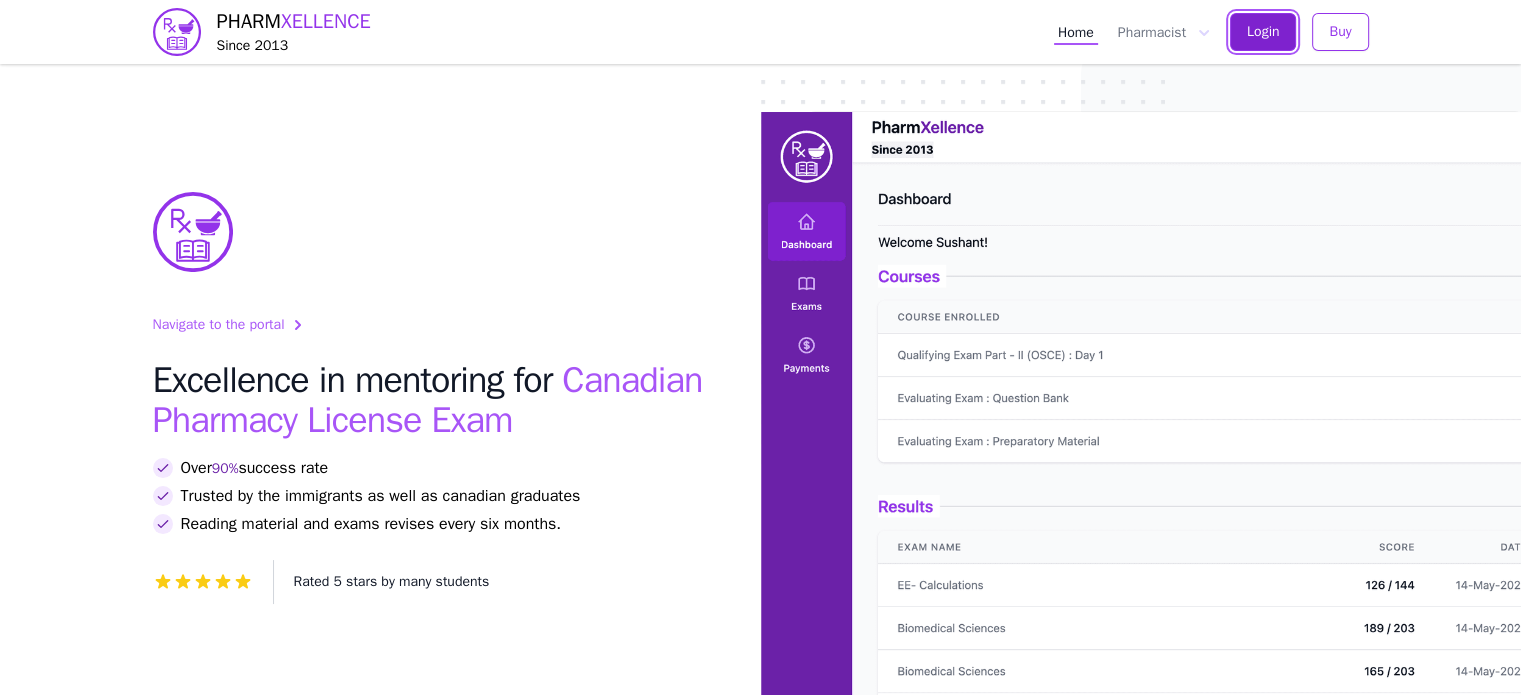 click on "Login" at bounding box center [1263, 32] 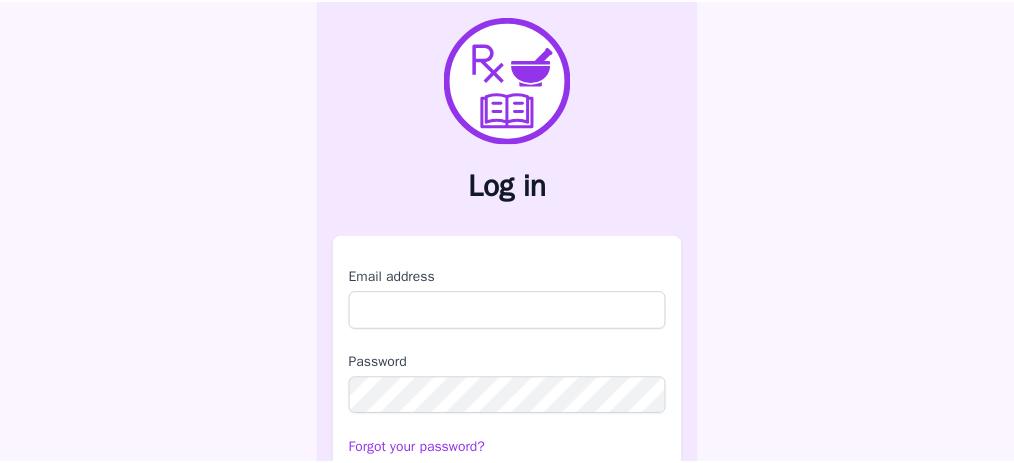 scroll, scrollTop: 0, scrollLeft: 0, axis: both 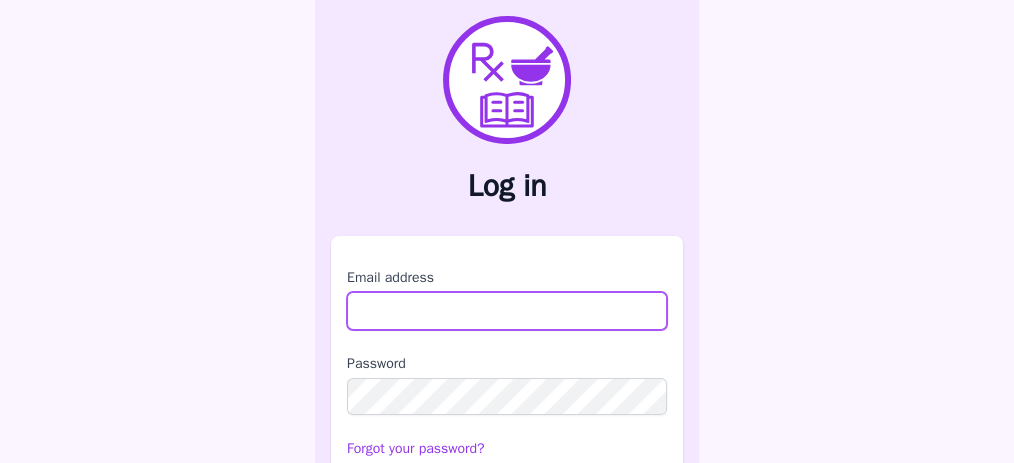 click on "Email address" at bounding box center [507, 311] 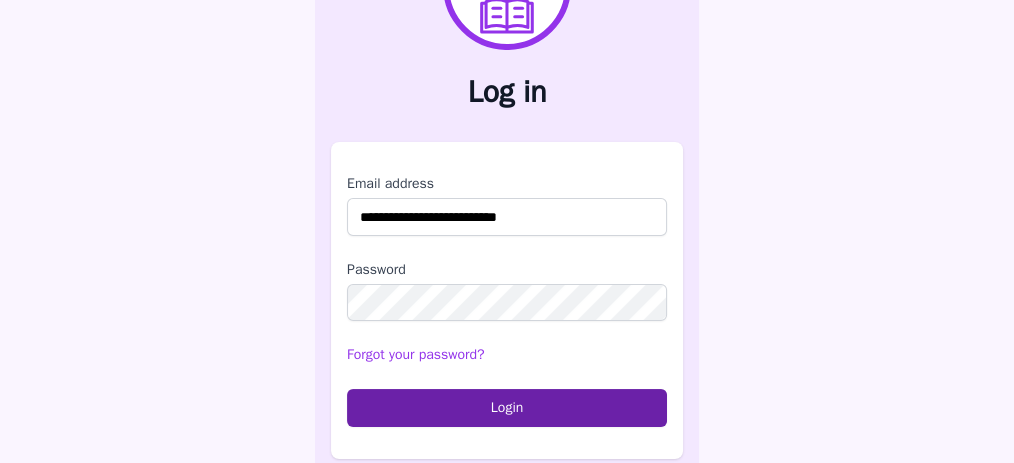 scroll, scrollTop: 104, scrollLeft: 0, axis: vertical 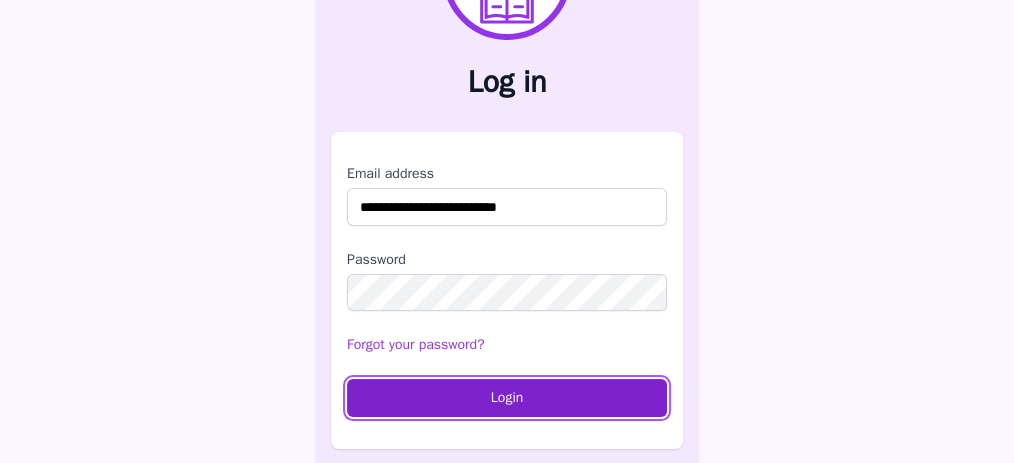 click on "Login" at bounding box center [507, 398] 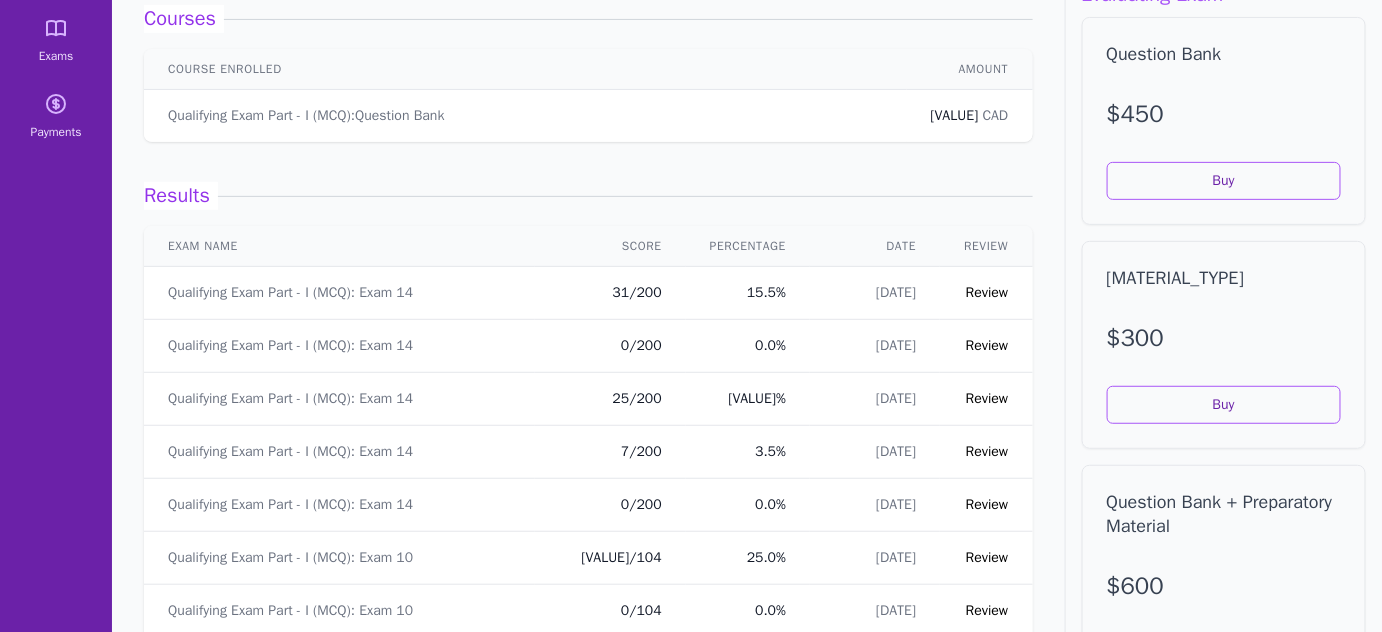 scroll, scrollTop: 189, scrollLeft: 0, axis: vertical 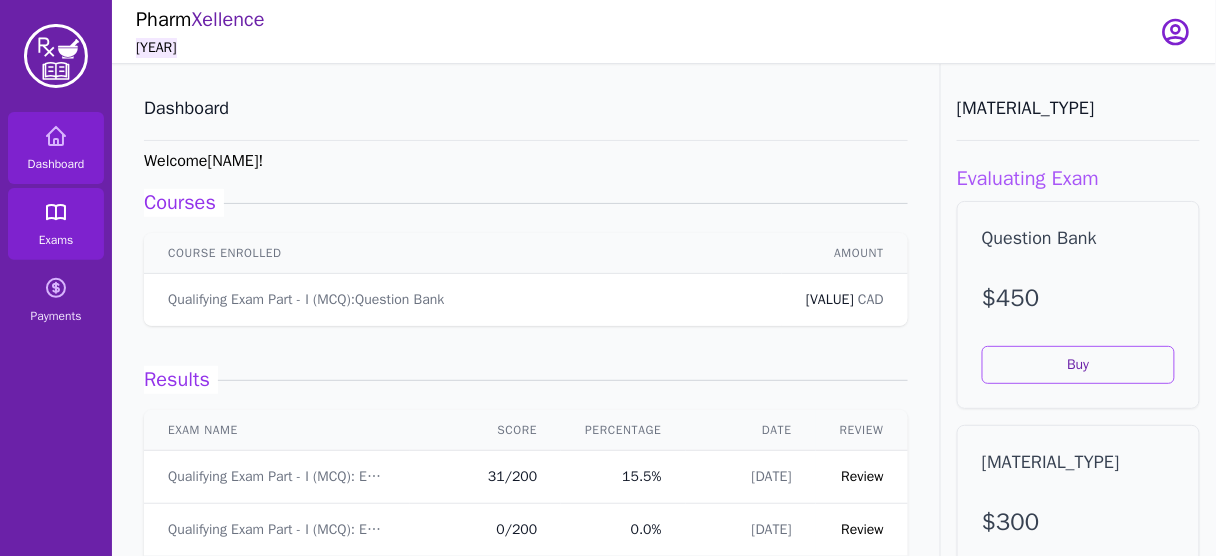 click on "Exams" at bounding box center [56, 224] 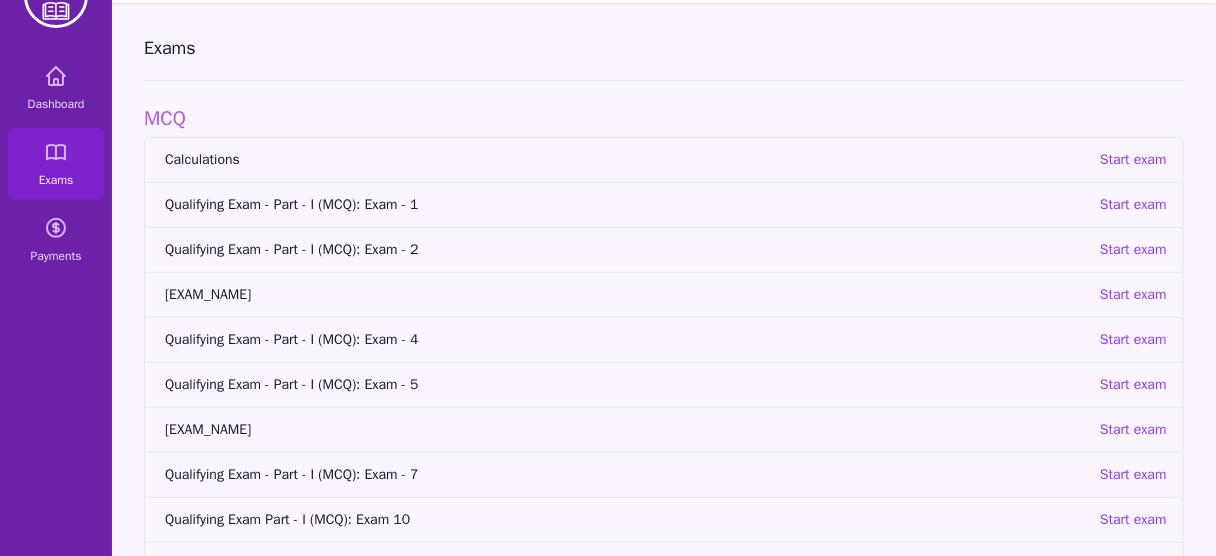 scroll, scrollTop: 61, scrollLeft: 0, axis: vertical 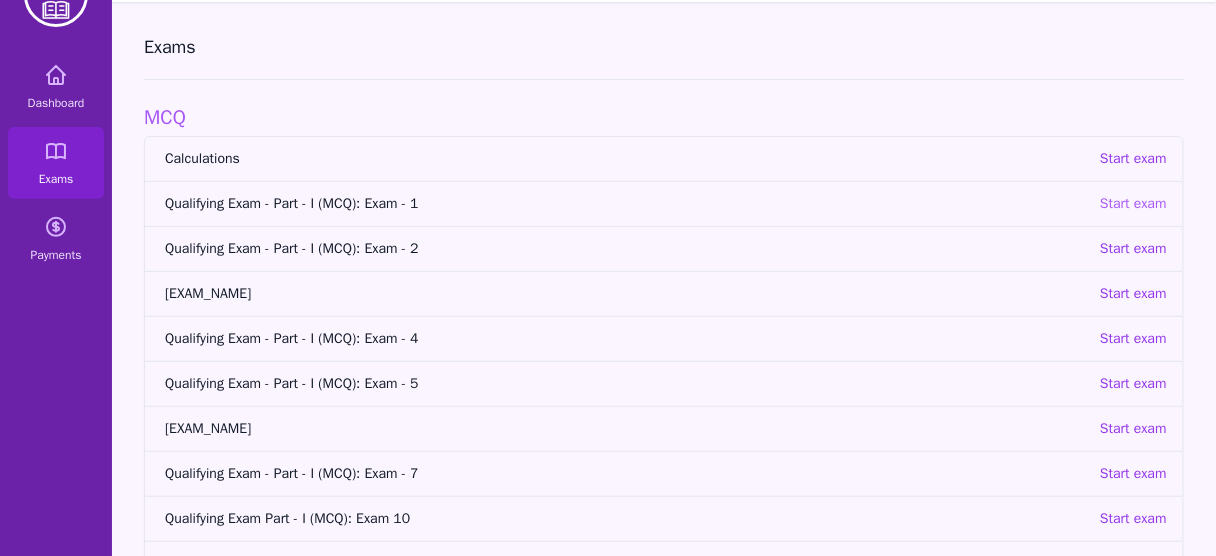 click on "Start exam" at bounding box center (1133, 204) 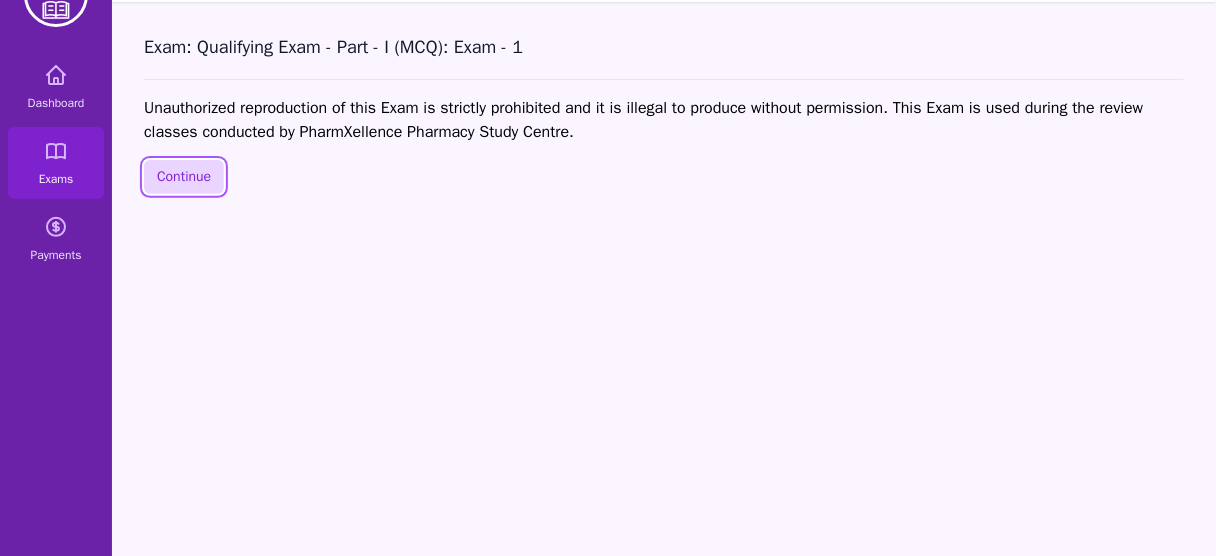 click on "Continue" at bounding box center (184, 177) 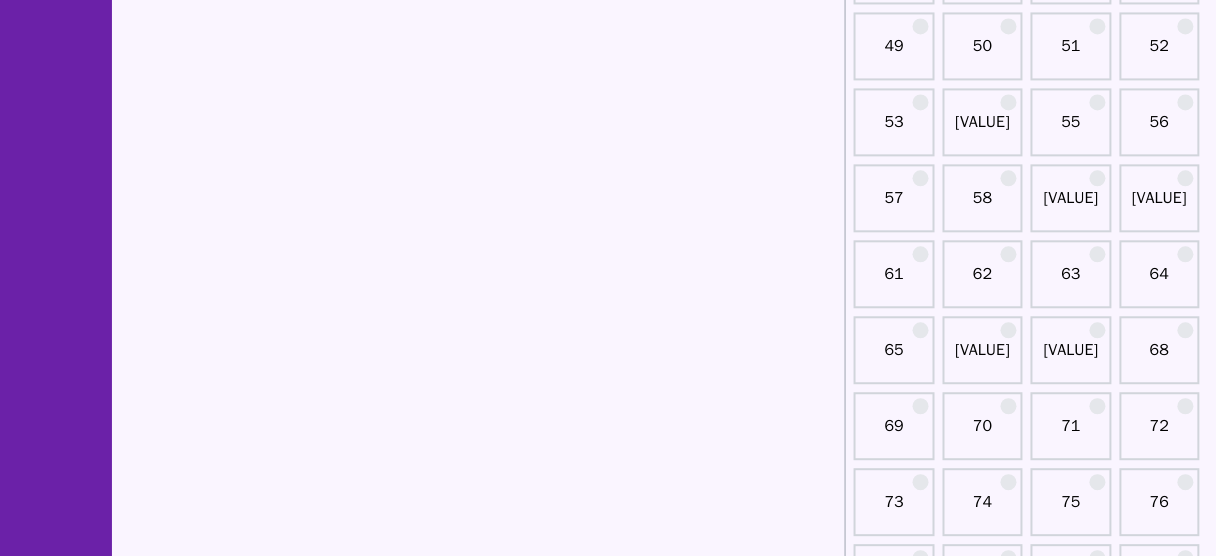 scroll, scrollTop: 1036, scrollLeft: 0, axis: vertical 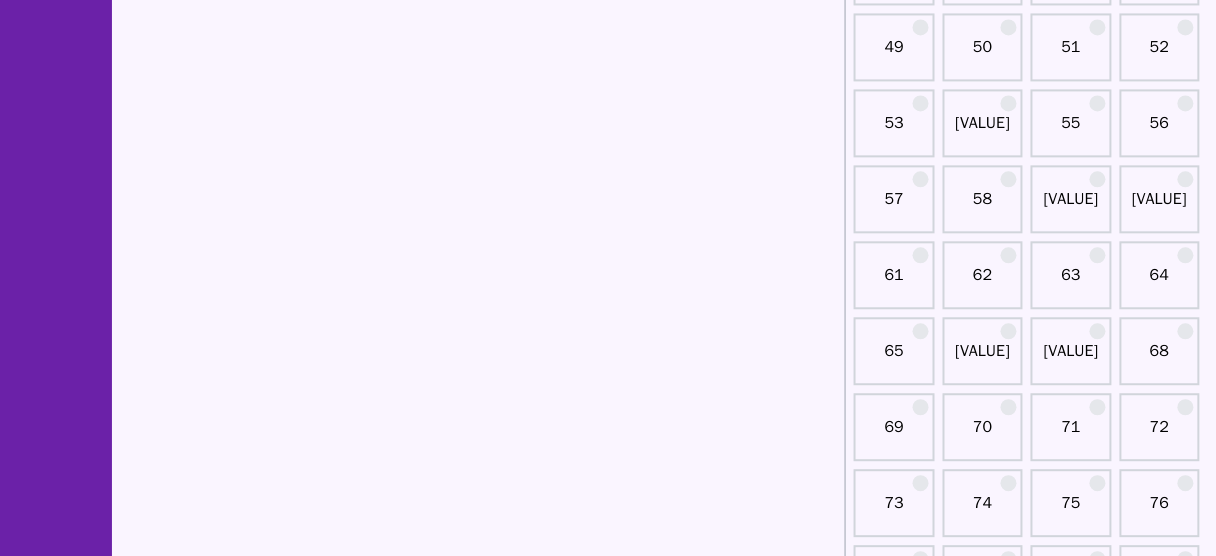 click on "50" at bounding box center [983, 55] 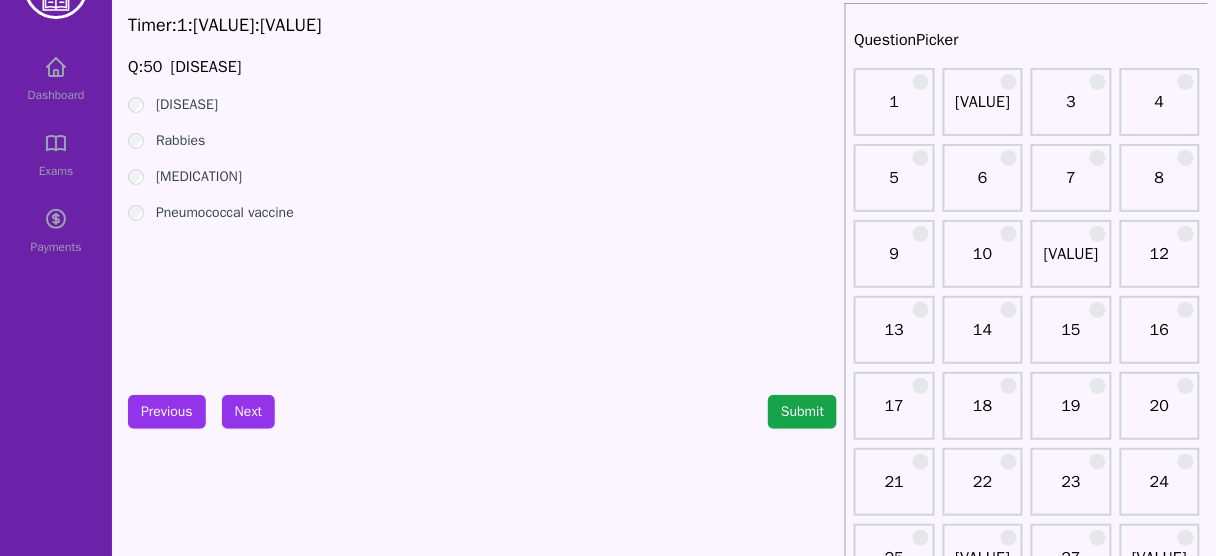 scroll, scrollTop: 70, scrollLeft: 0, axis: vertical 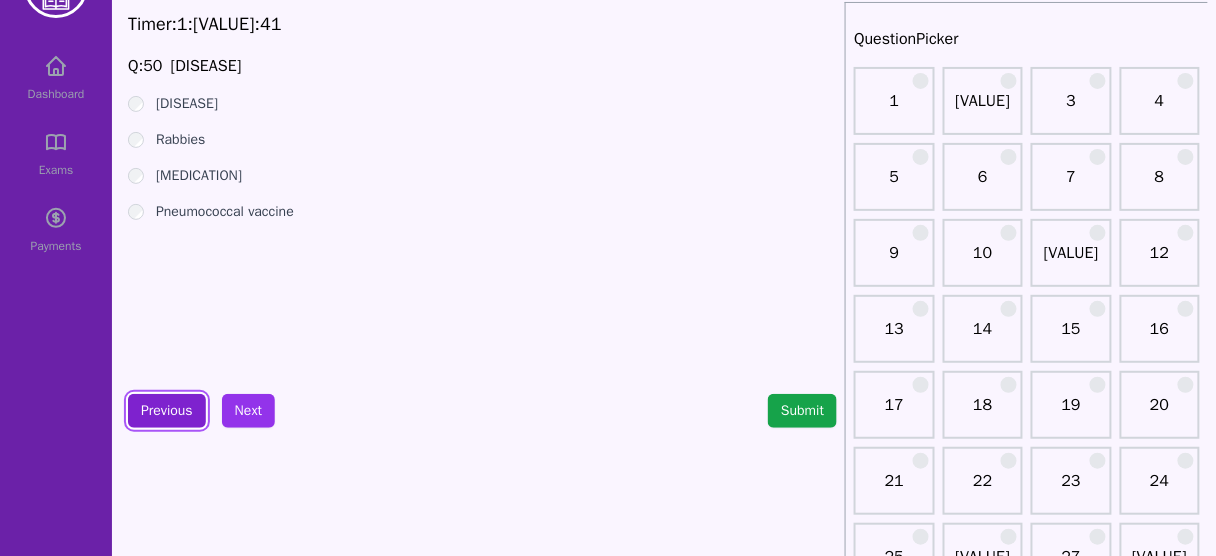 click on "Previous" at bounding box center (167, 411) 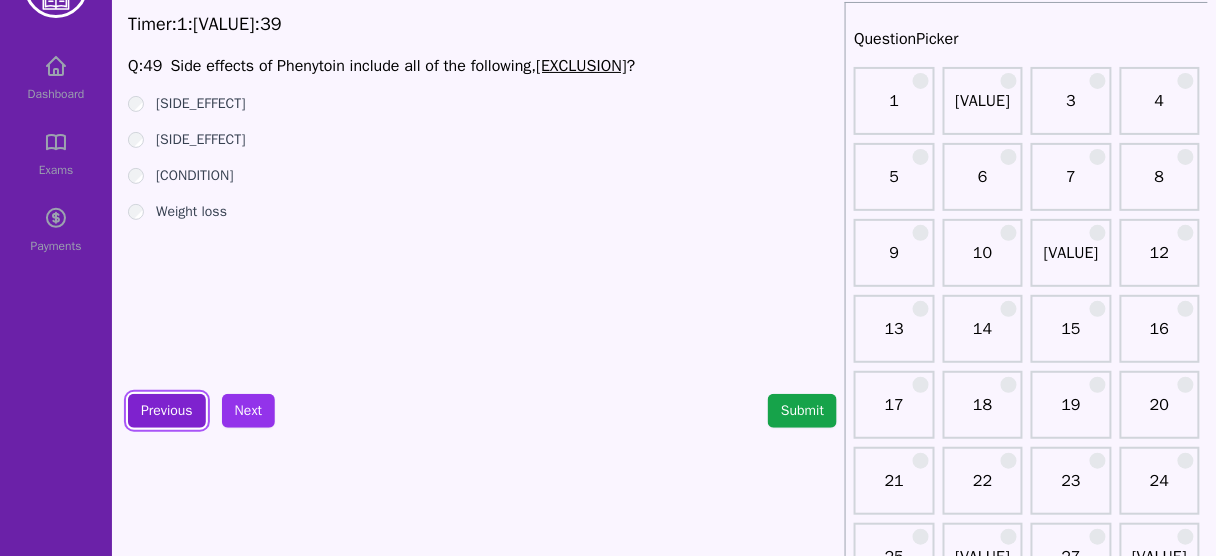 click on "Previous" at bounding box center [167, 411] 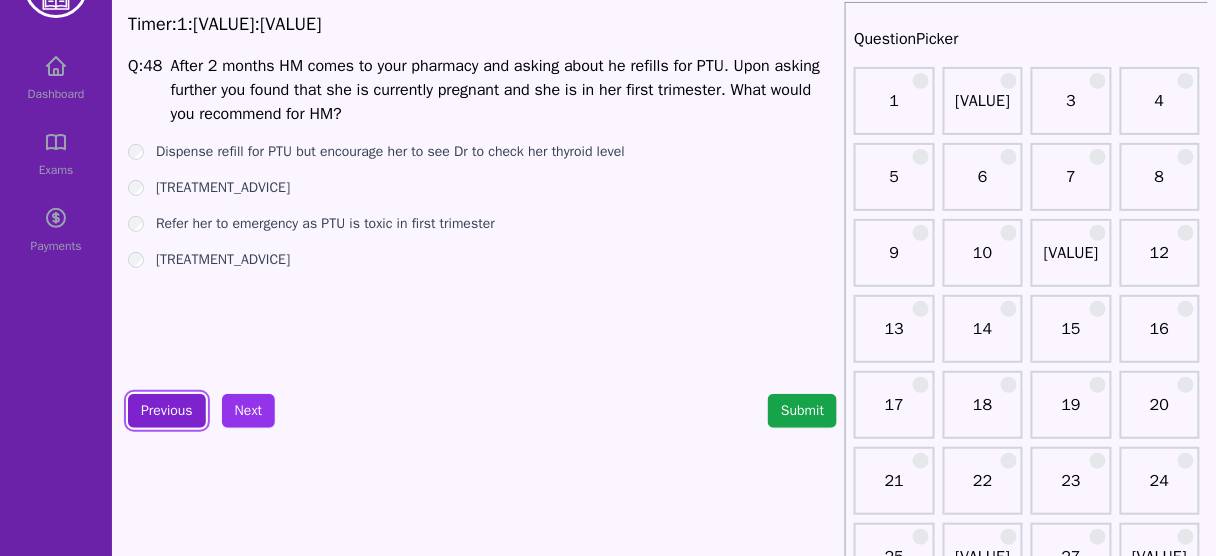 click on "Previous" at bounding box center [167, 411] 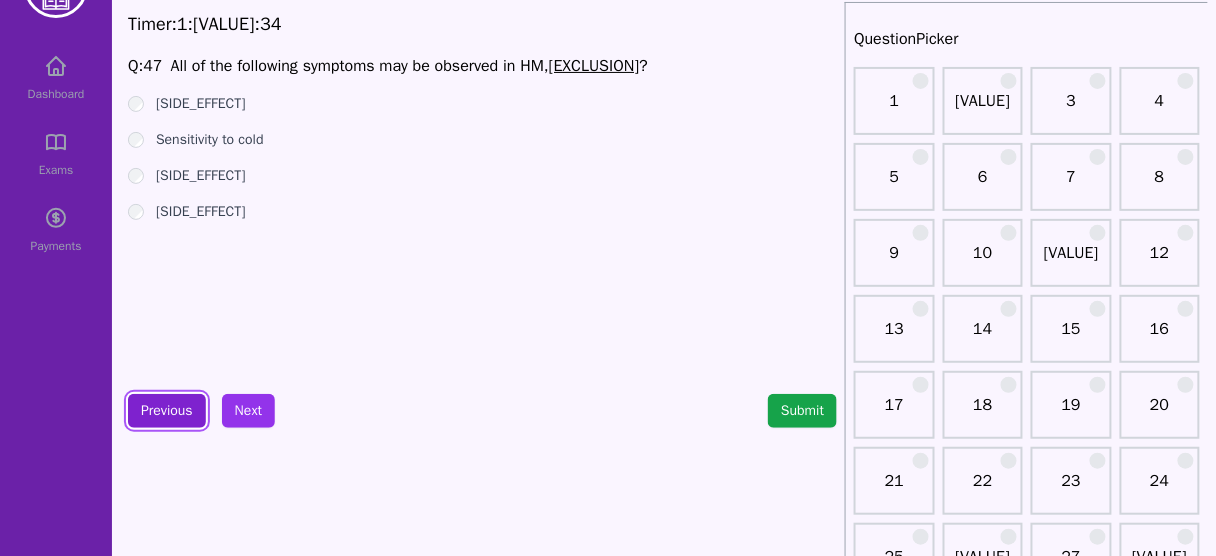 click on "Previous" at bounding box center [167, 411] 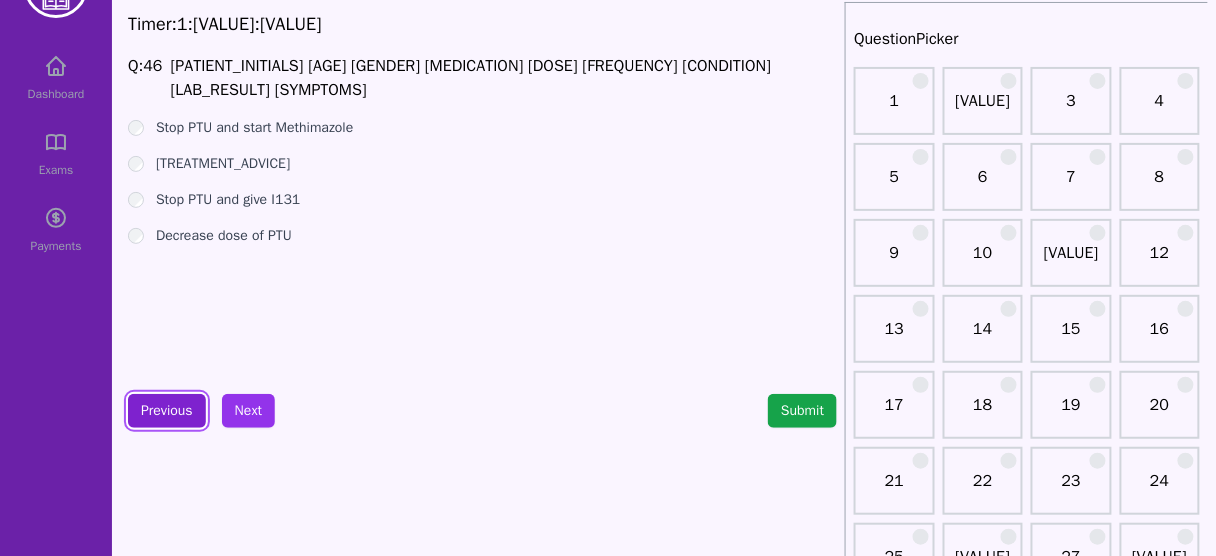 click on "Previous" at bounding box center (167, 411) 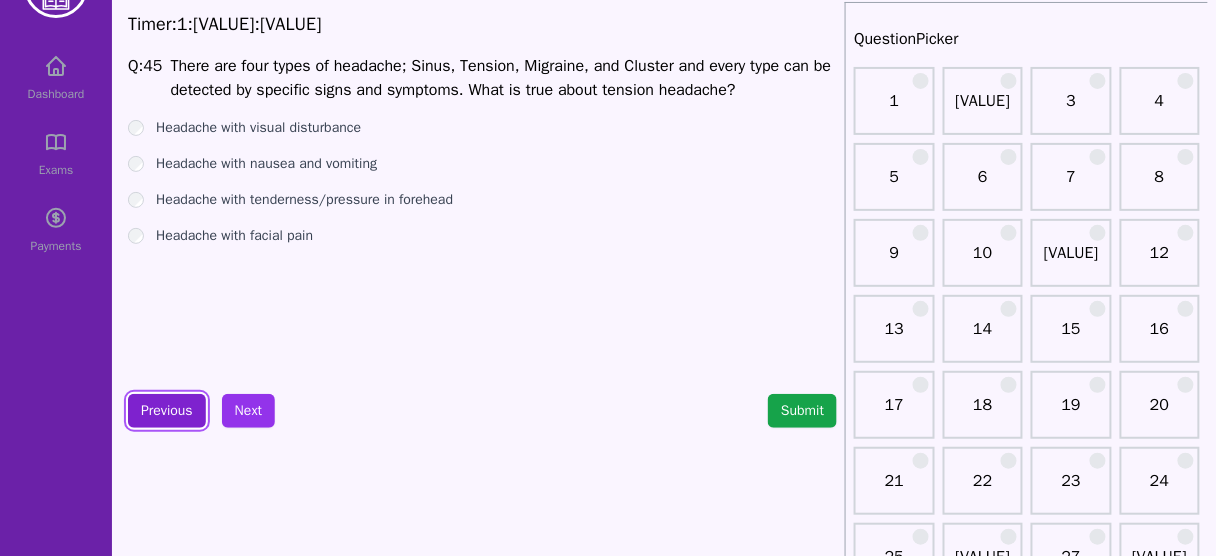 click on "Previous" at bounding box center (167, 411) 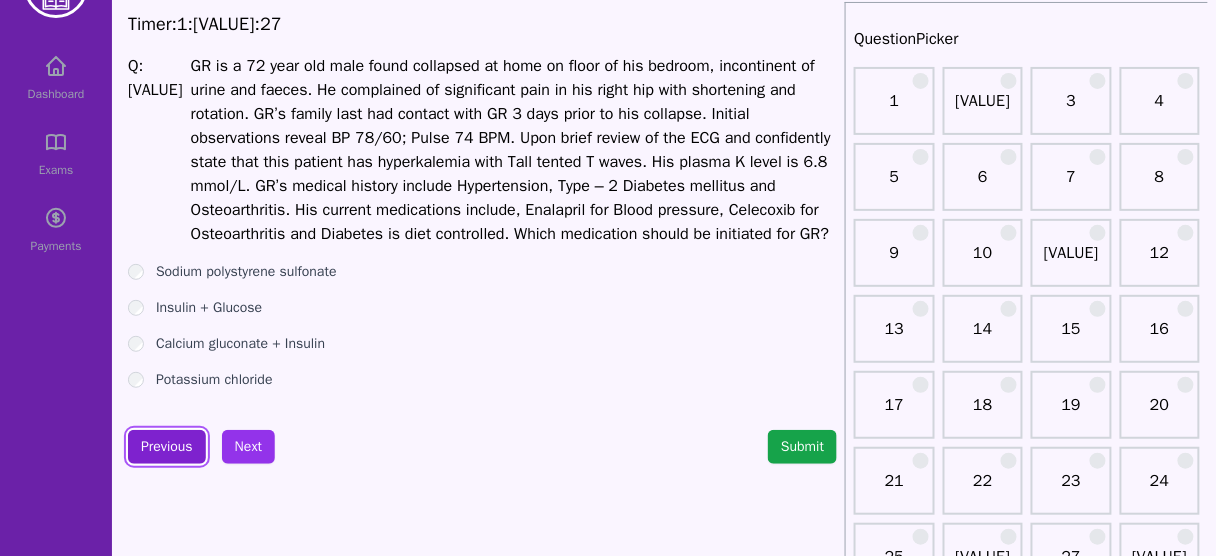 click on "Previous" at bounding box center (167, 447) 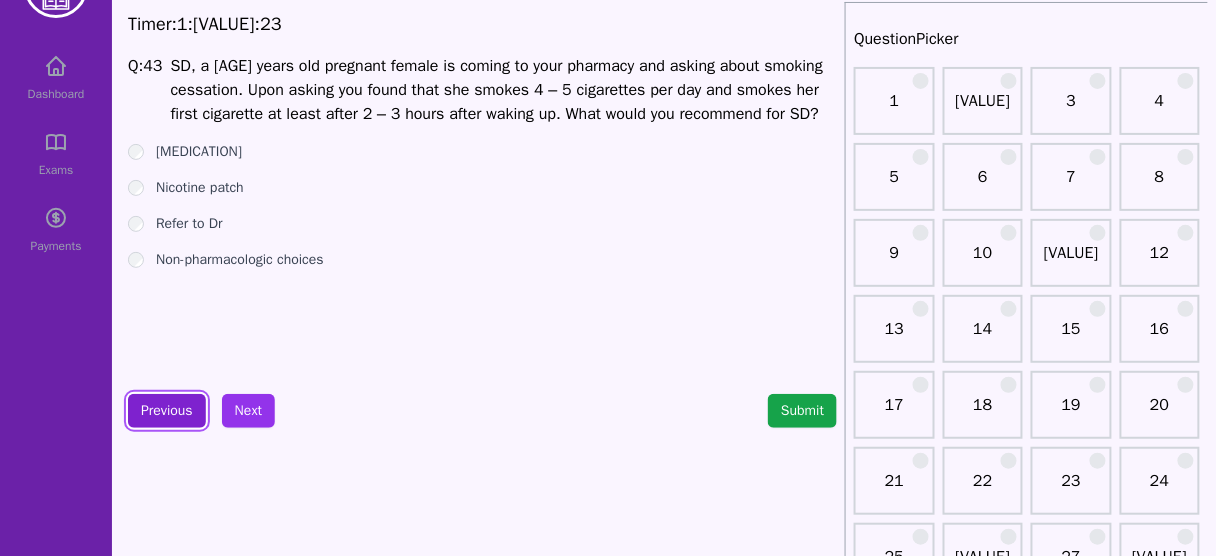 click on "Previous" at bounding box center [167, 411] 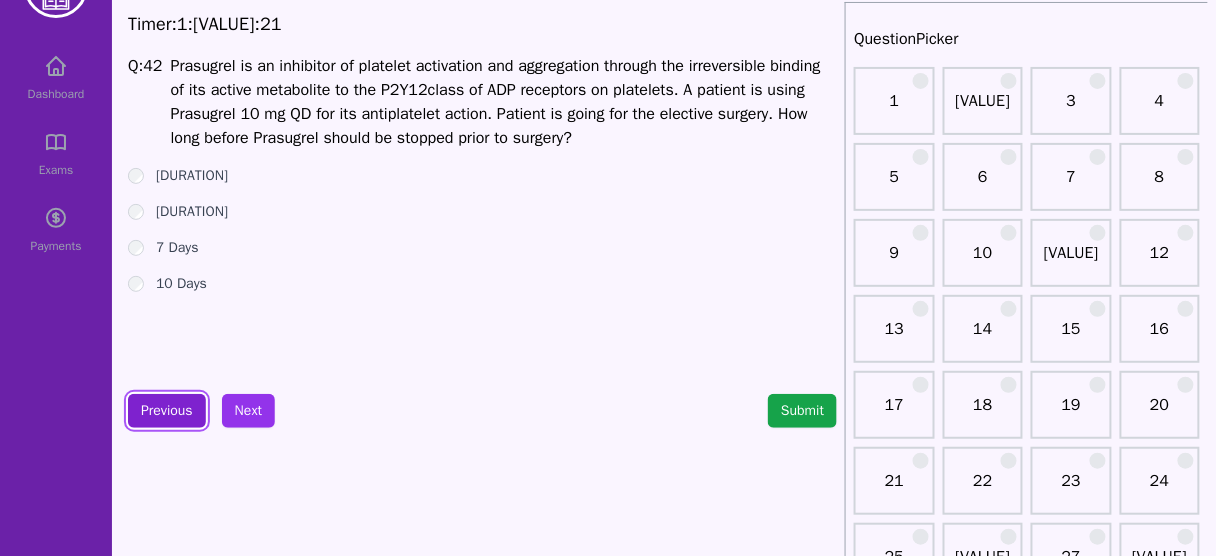 click on "Previous" at bounding box center [167, 411] 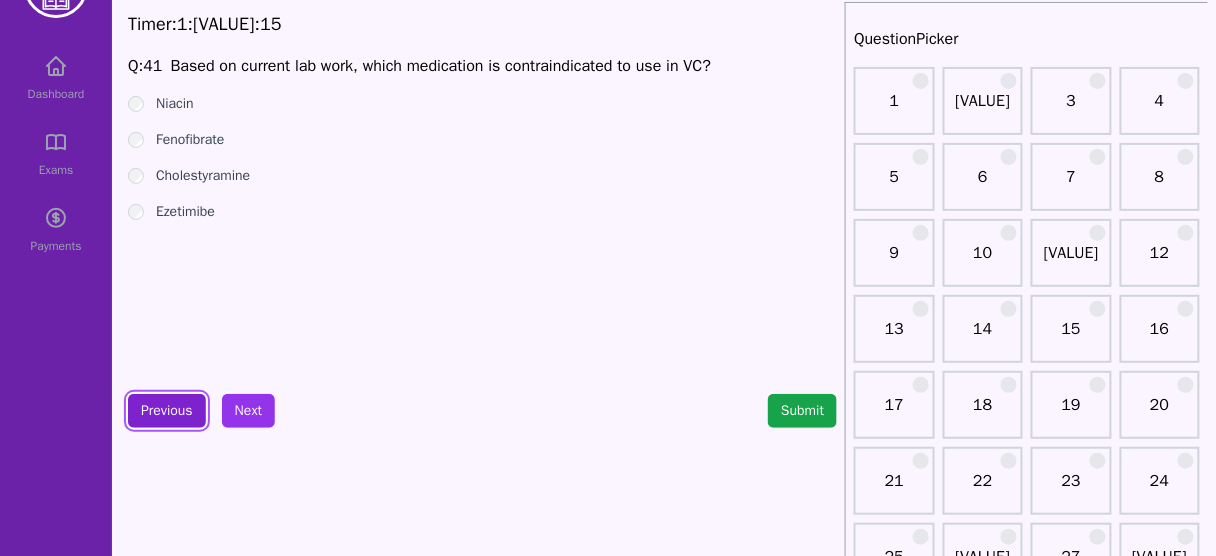 click on "Previous" at bounding box center [167, 411] 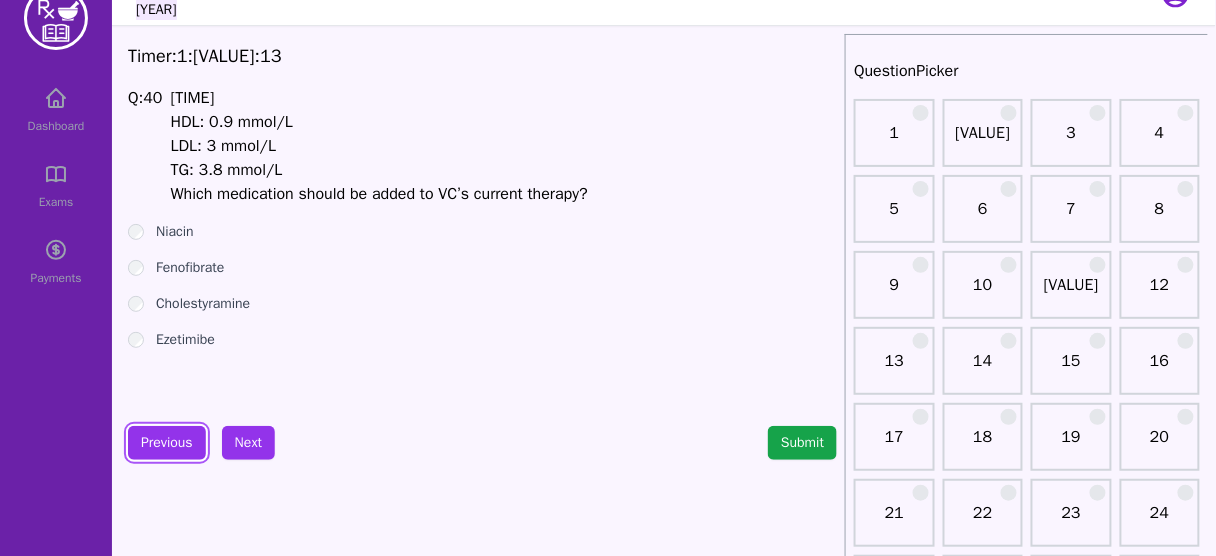 scroll, scrollTop: 37, scrollLeft: 0, axis: vertical 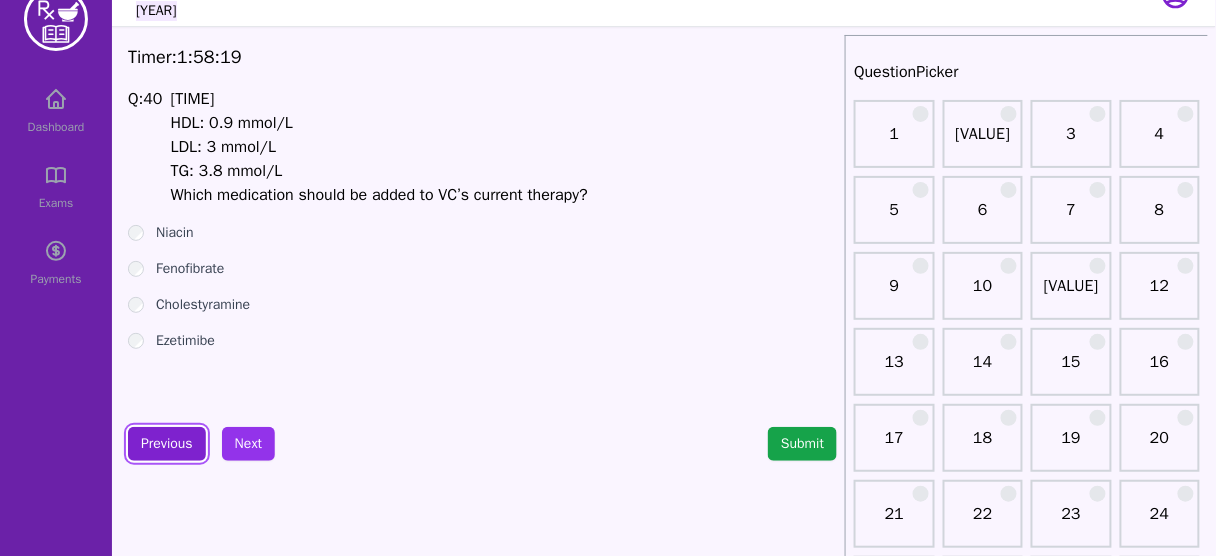 click on "Previous" at bounding box center (167, 444) 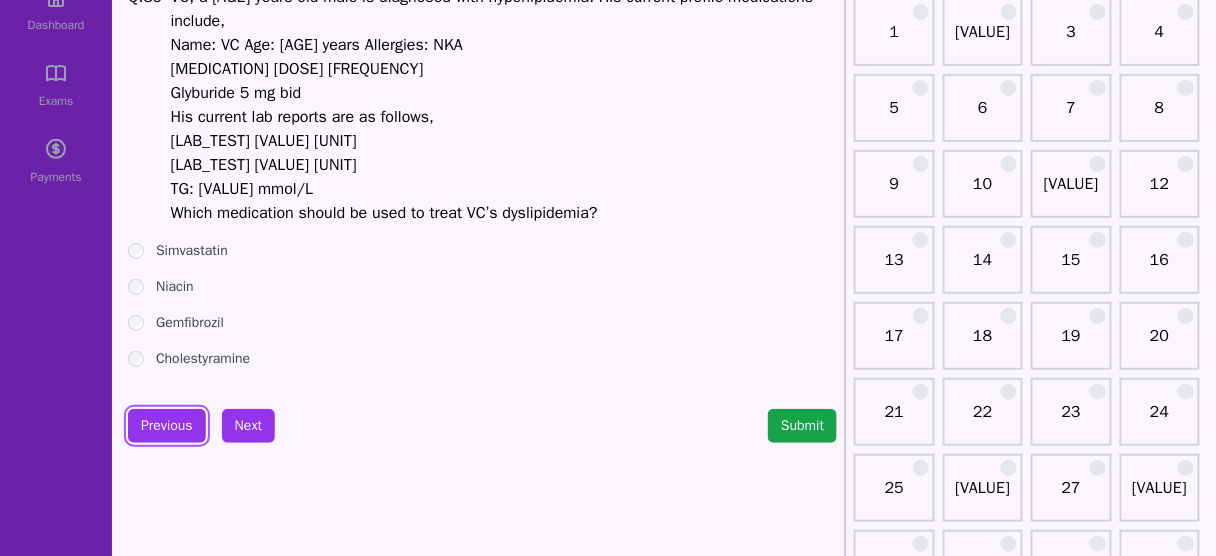 scroll, scrollTop: 140, scrollLeft: 0, axis: vertical 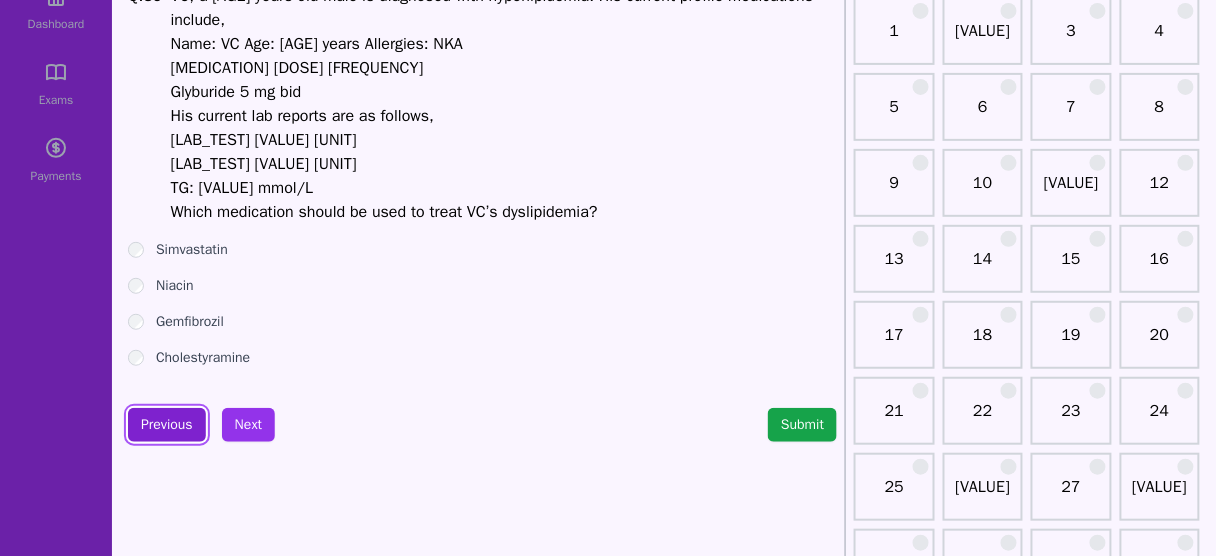 click on "Previous" at bounding box center [167, 425] 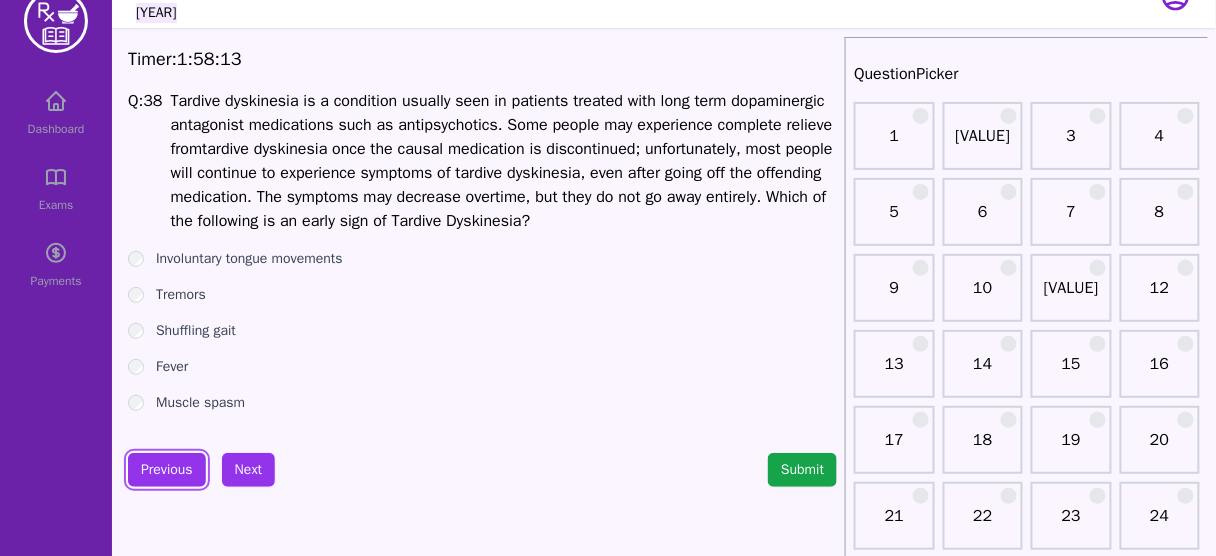 scroll, scrollTop: 0, scrollLeft: 0, axis: both 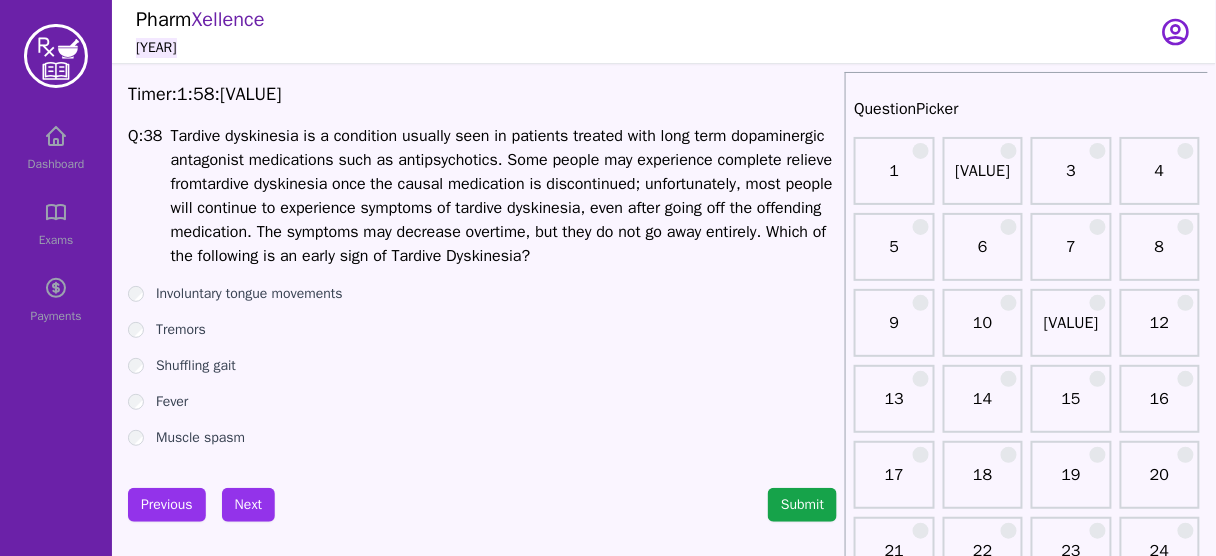 click on "1" at bounding box center (894, 179) 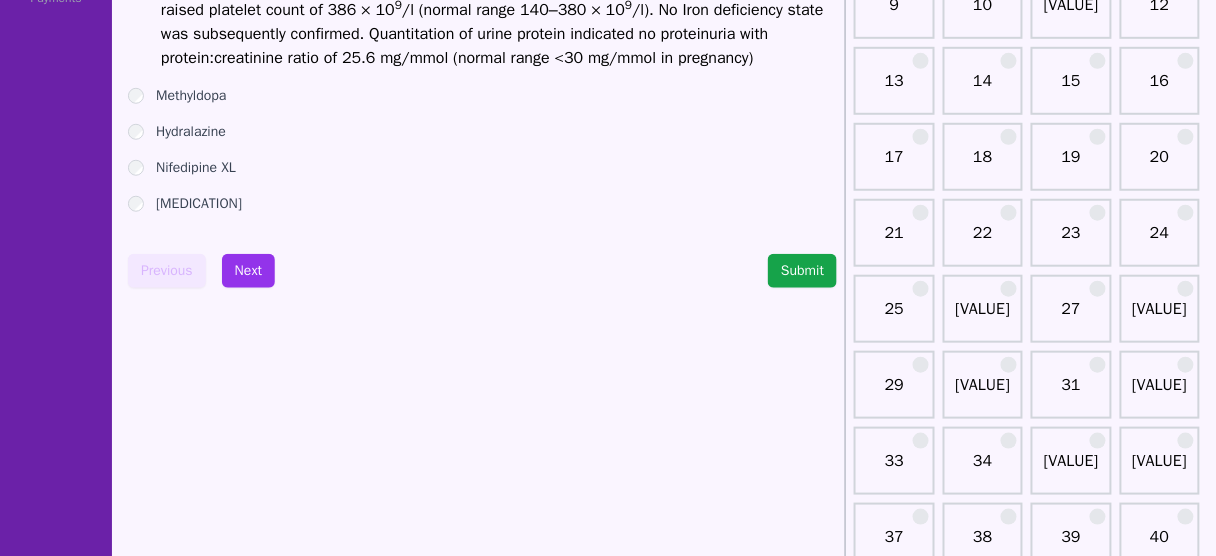 scroll, scrollTop: 317, scrollLeft: 0, axis: vertical 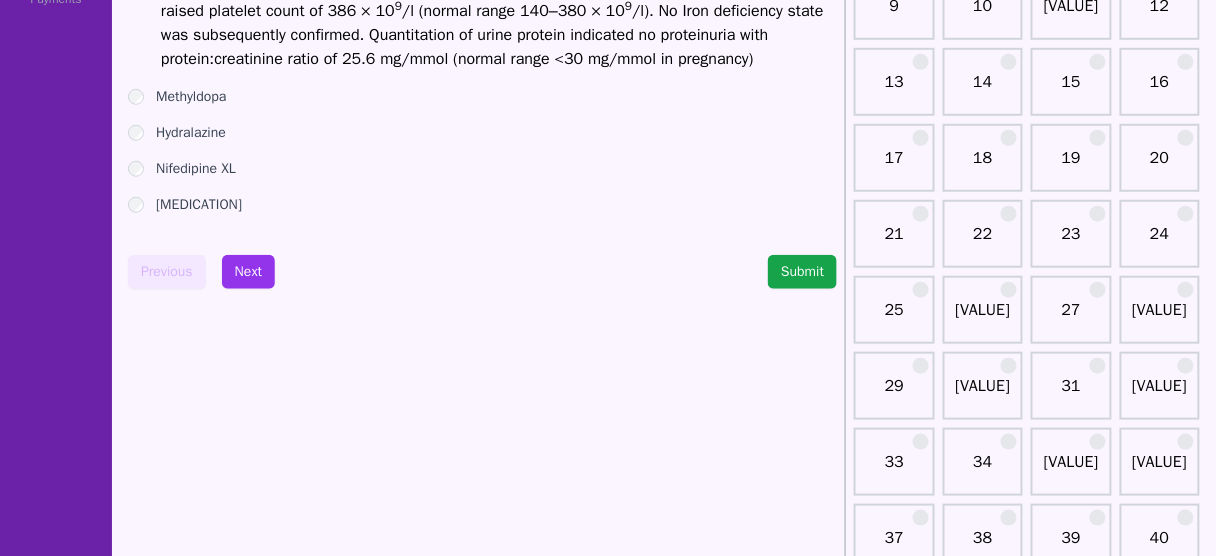 click on "[AGE] [GENDER] [CONDITION] [PREGNANCY_WEEKS] [PREGNANCY_HISTORY] [PREGNANCY_WEEKS] [SYMPTOMS] [PHYSICAL_EXAM] [HEART_RATE] [BODY_MASS_INDEX] [LAB_RESULTS] [PLATELET_COUNT] [NORMAL_RANGE] [DIAGNOSIS] [URINE_PROTEIN] [PROTEIN_CREATININE_RATIO] [NORMAL_RANGE]" at bounding box center [499, -61] 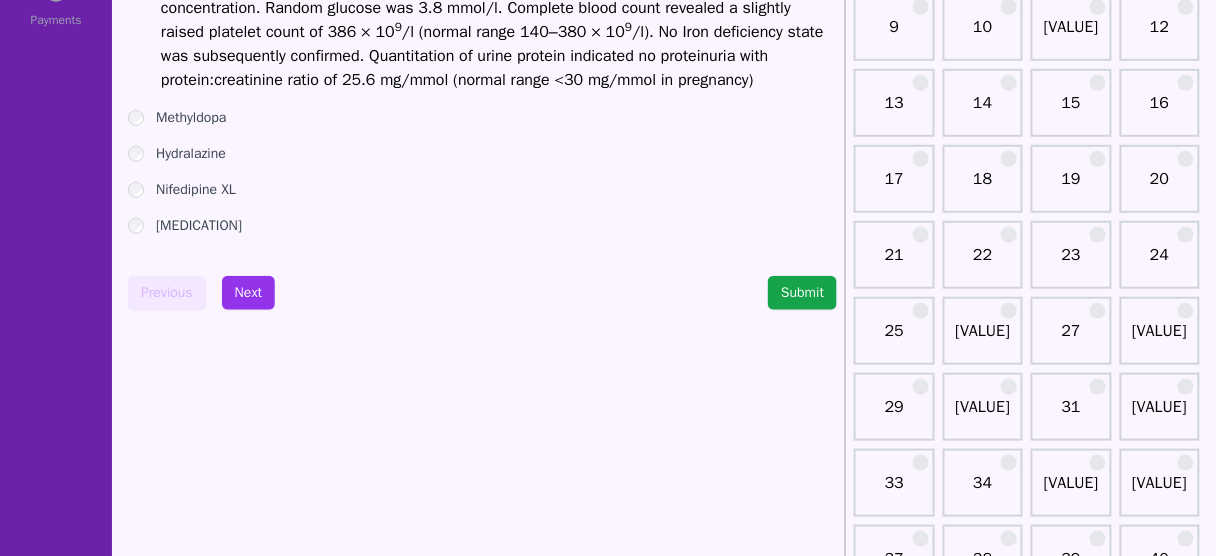 scroll, scrollTop: 293, scrollLeft: 0, axis: vertical 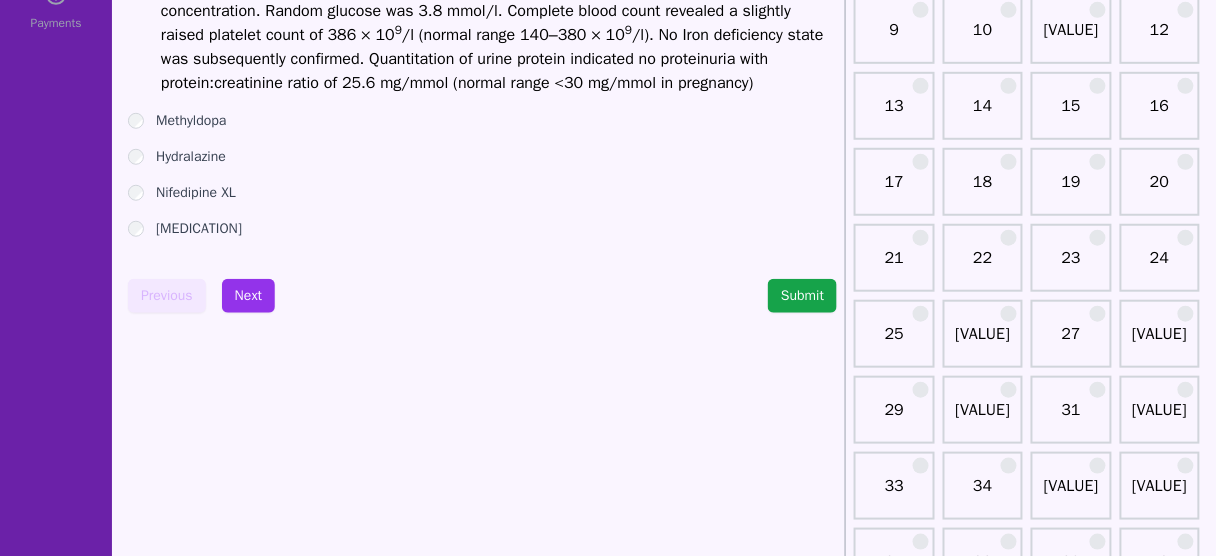 click on "[AGE] [GENDER] [CONDITION] [PREGNANCY_WEEKS] [PREGNANCY_HISTORY] [PREGNANCY_WEEKS] [SYMPTOMS] [PHYSICAL_EXAM] [HEART_RATE] [BODY_MASS_INDEX] [LAB_RESULTS] [PLATELET_COUNT] [NORMAL_RANGE] [DIAGNOSIS] [URINE_PROTEIN] [PROTEIN_CREATININE_RATIO] [NORMAL_RANGE]" at bounding box center [499, -37] 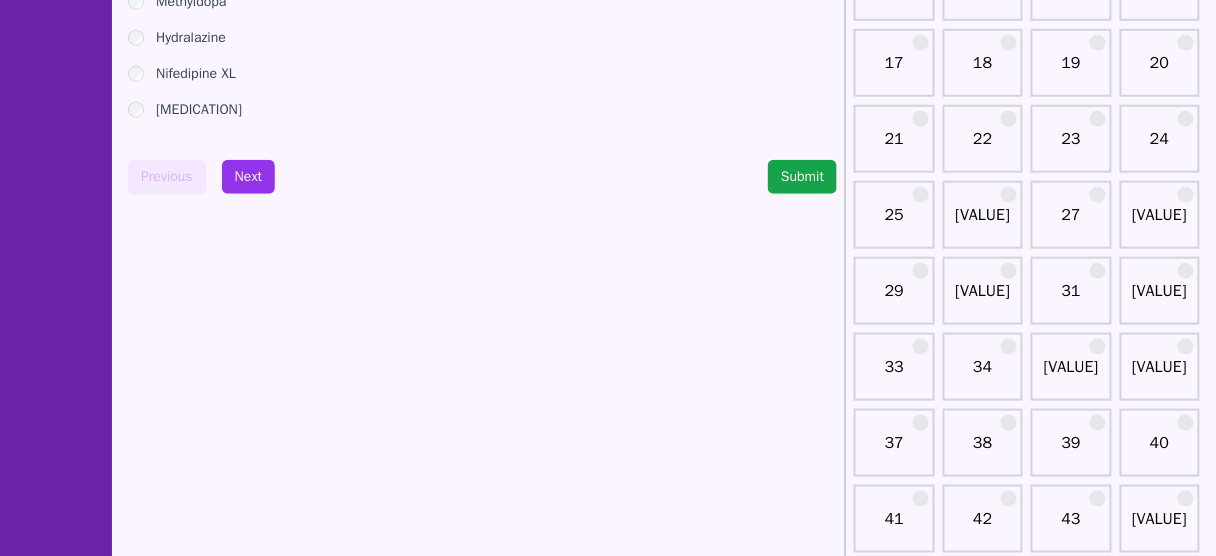 scroll, scrollTop: 412, scrollLeft: 0, axis: vertical 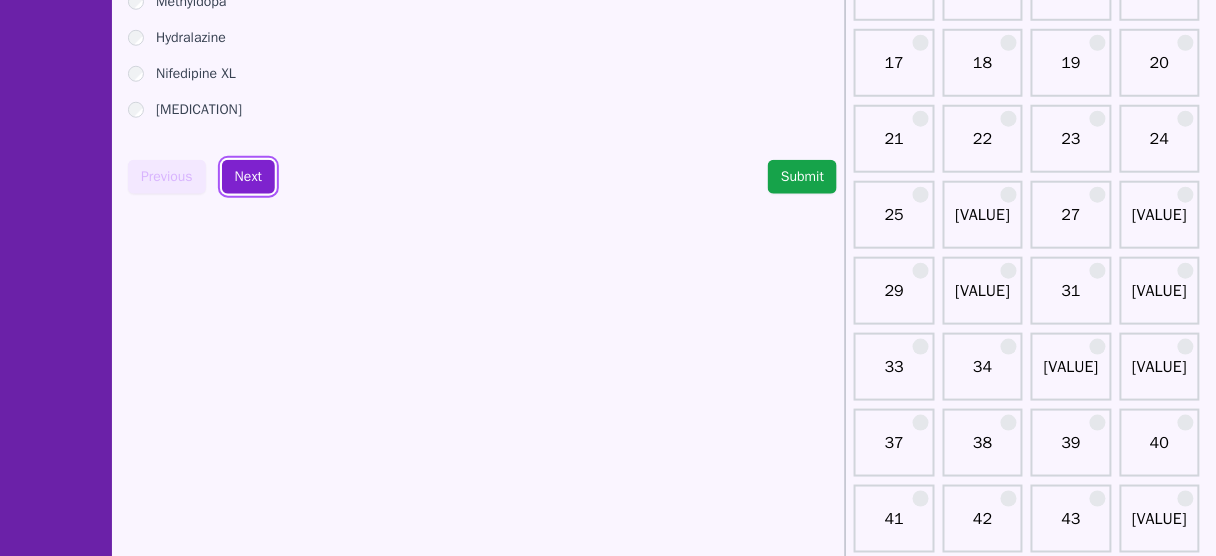 click on "Next" at bounding box center [248, 177] 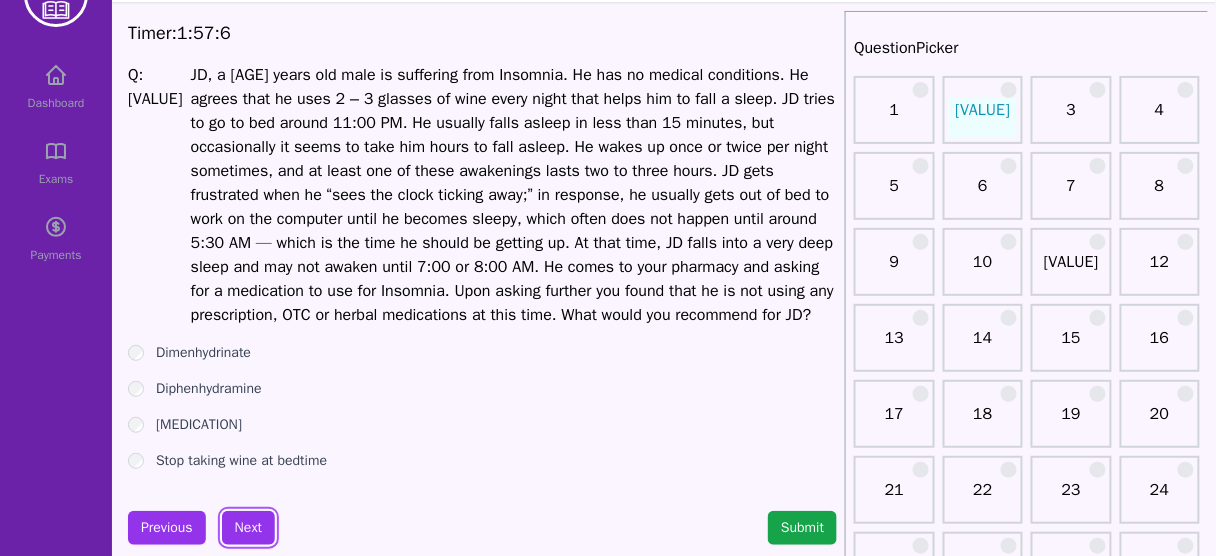 scroll, scrollTop: 58, scrollLeft: 0, axis: vertical 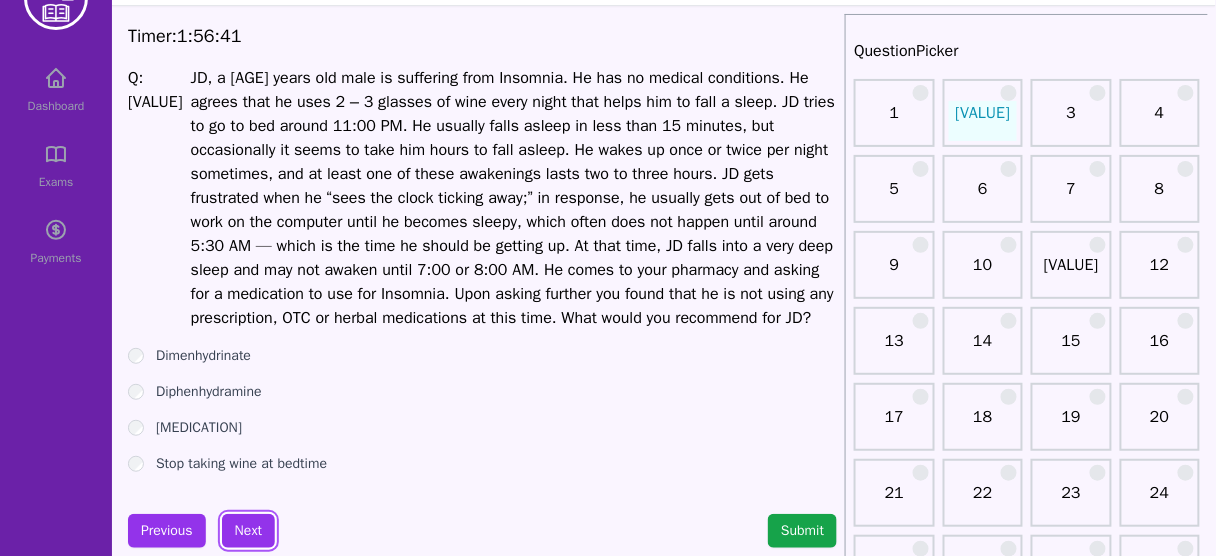 type 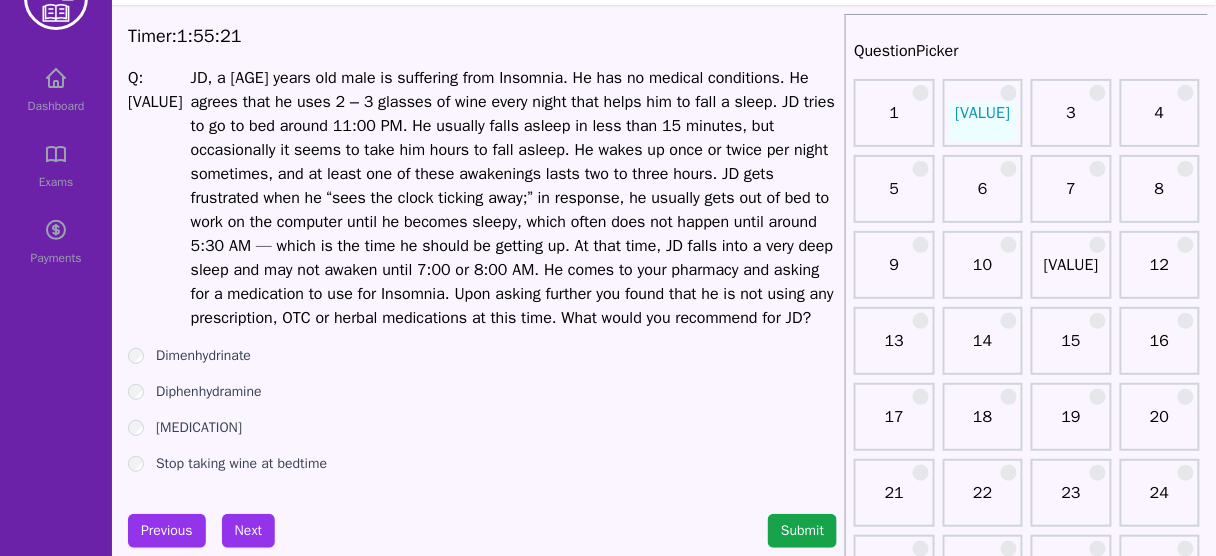 click on "Diphenhydramine" at bounding box center [209, 392] 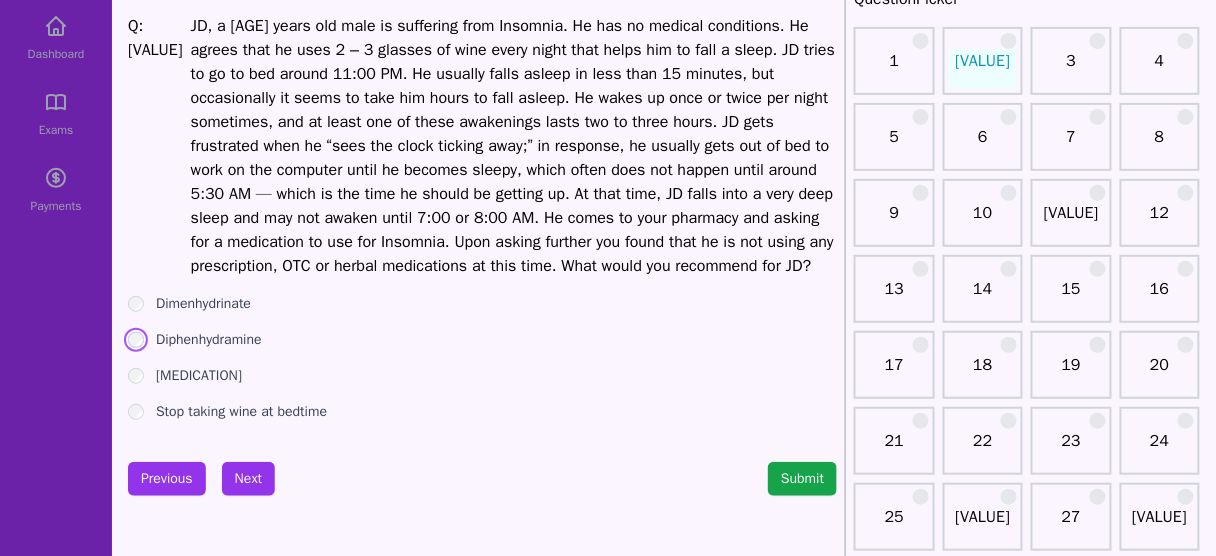 scroll, scrollTop: 112, scrollLeft: 0, axis: vertical 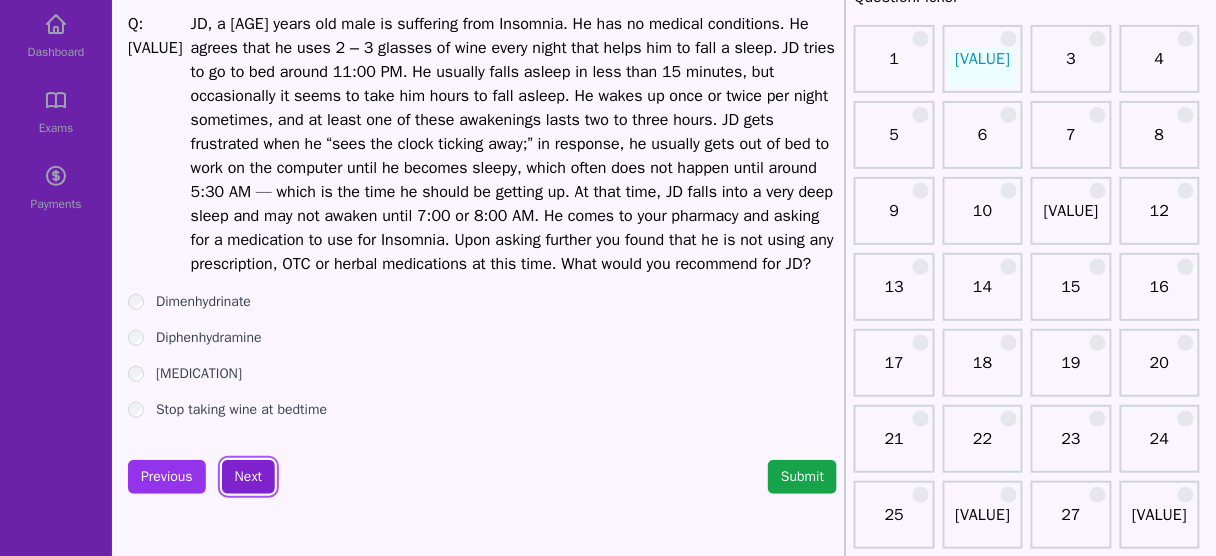 click on "Next" at bounding box center [248, 477] 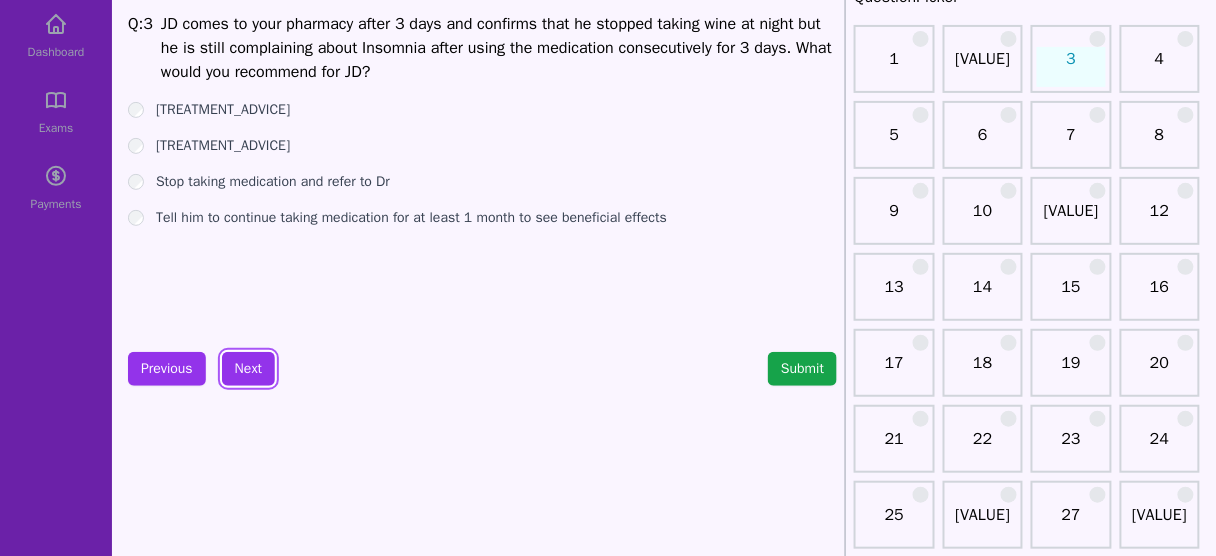 scroll, scrollTop: 0, scrollLeft: 0, axis: both 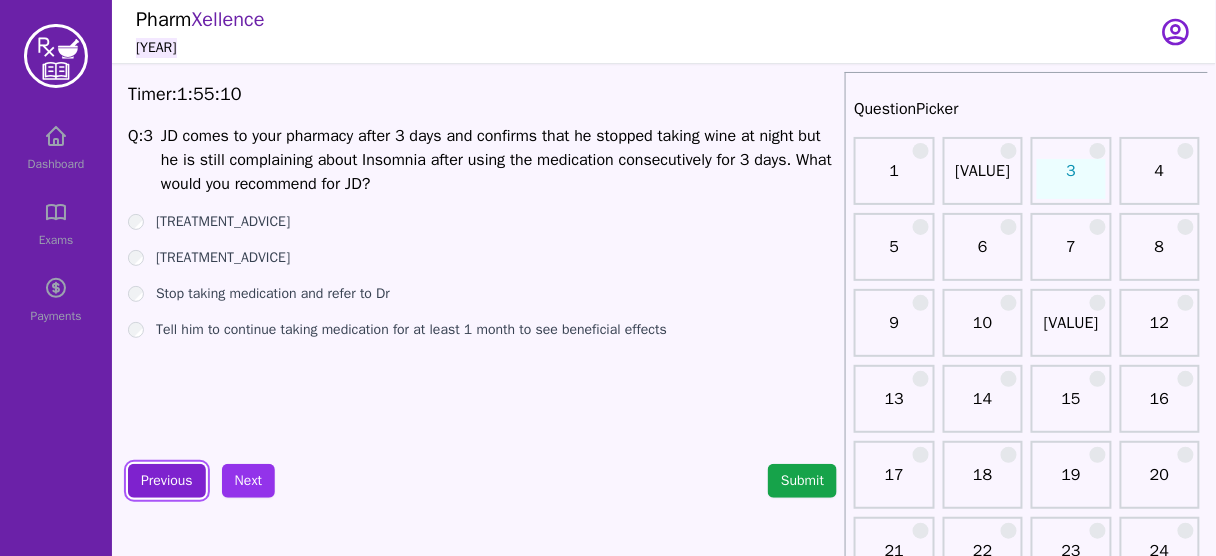 click on "Previous" at bounding box center (167, 481) 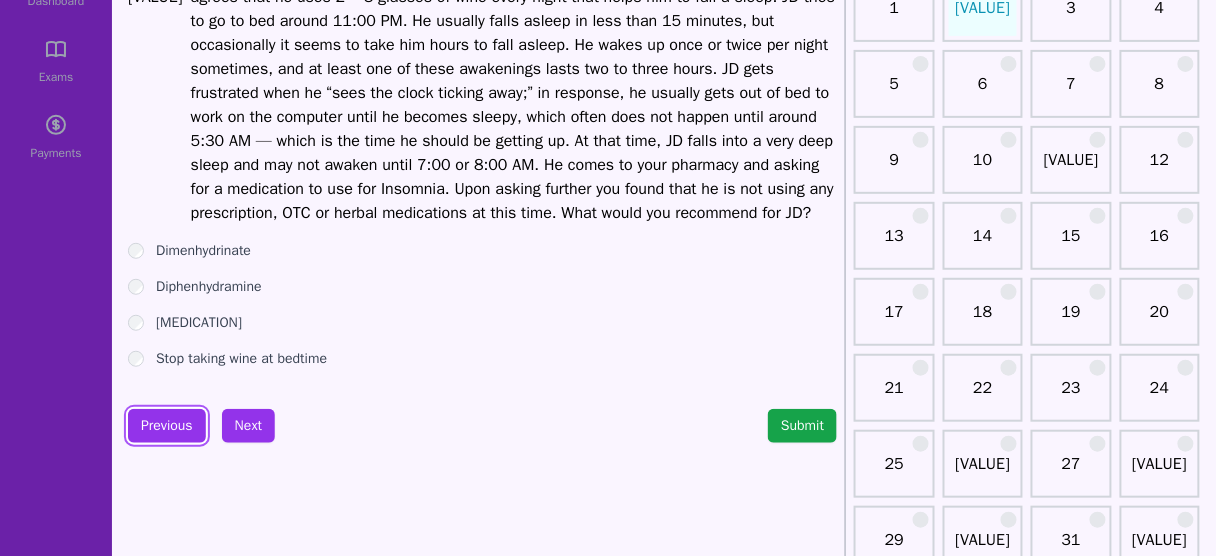 scroll, scrollTop: 165, scrollLeft: 0, axis: vertical 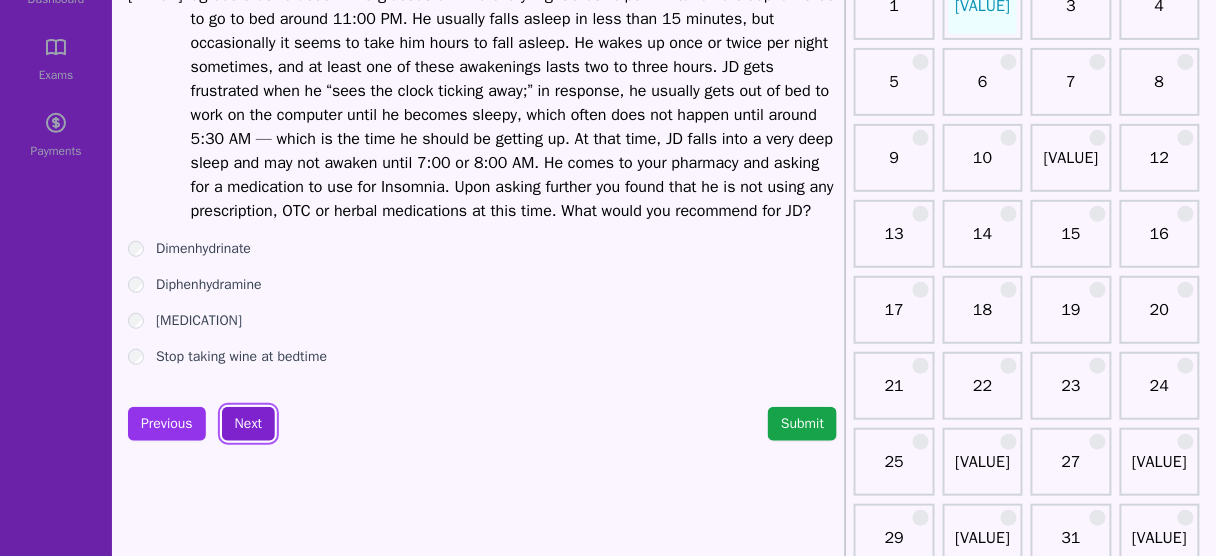 click on "Next" at bounding box center [248, 424] 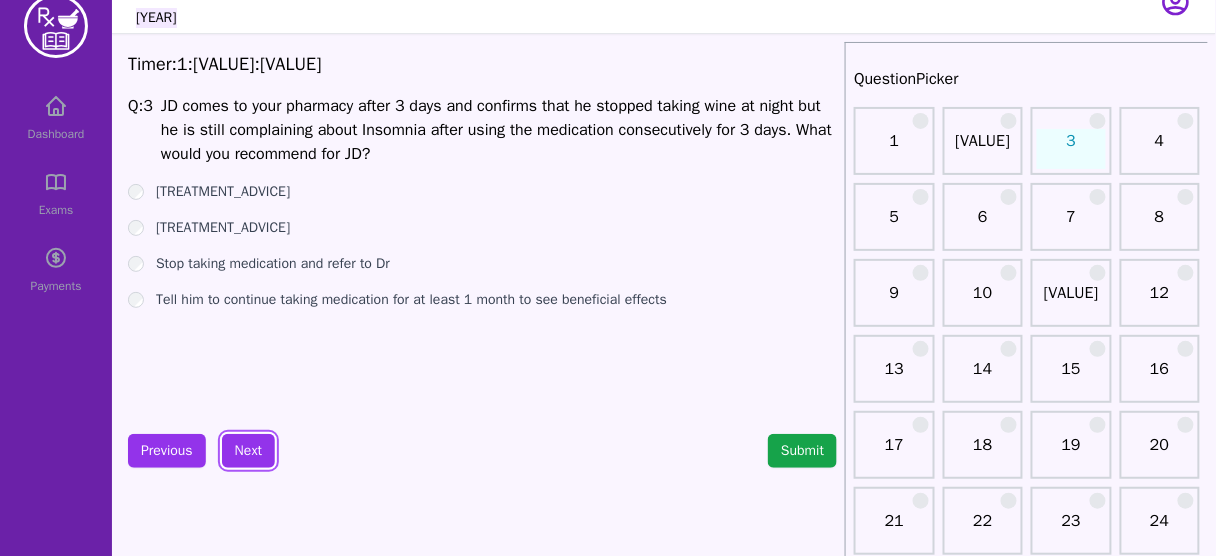 scroll, scrollTop: 31, scrollLeft: 0, axis: vertical 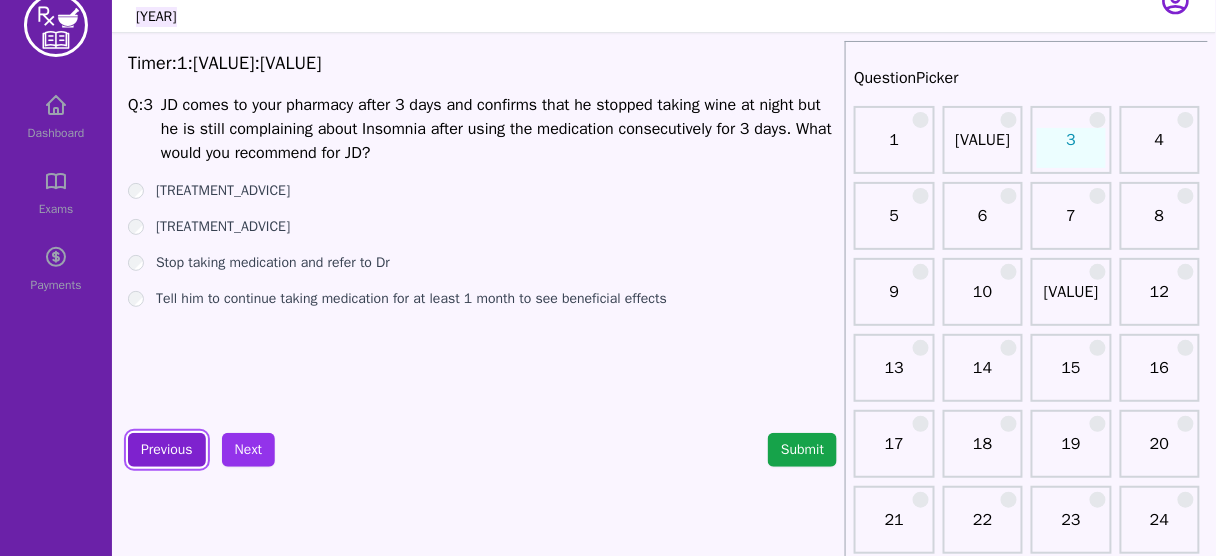 click on "Previous" at bounding box center [167, 450] 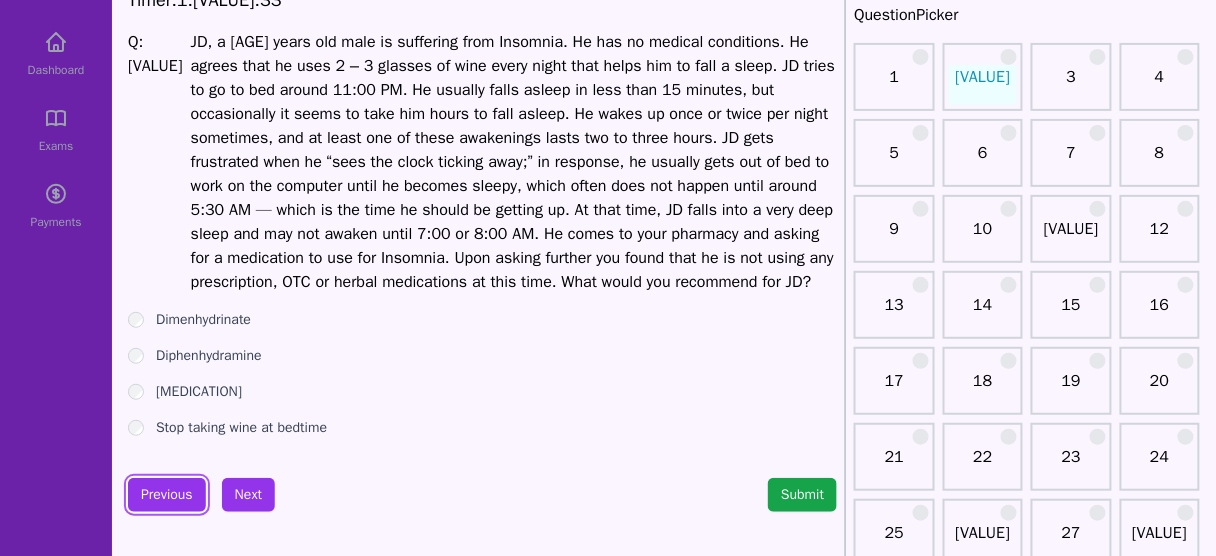 scroll, scrollTop: 184, scrollLeft: 0, axis: vertical 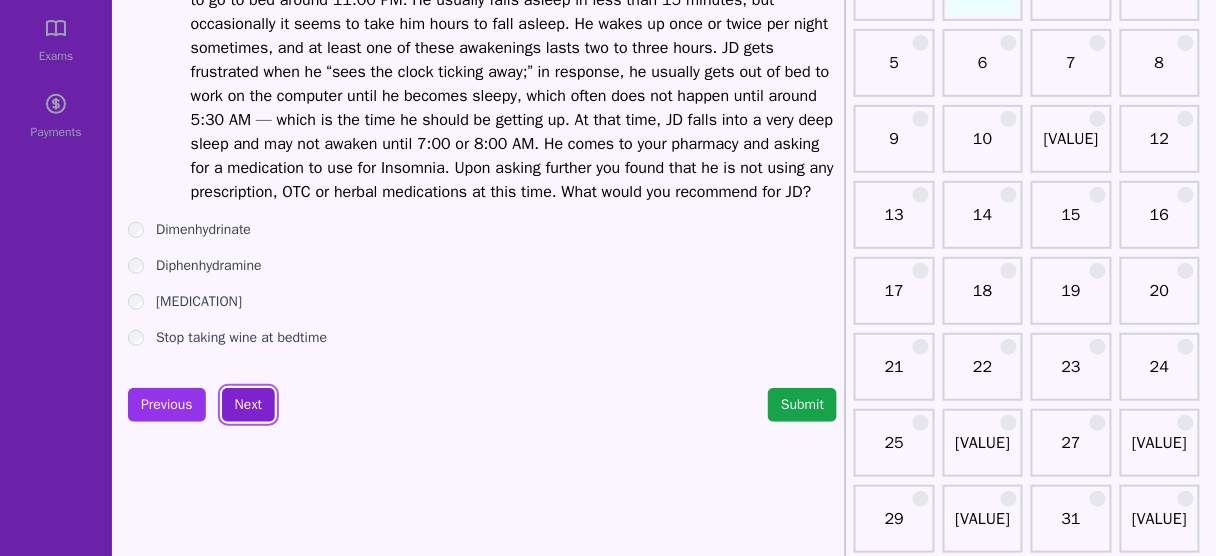 click on "Next" at bounding box center (248, 405) 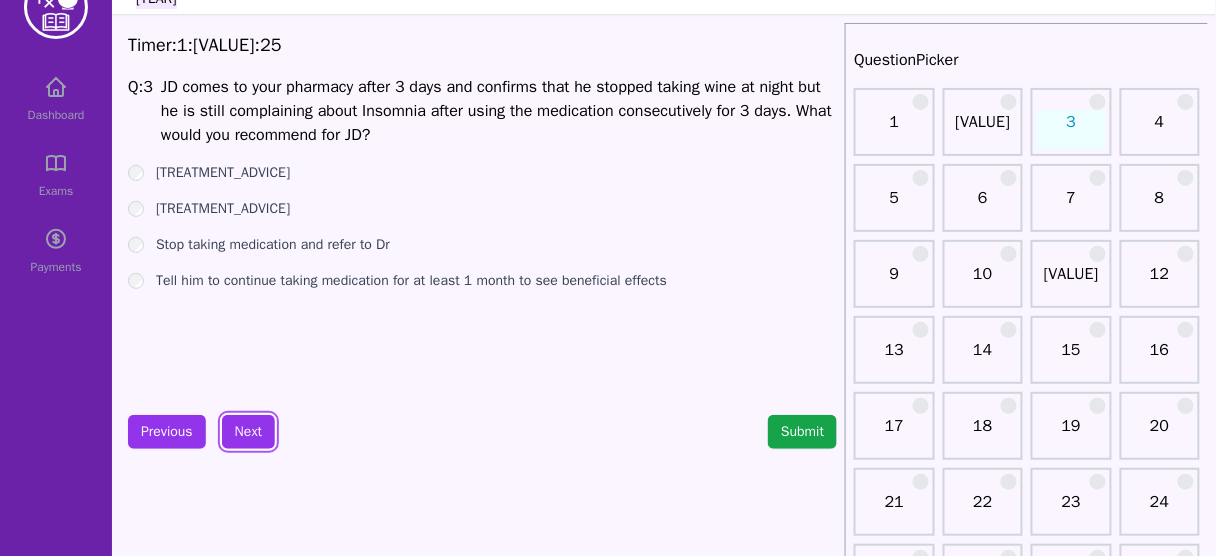 scroll, scrollTop: 47, scrollLeft: 0, axis: vertical 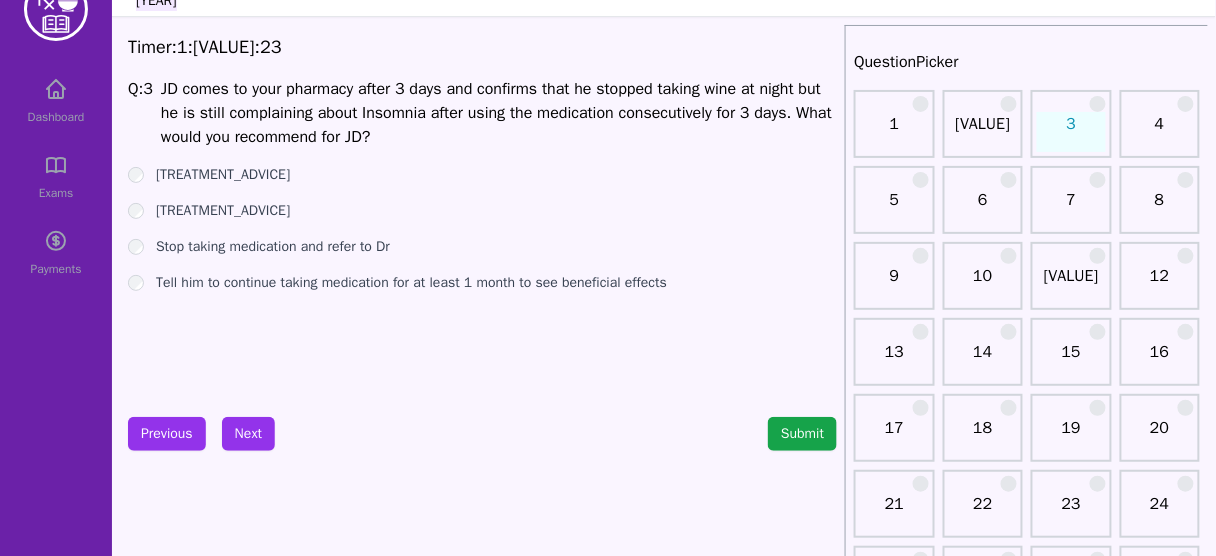 click on "[TREATMENT_ADVICE]" at bounding box center (223, 211) 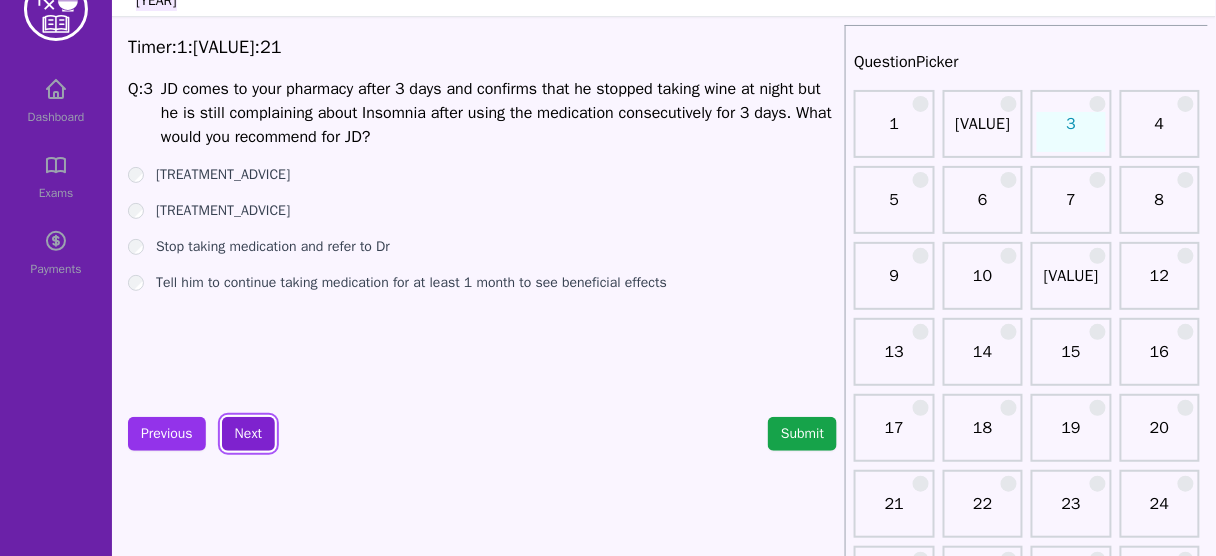 click on "Next" at bounding box center [248, 434] 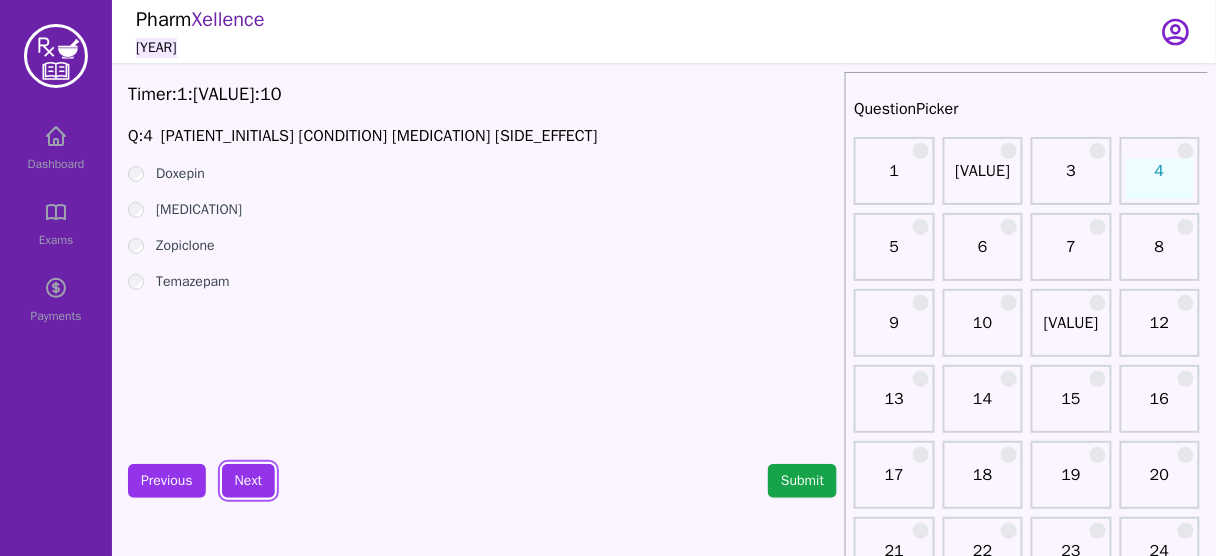 scroll, scrollTop: 0, scrollLeft: 0, axis: both 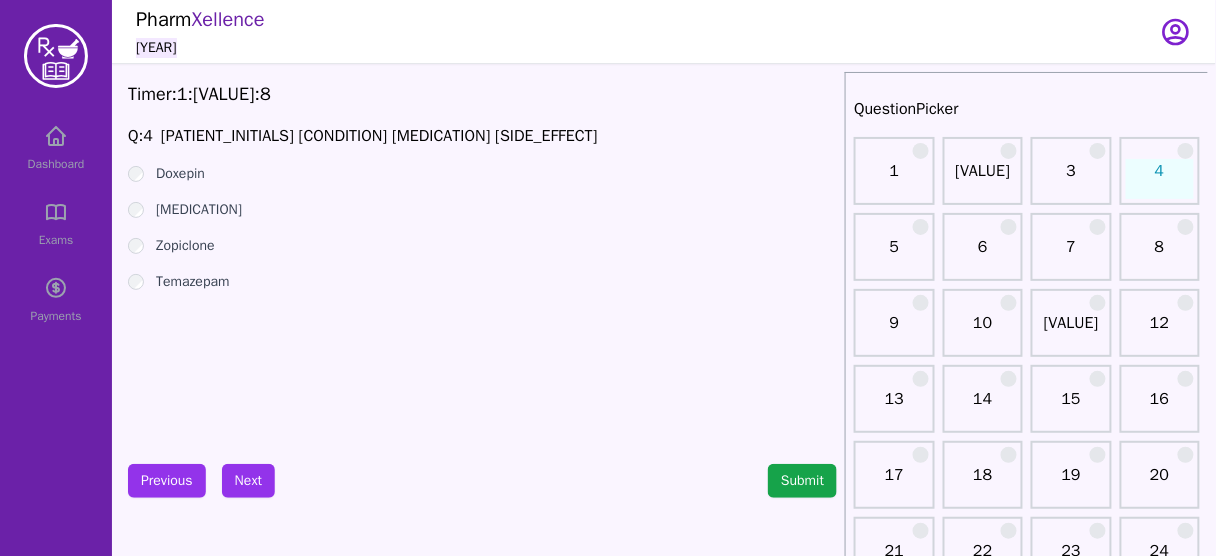 click on "[MEDICATION]" at bounding box center [199, 210] 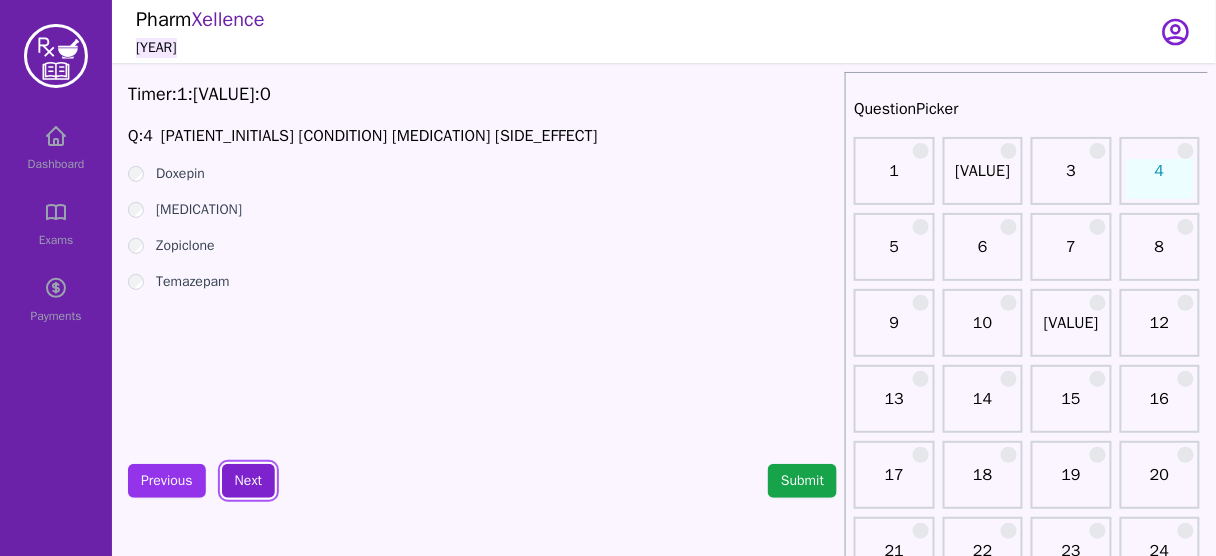click on "Next" at bounding box center (248, 481) 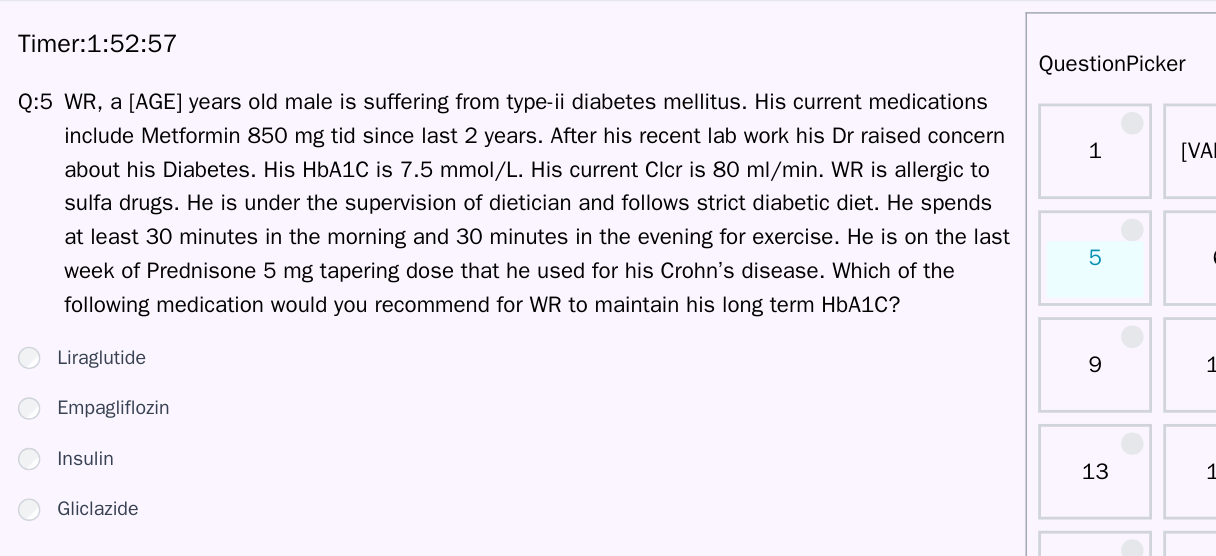 click on "Empagliflozin" at bounding box center (196, 354) 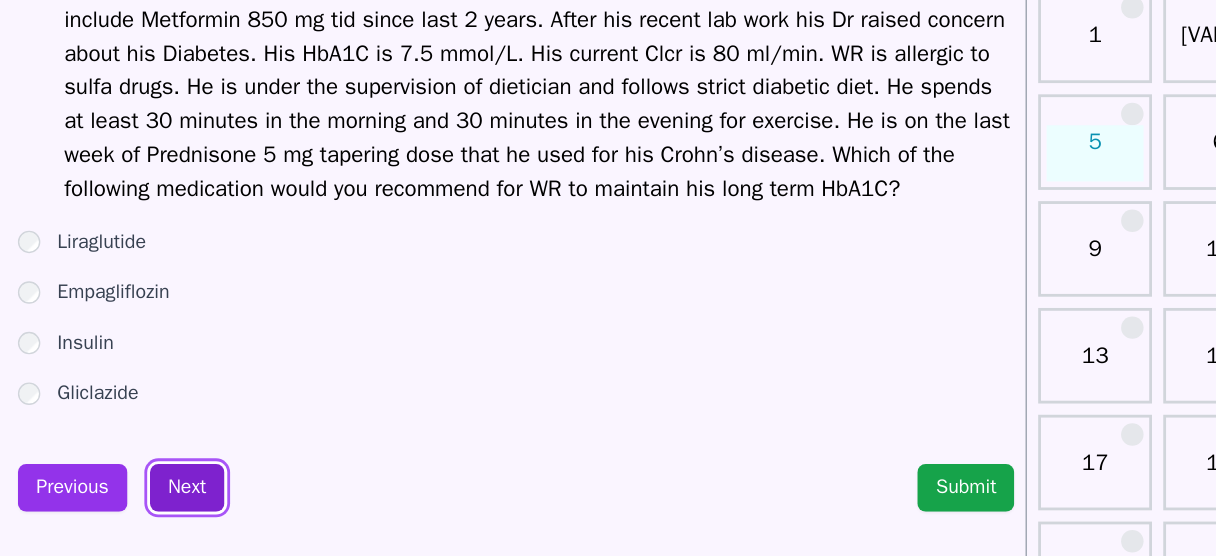 click on "Next" at bounding box center (248, 493) 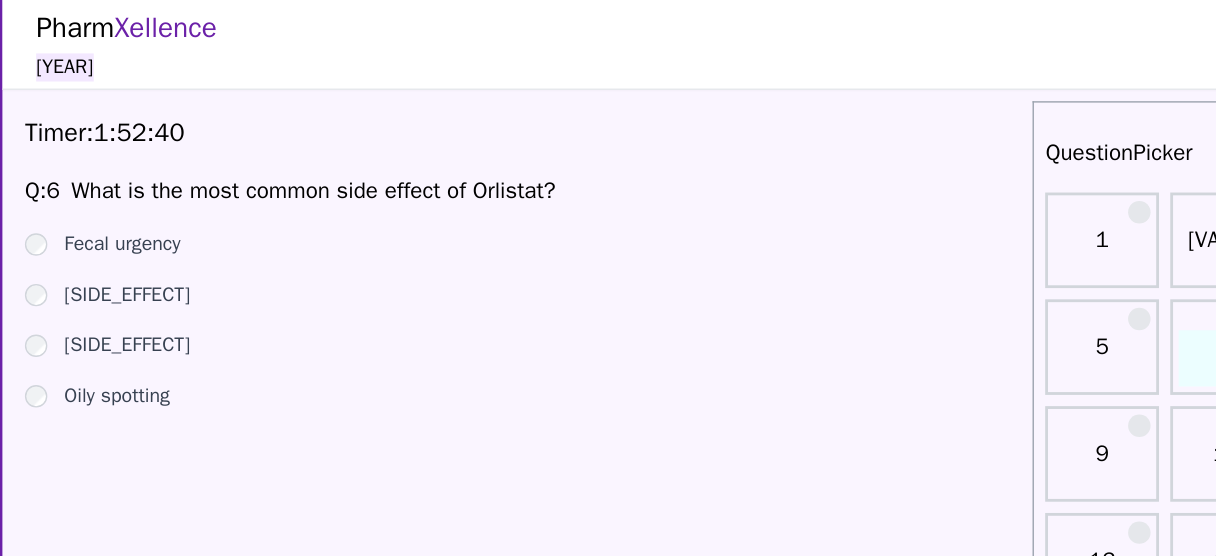 click on "Oily spotting" at bounding box center (193, 282) 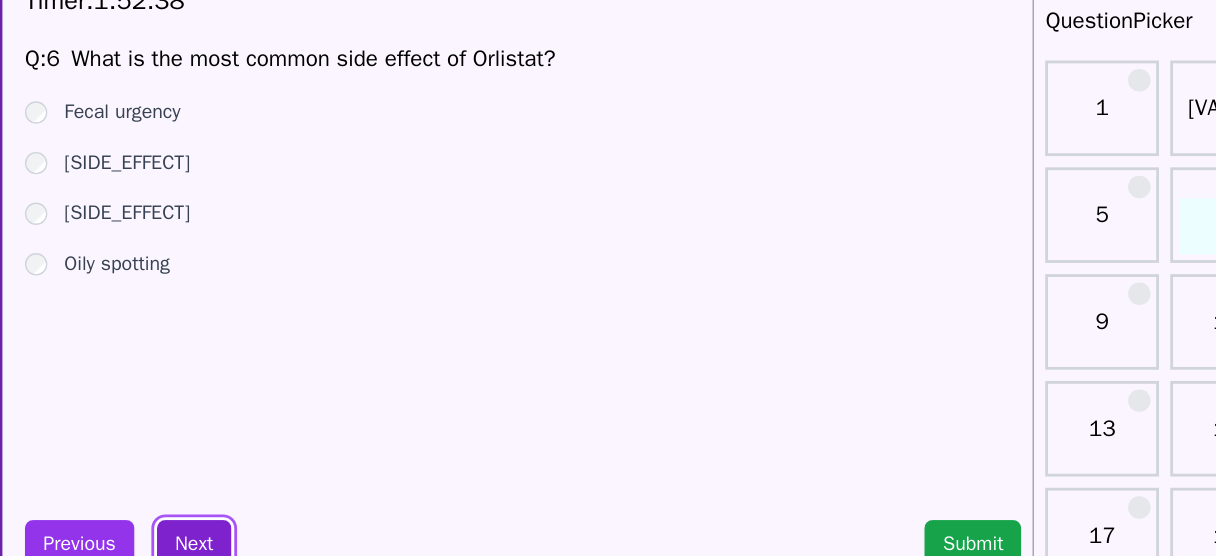click on "Next" at bounding box center [248, 481] 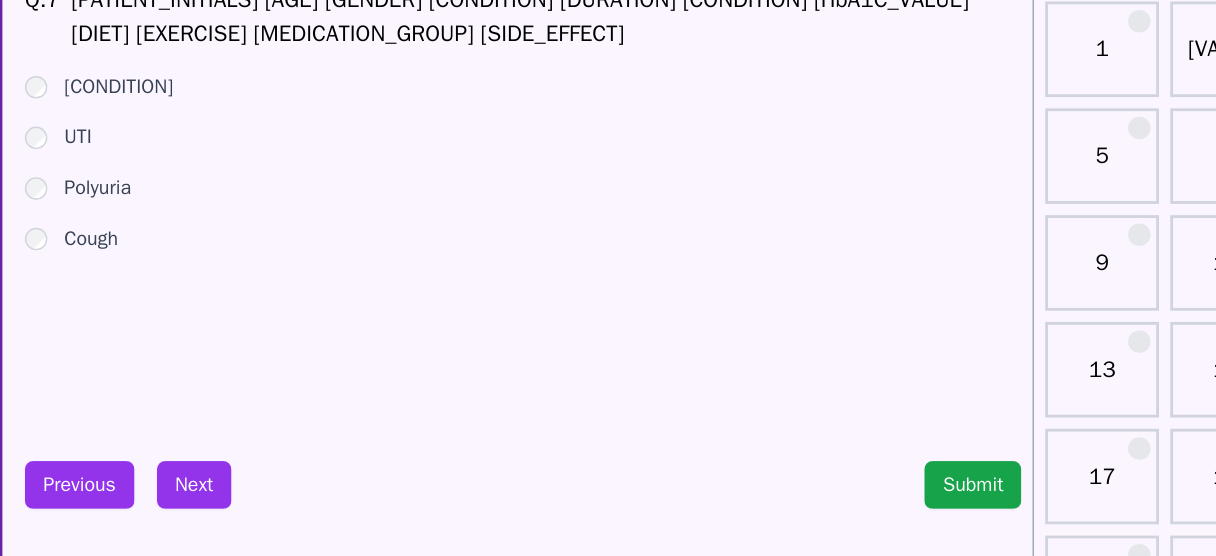 click on "UTI" at bounding box center [166, 234] 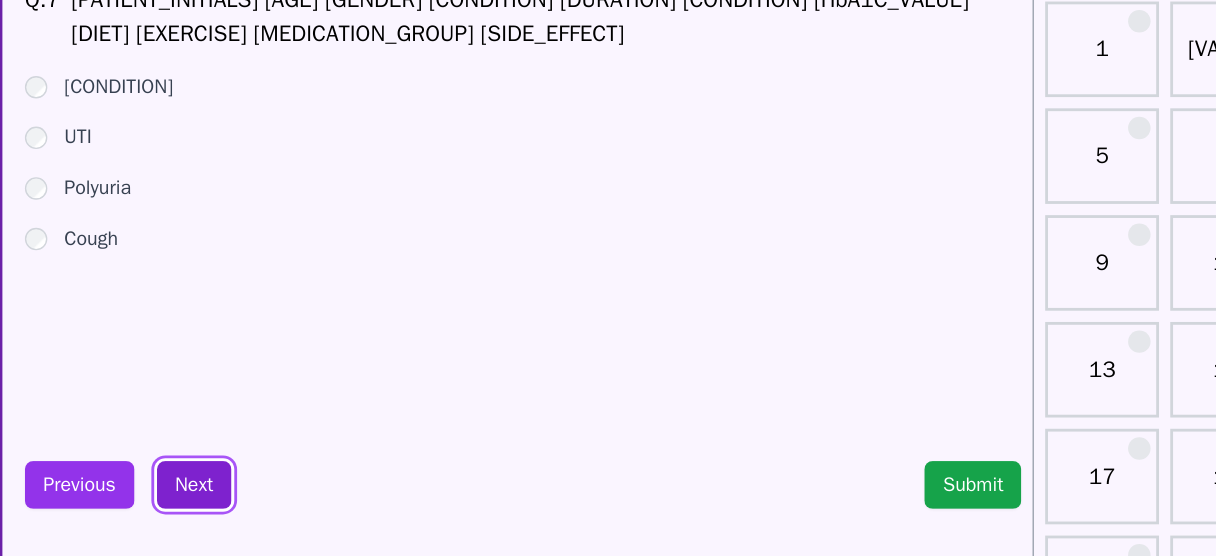 click on "Next" at bounding box center (248, 481) 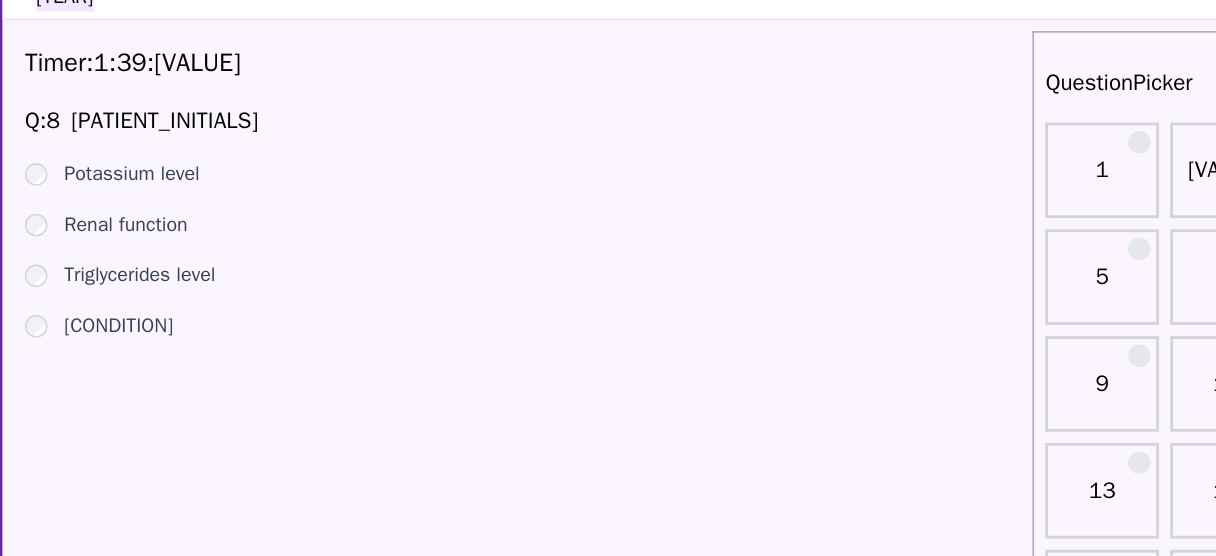 click on "Triglycerides level" at bounding box center [210, 246] 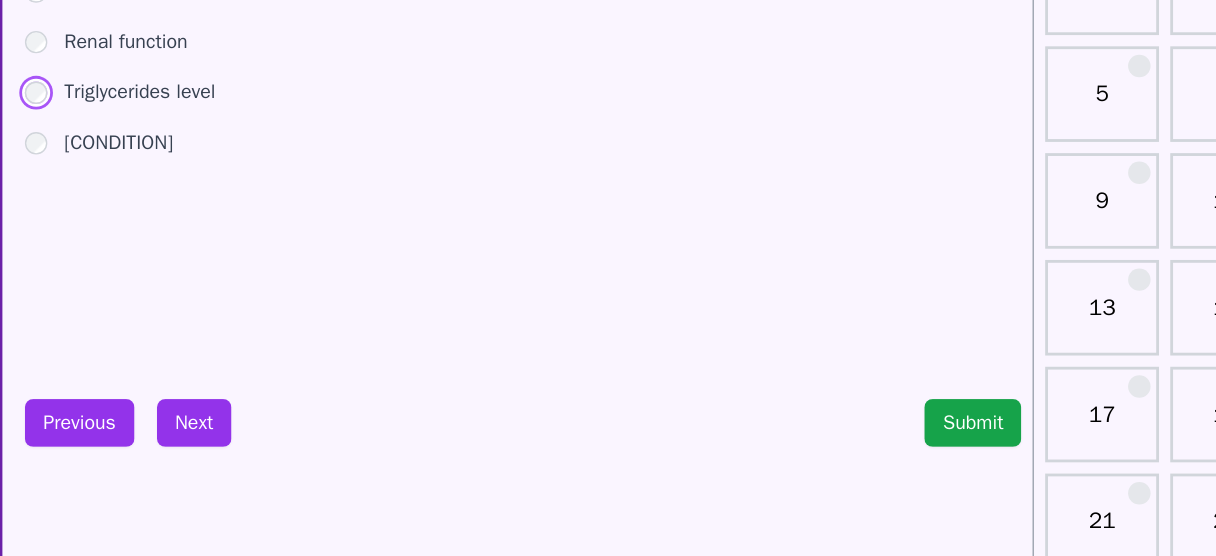 scroll, scrollTop: 21, scrollLeft: 0, axis: vertical 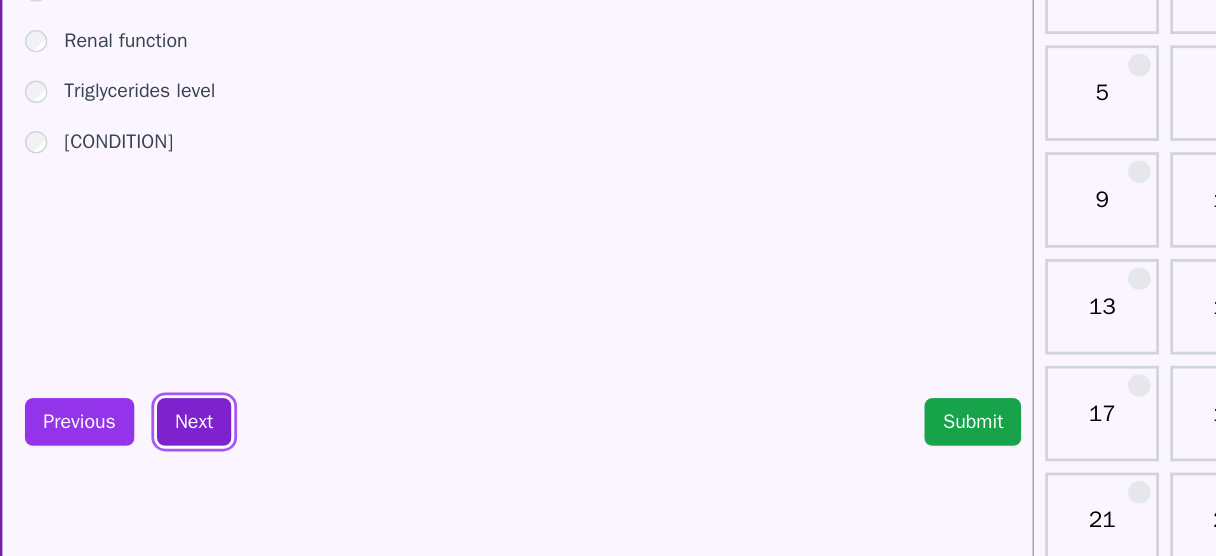 click on "Next" at bounding box center [248, 460] 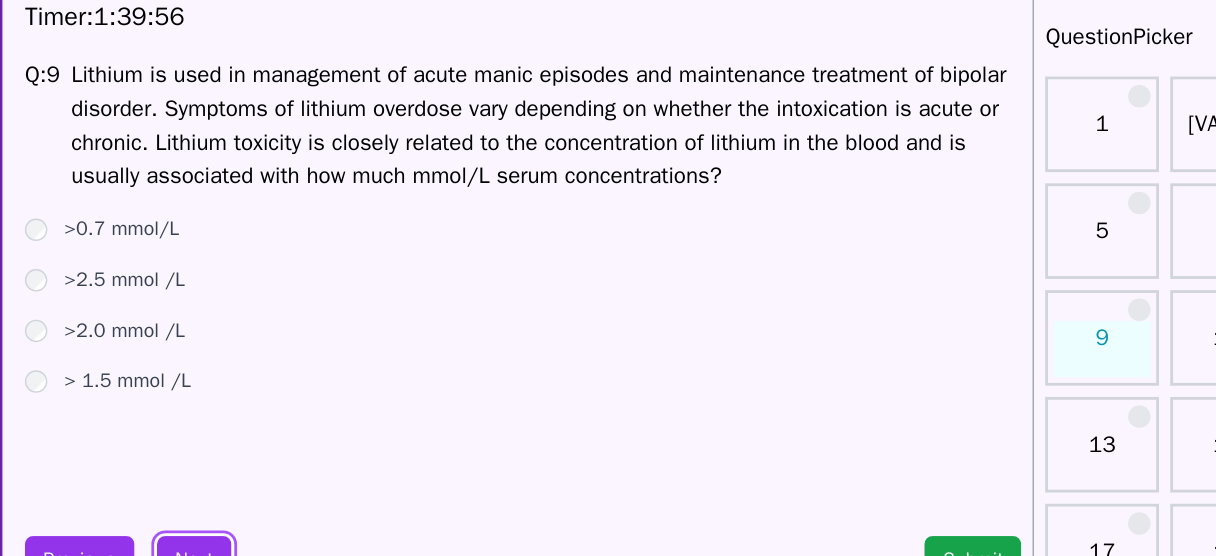 scroll, scrollTop: 21, scrollLeft: 0, axis: vertical 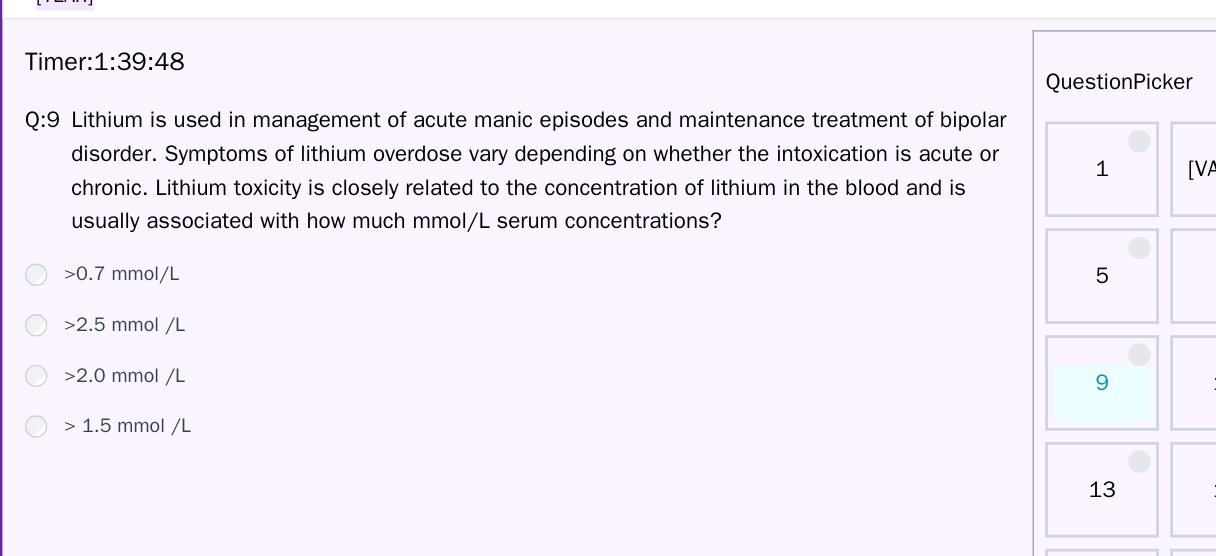 click on "Q: 9 Lithium is used in management of acute manic episodes and maintenance treatment of bipolar disorder. Symptoms of lithium overdose vary depending on whether the intoxication is acute or chronic. Lithium toxicity is closely related to the concentration of lithium in the blood and is usually associated with how much mmol/L serum concentrations? >0.7 mmol/L >2.5 mmol /L >2.0 mmol /L > 1.5 mmol /L" at bounding box center [482, 253] 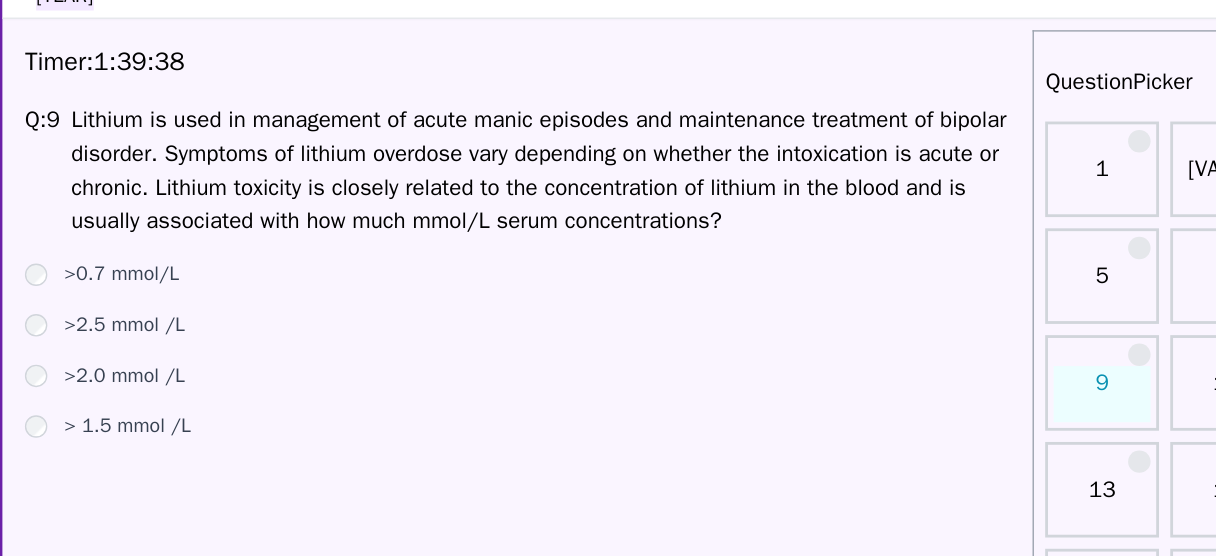 click on ">2.0 mmol /L" at bounding box center [199, 297] 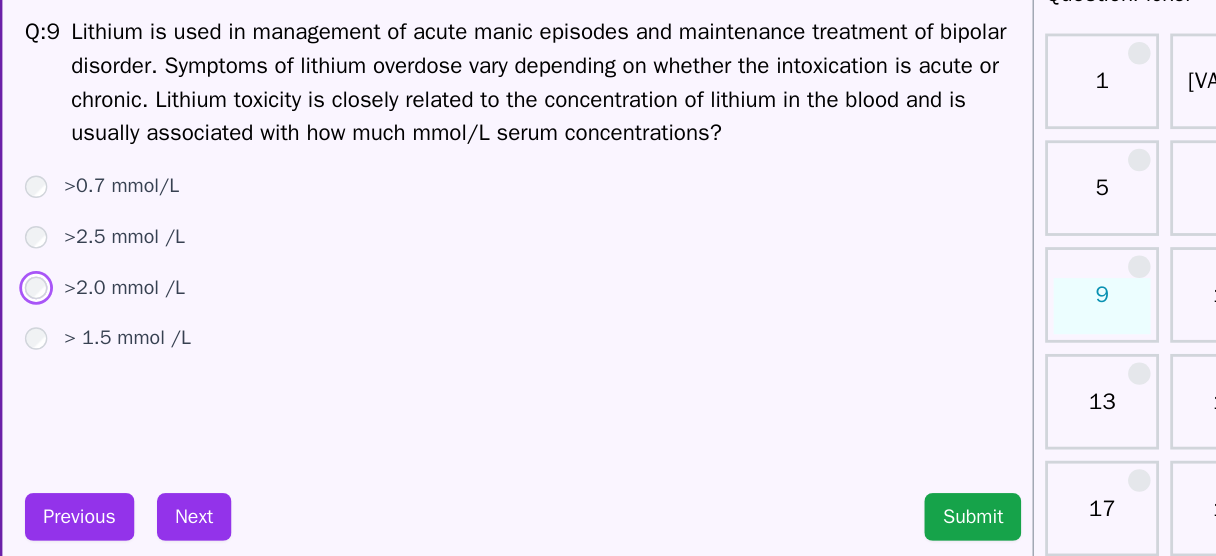 scroll, scrollTop: 21, scrollLeft: 0, axis: vertical 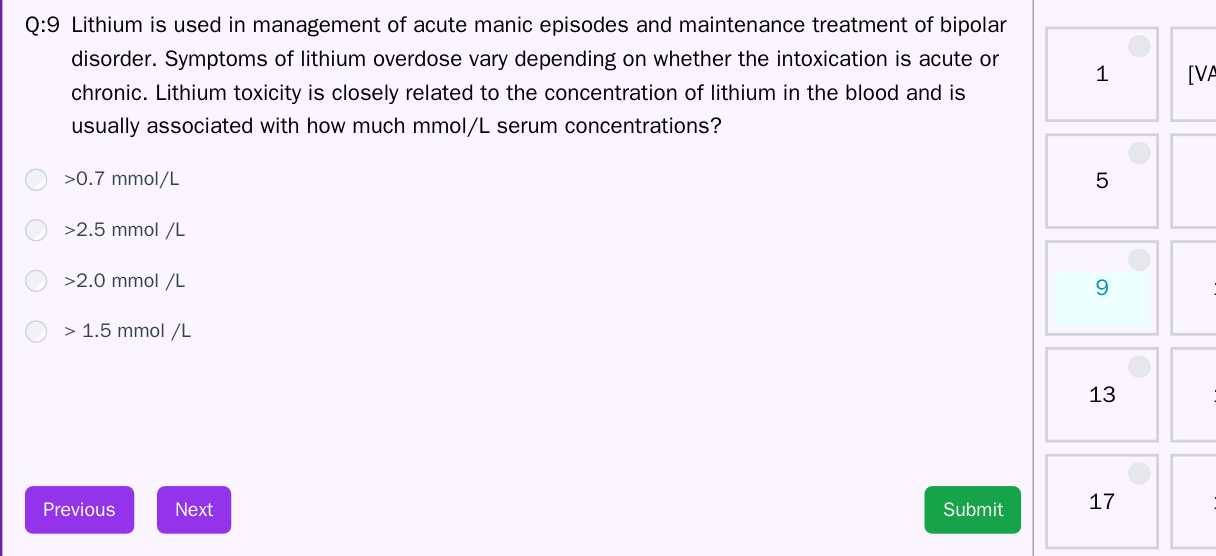 click on "> 1.5 mmol /L" at bounding box center (201, 333) 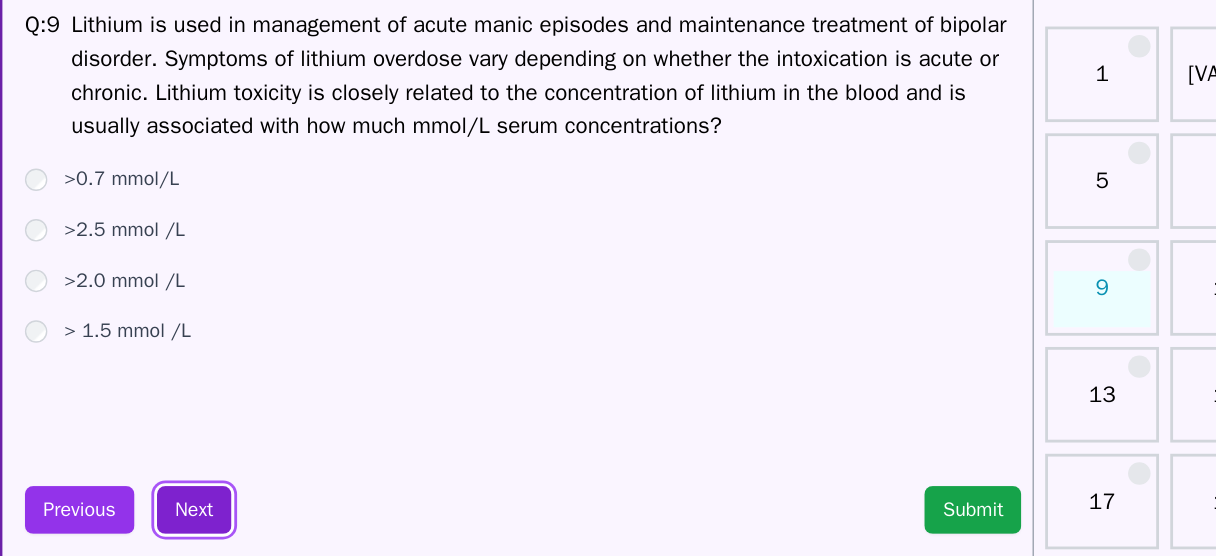 click on "Next" at bounding box center (248, 460) 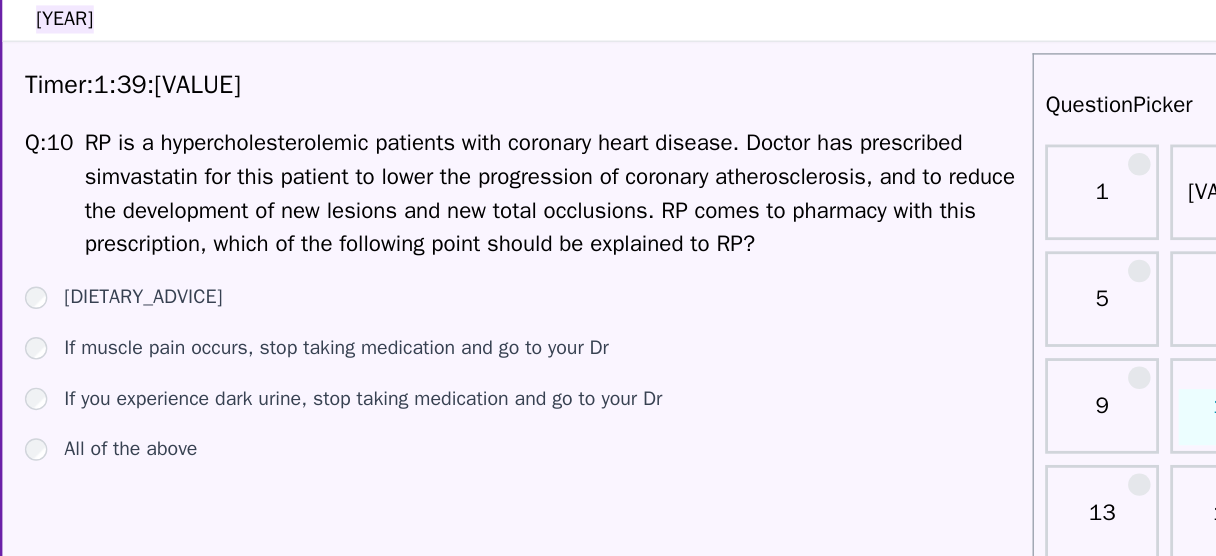 scroll, scrollTop: 21, scrollLeft: 0, axis: vertical 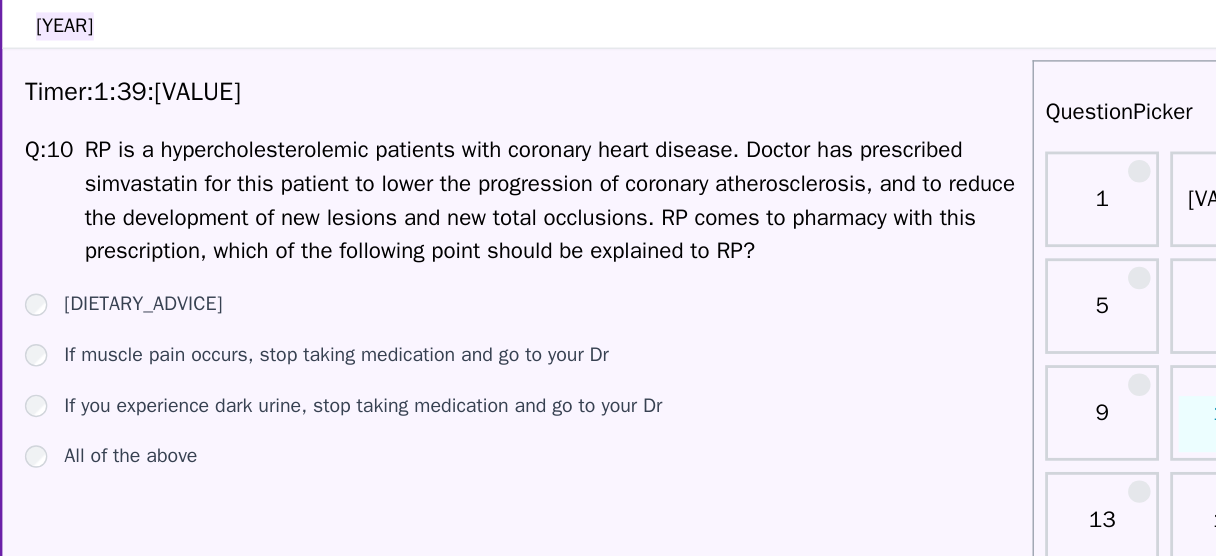click on "RP is a hypercholesterolemic patients with coronary heart disease. Doctor has prescribed simvastatin for this patient to lower the progression of coronary atherosclerosis, and to reduce the development of new lesions and new total occlusions. RP comes to pharmacy with this prescription, which of the following point should be explained to RP?" at bounding box center [504, 151] 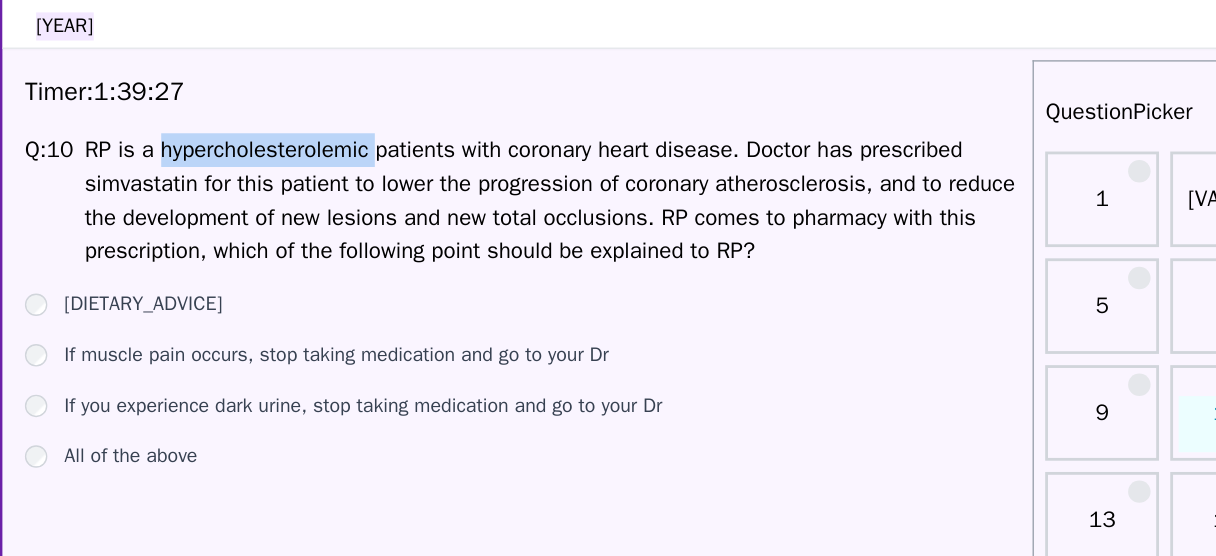 click on "RP is a hypercholesterolemic patients with coronary heart disease. Doctor has prescribed simvastatin for this patient to lower the progression of coronary atherosclerosis, and to reduce the development of new lesions and new total occlusions. RP comes to pharmacy with this prescription, which of the following point should be explained to RP?" at bounding box center (504, 151) 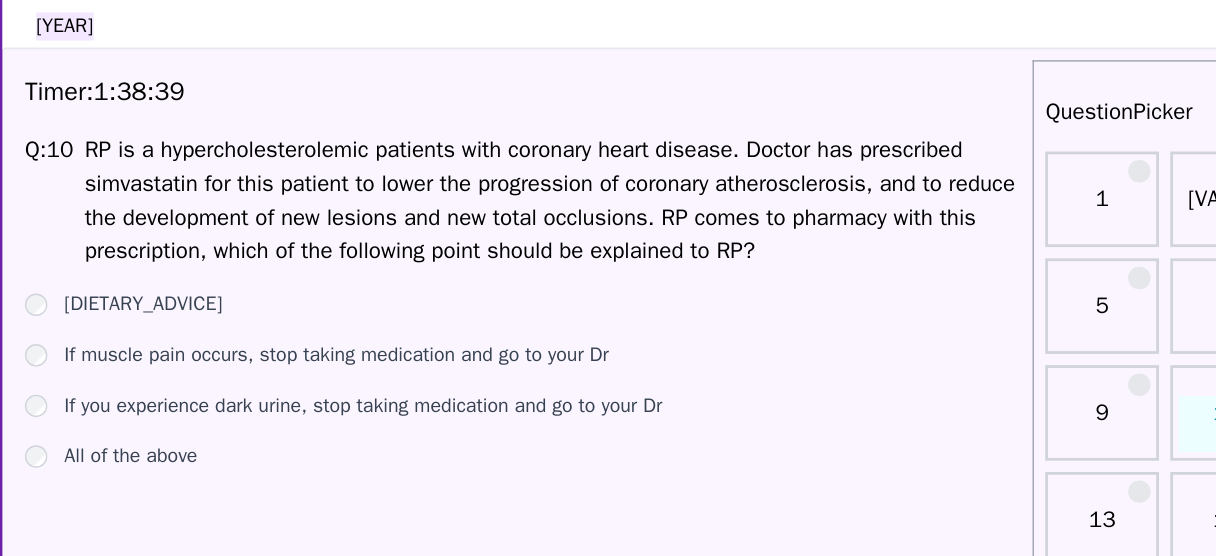 click on "RP is a hypercholesterolemic patients with coronary heart disease. Doctor has prescribed simvastatin for this patient to lower the progression of coronary atherosclerosis, and to reduce the development of new lesions and new total occlusions. RP comes to pharmacy with this prescription, which of the following point should be explained to RP?" at bounding box center (504, 151) 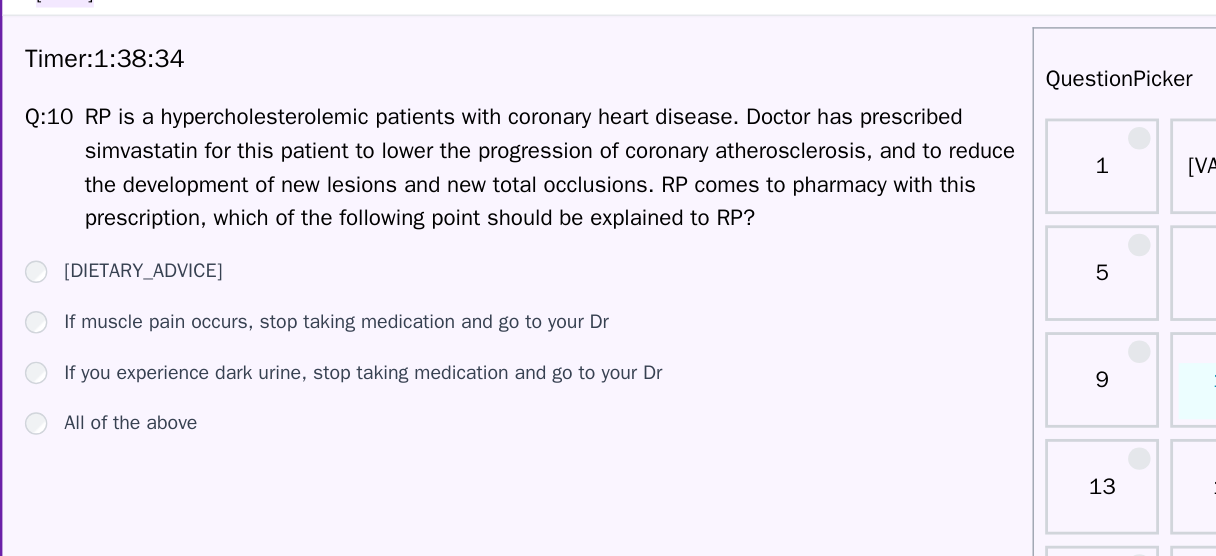scroll, scrollTop: 21, scrollLeft: 0, axis: vertical 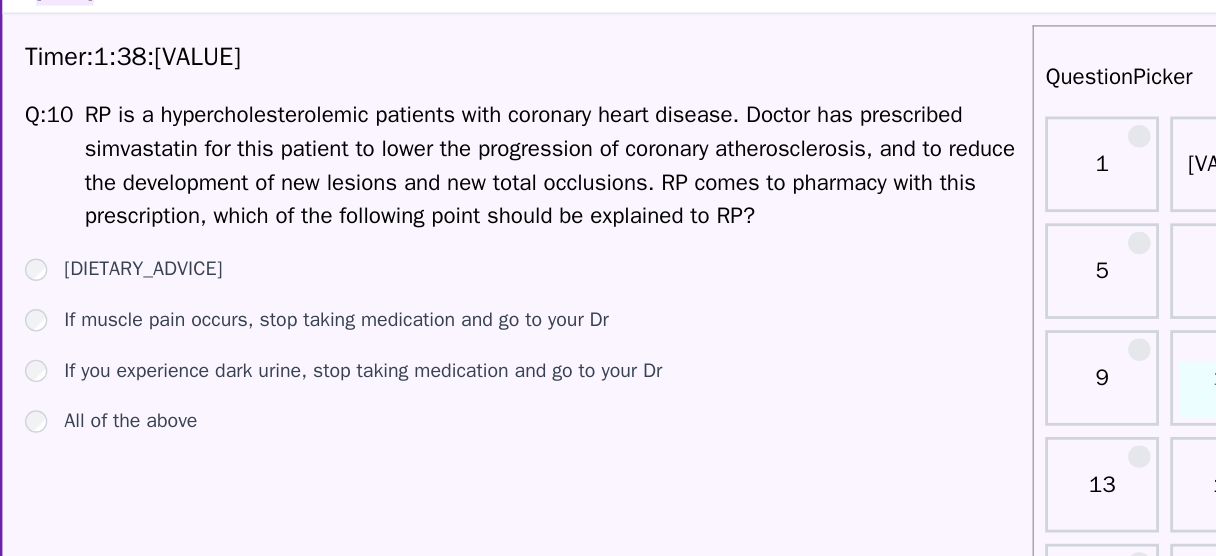 click on "RP is a hypercholesterolemic patients with coronary heart disease. Doctor has prescribed simvastatin for this patient to lower the progression of coronary atherosclerosis, and to reduce the development of new lesions and new total occlusions. RP comes to pharmacy with this prescription, which of the following point should be explained to RP?" at bounding box center (504, 151) 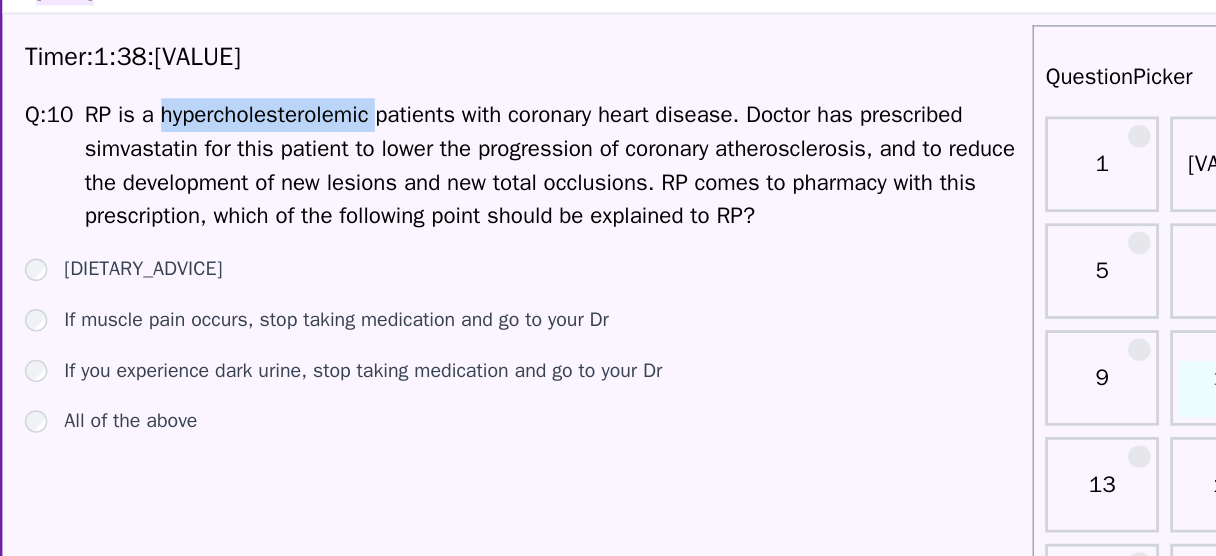 click on "RP is a hypercholesterolemic patients with coronary heart disease. Doctor has prescribed simvastatin for this patient to lower the progression of coronary atherosclerosis, and to reduce the development of new lesions and new total occlusions. RP comes to pharmacy with this prescription, which of the following point should be explained to RP?" at bounding box center [504, 151] 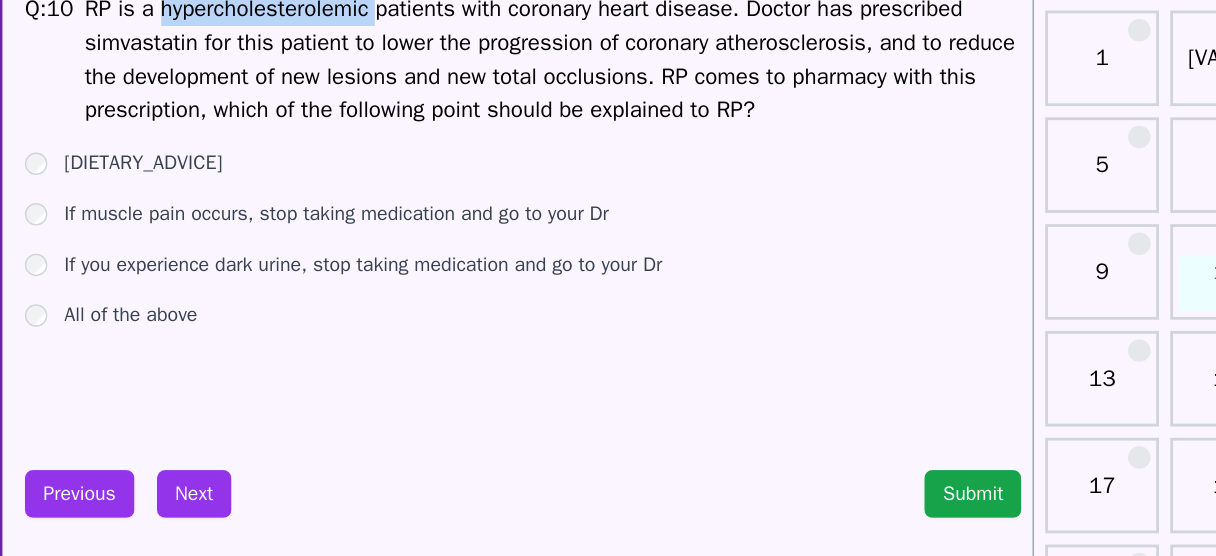 scroll, scrollTop: 21, scrollLeft: 0, axis: vertical 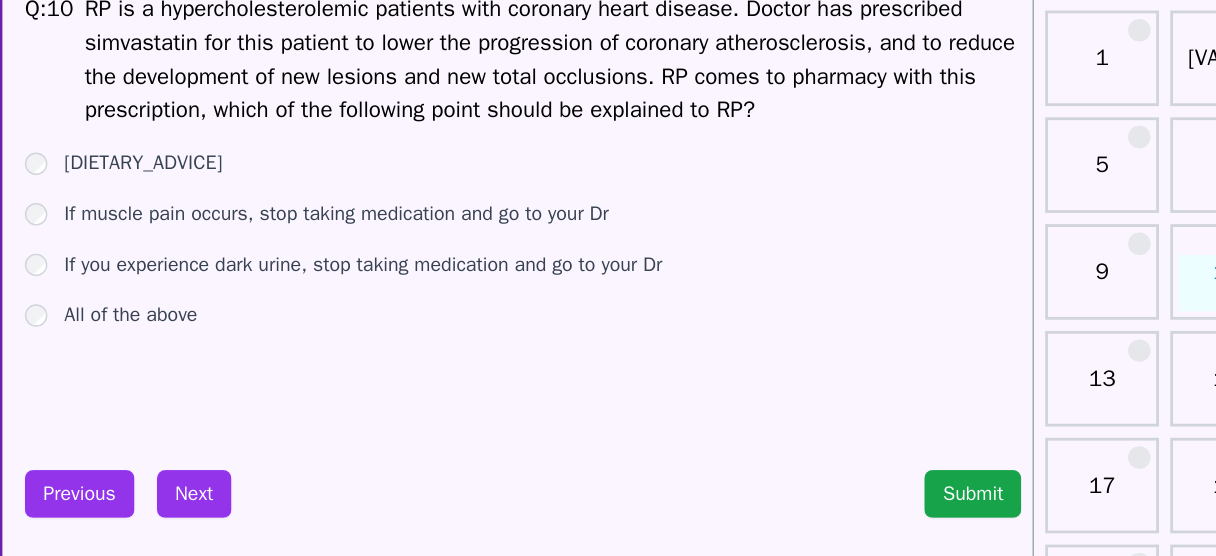 click on "All of the above" at bounding box center [203, 333] 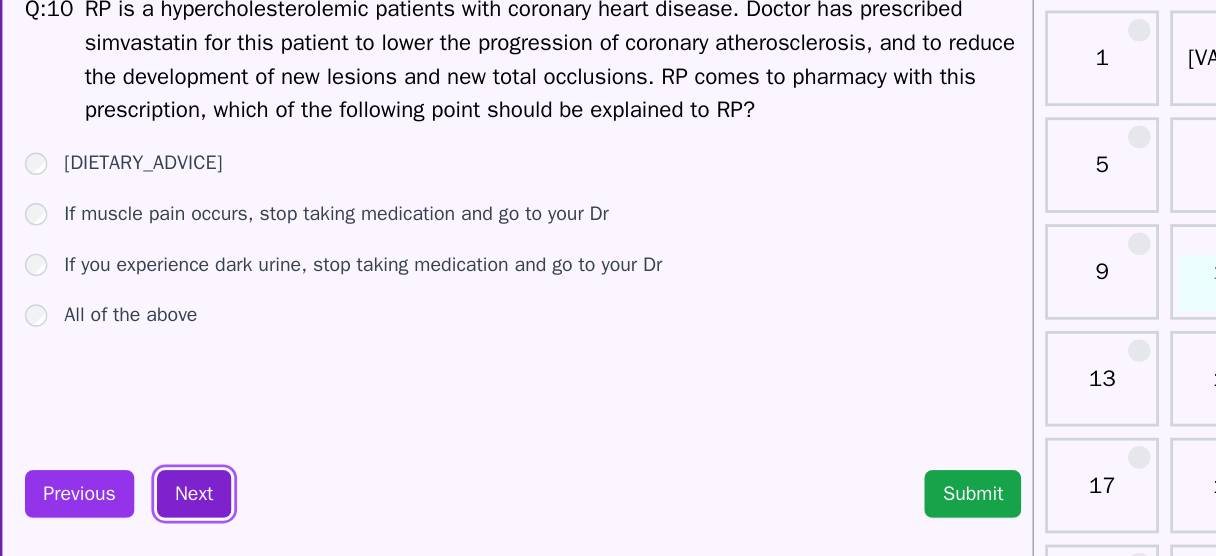 click on "Next" at bounding box center (248, 460) 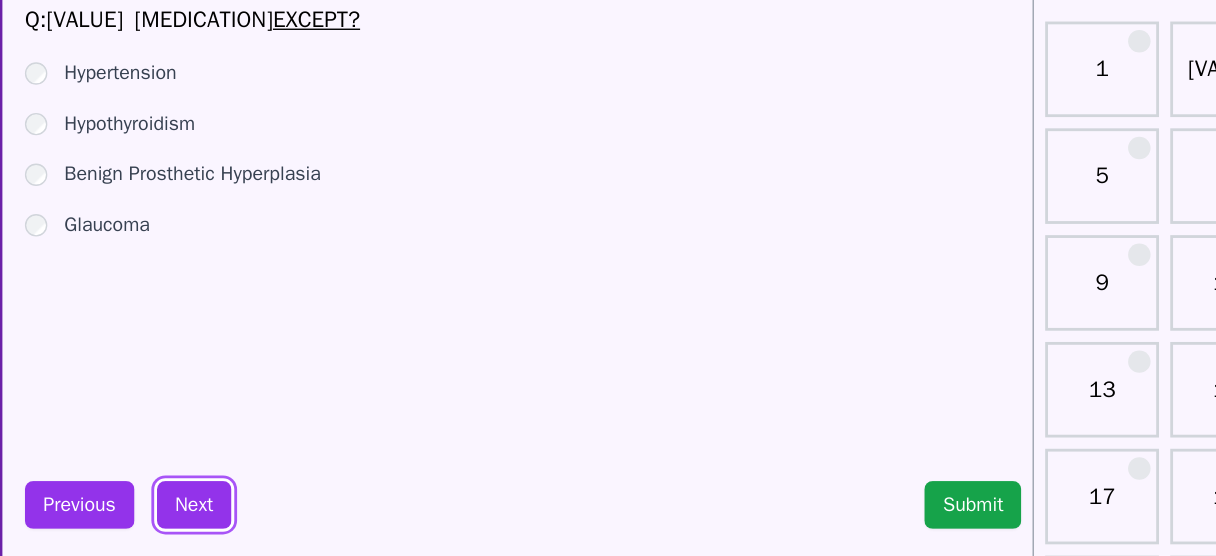 scroll, scrollTop: 21, scrollLeft: 0, axis: vertical 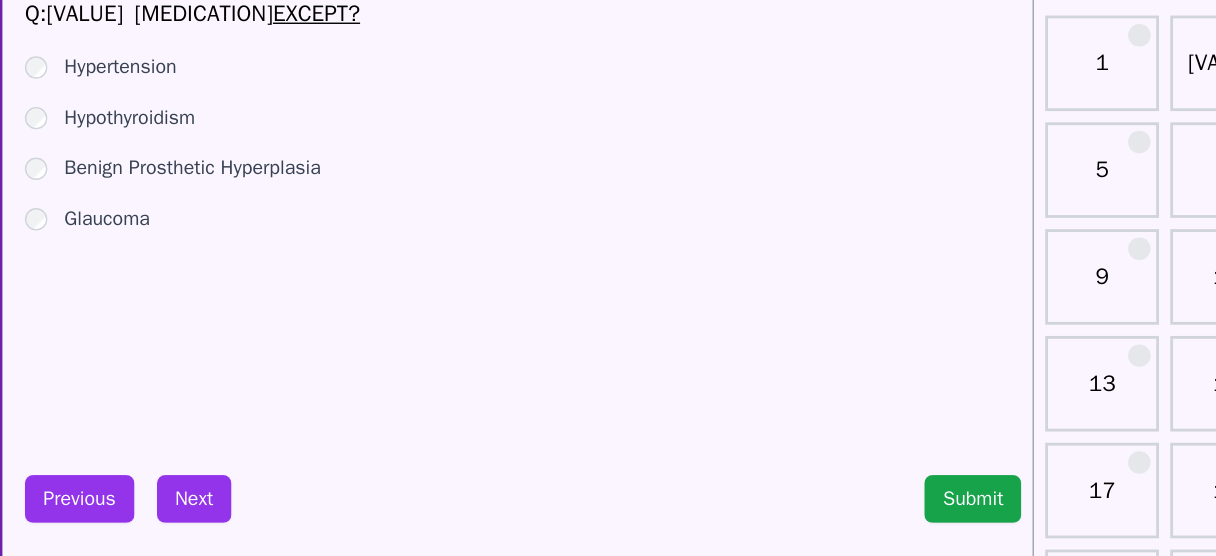 click on "Benign Prosthetic Hyperplasia" at bounding box center [247, 225] 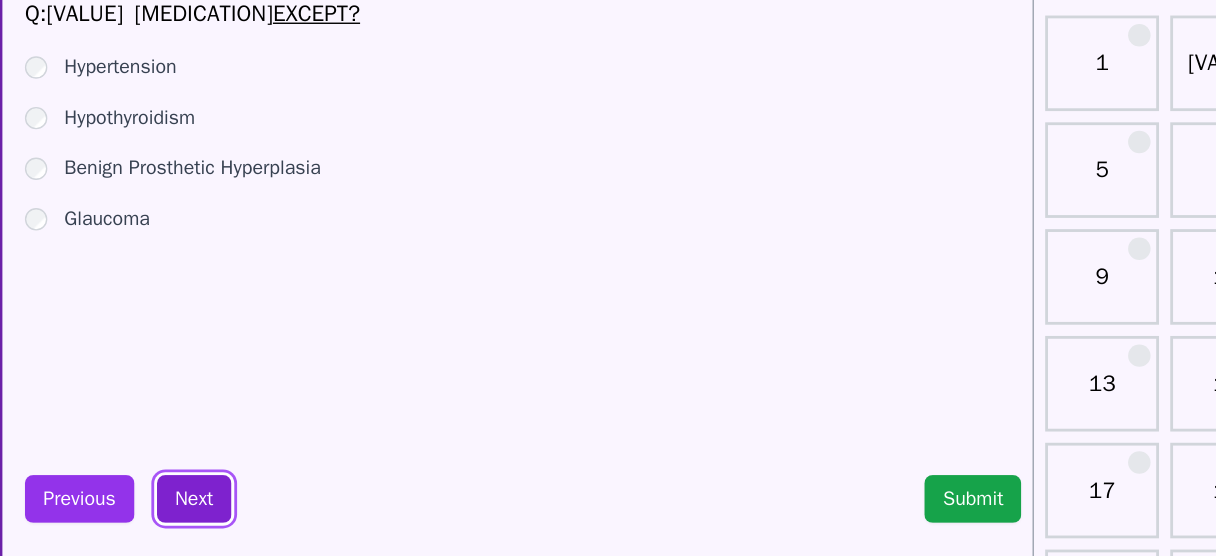 click on "Next" at bounding box center [248, 460] 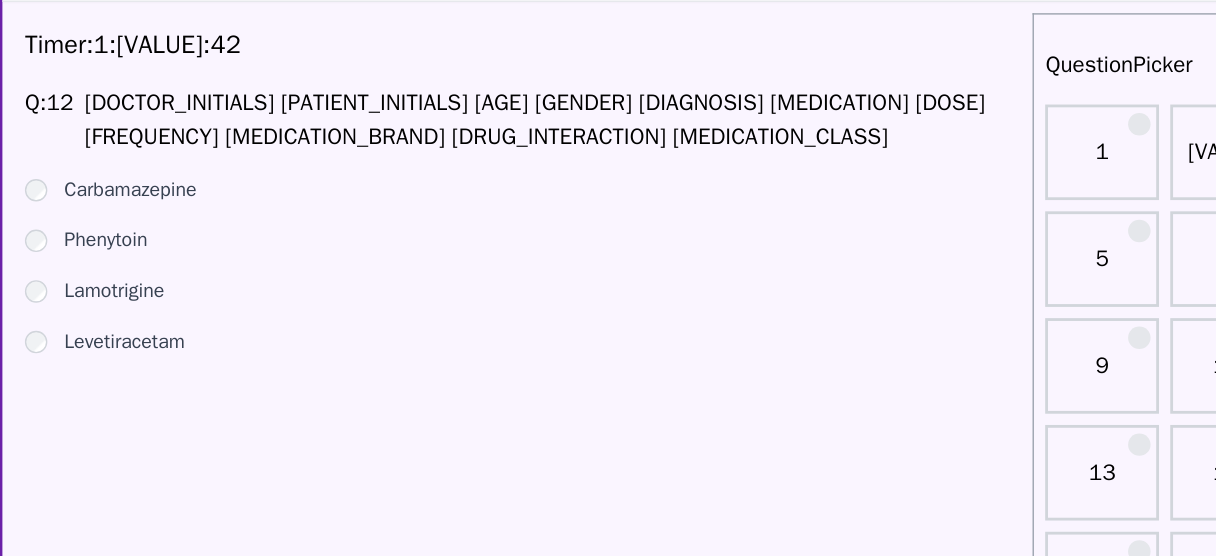 click on "Levetiracetam" at bounding box center [199, 285] 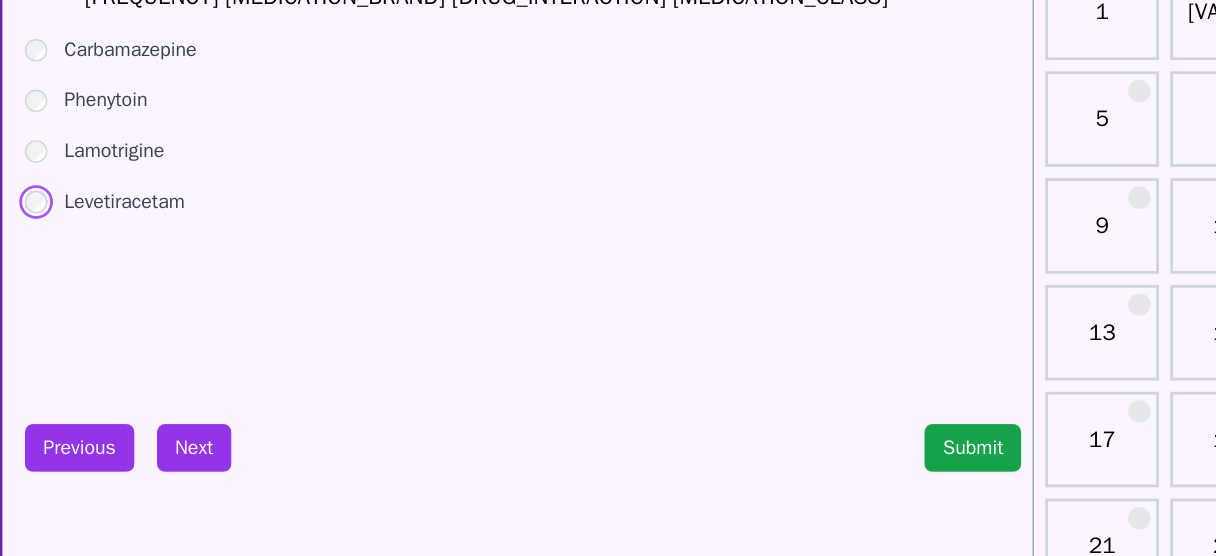 scroll, scrollTop: 21, scrollLeft: 0, axis: vertical 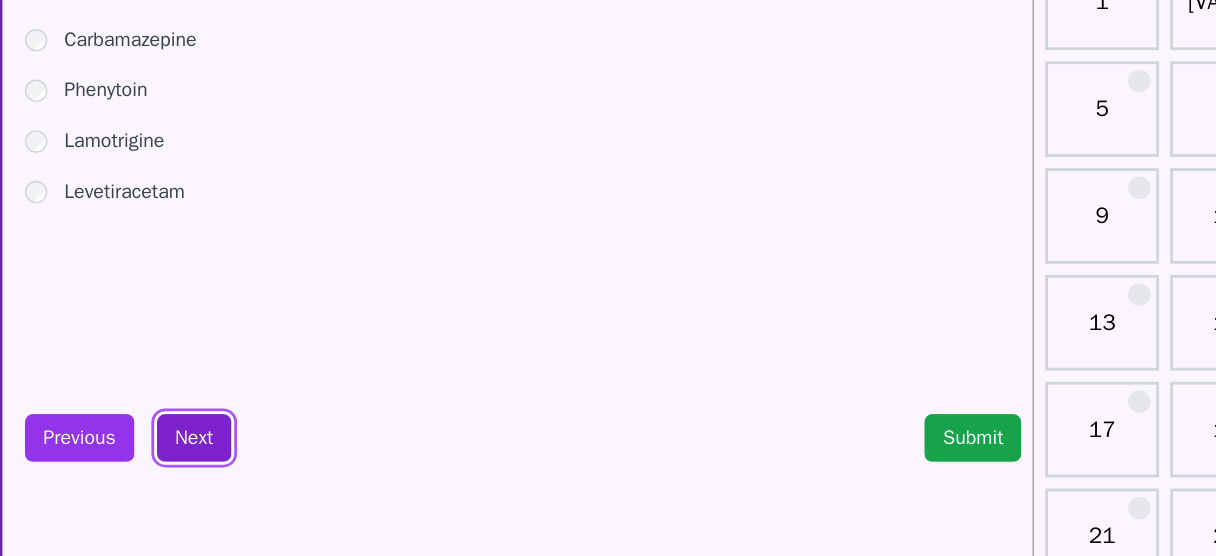click on "Next" at bounding box center (248, 460) 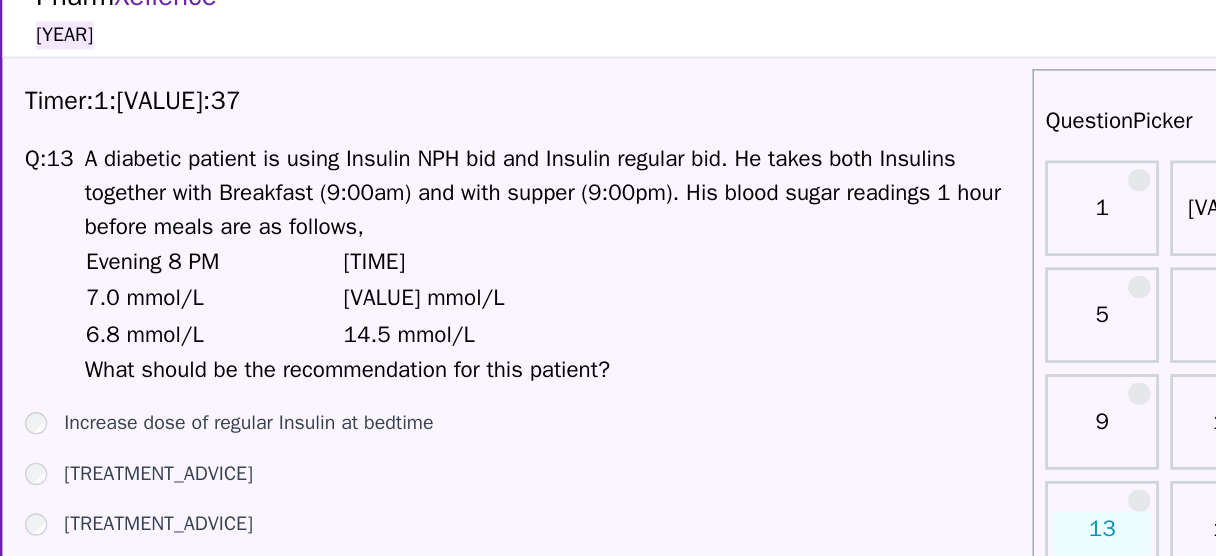 scroll, scrollTop: 21, scrollLeft: 0, axis: vertical 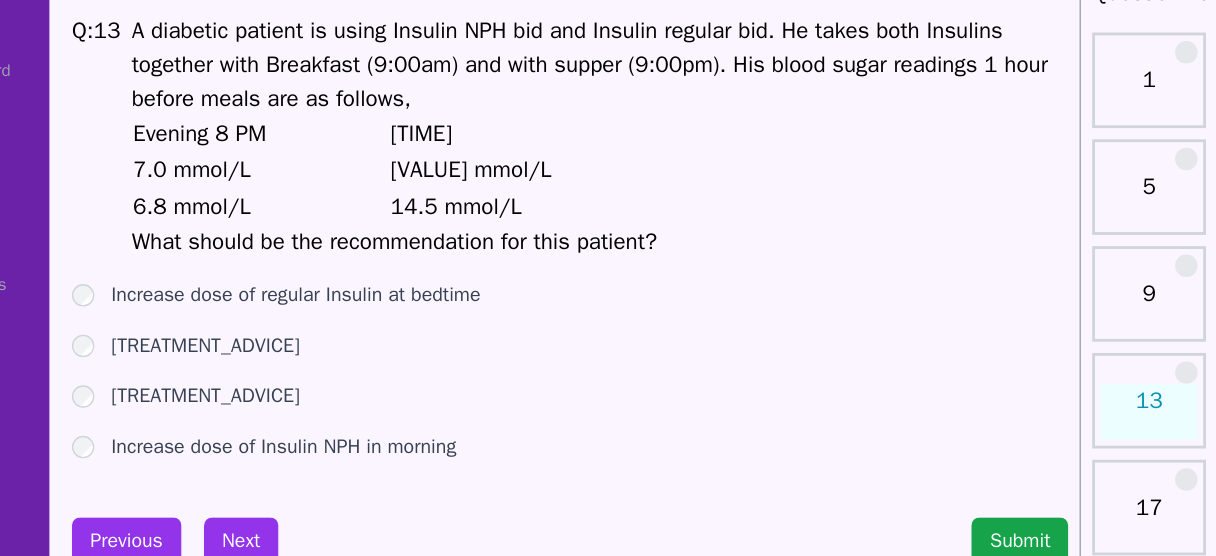 click on "Increase dose of regular Insulin at bedtime" at bounding box center [287, 303] 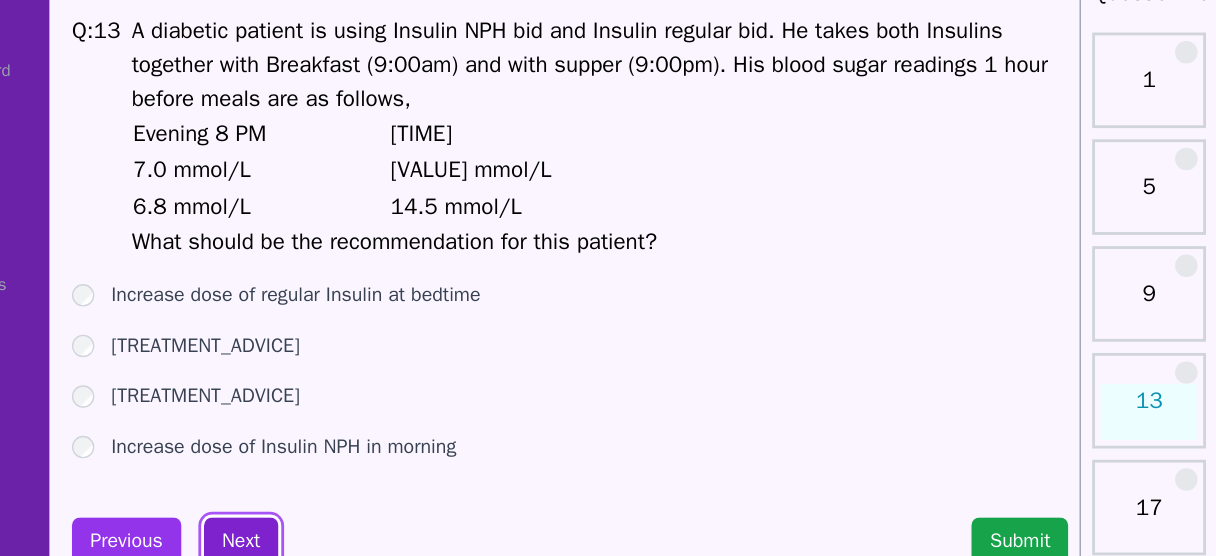 click on "Next" at bounding box center [248, 478] 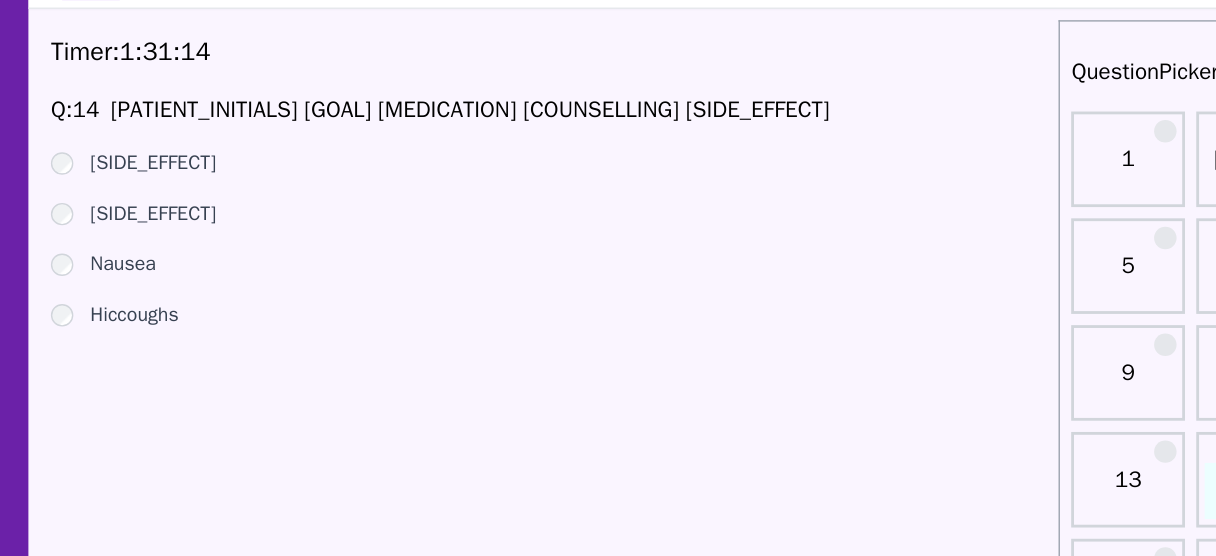scroll, scrollTop: 21, scrollLeft: 0, axis: vertical 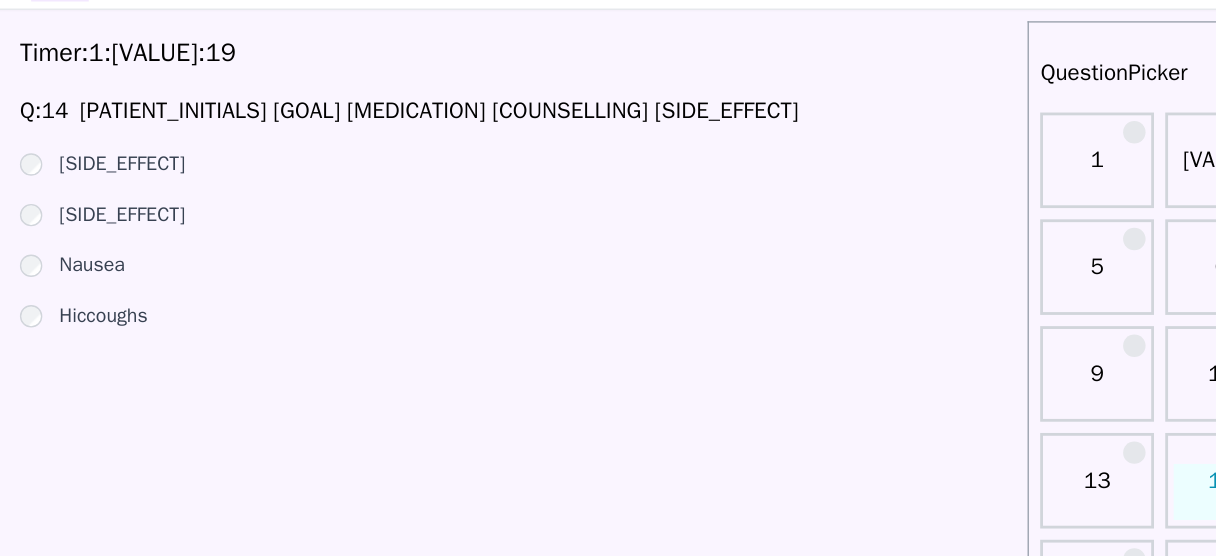 click on "Nausea" at bounding box center (179, 225) 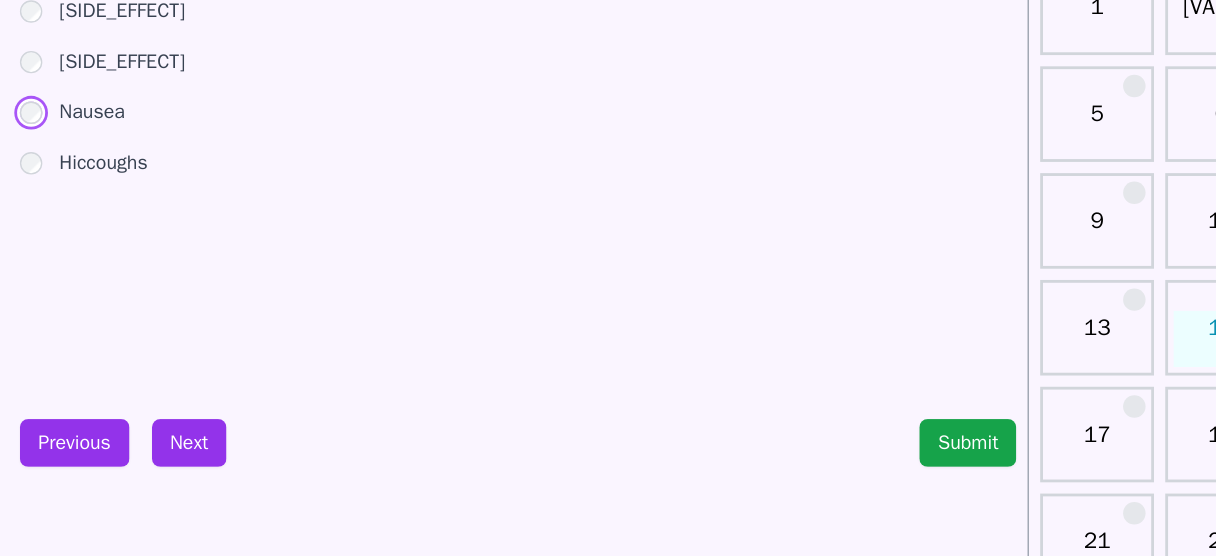 scroll, scrollTop: 21, scrollLeft: 0, axis: vertical 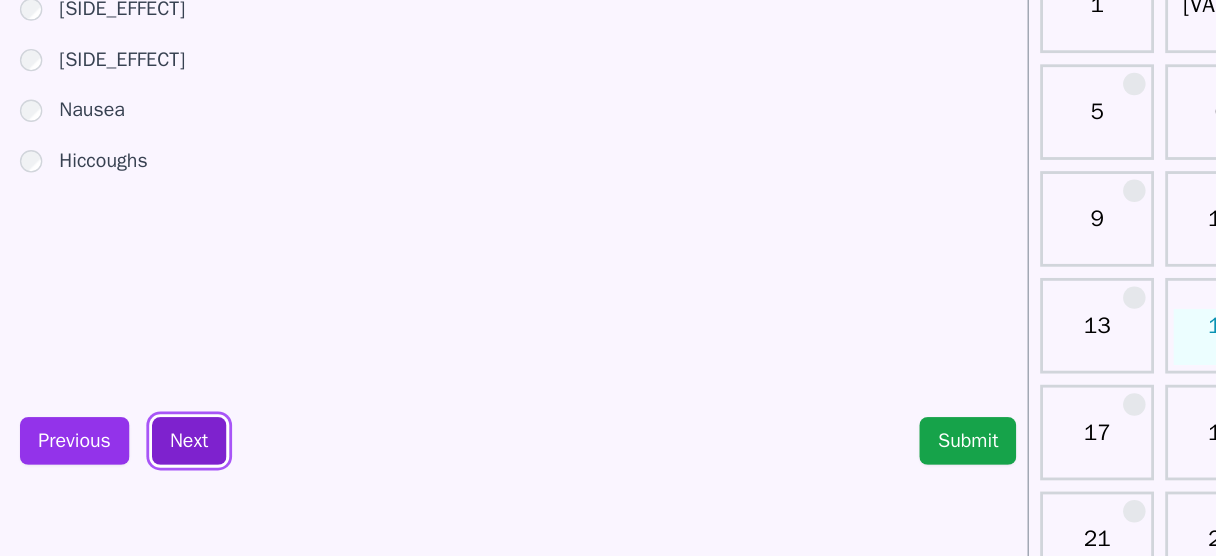 click on "Next" at bounding box center [248, 460] 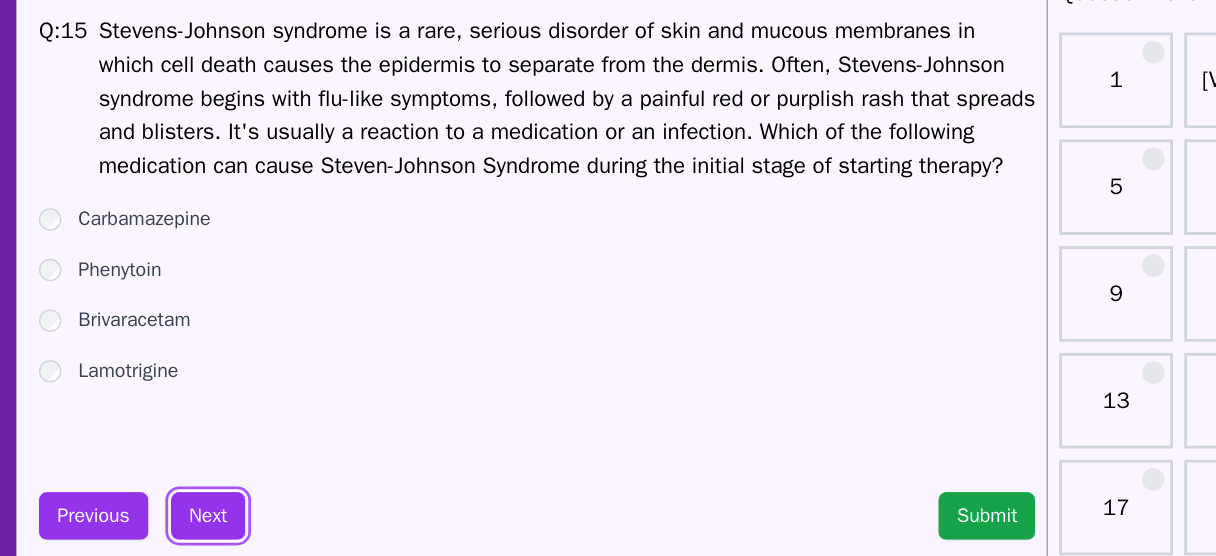 scroll, scrollTop: 21, scrollLeft: 0, axis: vertical 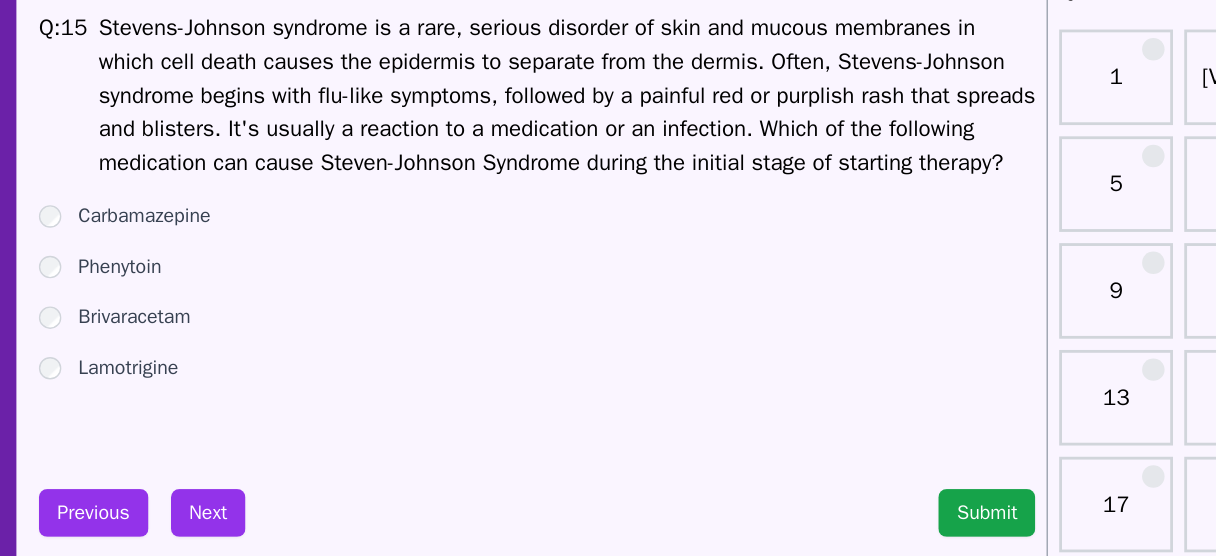 click on "Lamotrigine" at bounding box center [191, 357] 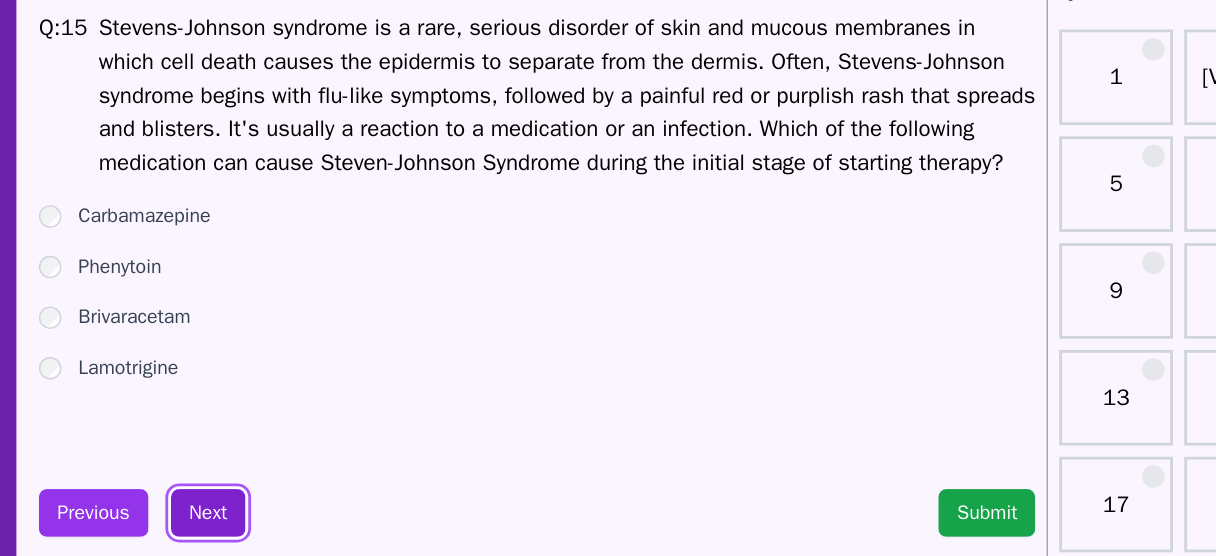 click on "Next" at bounding box center (248, 460) 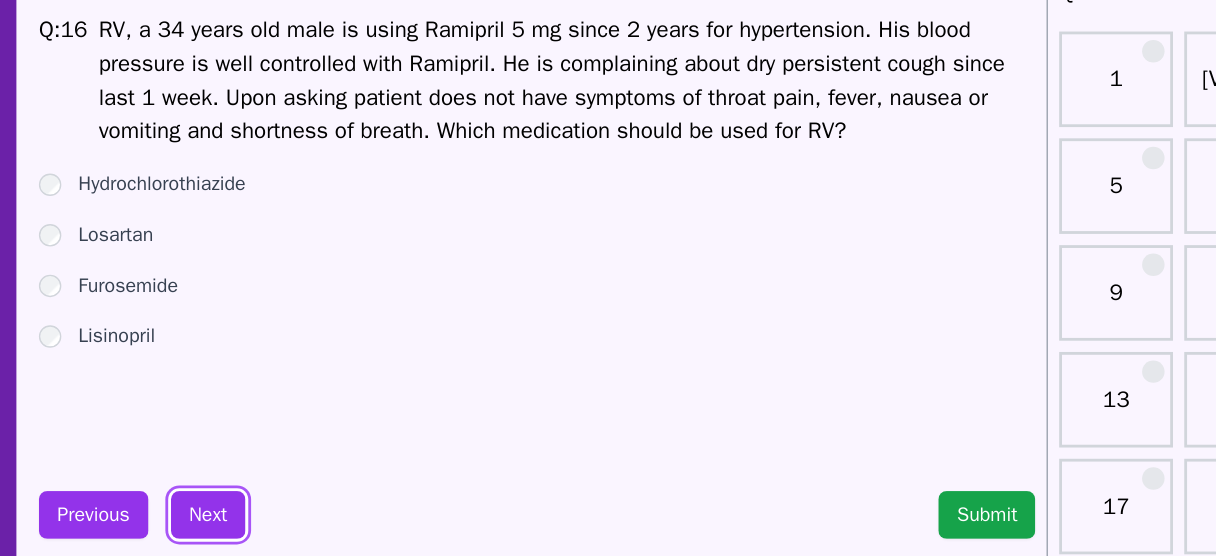scroll, scrollTop: 21, scrollLeft: 0, axis: vertical 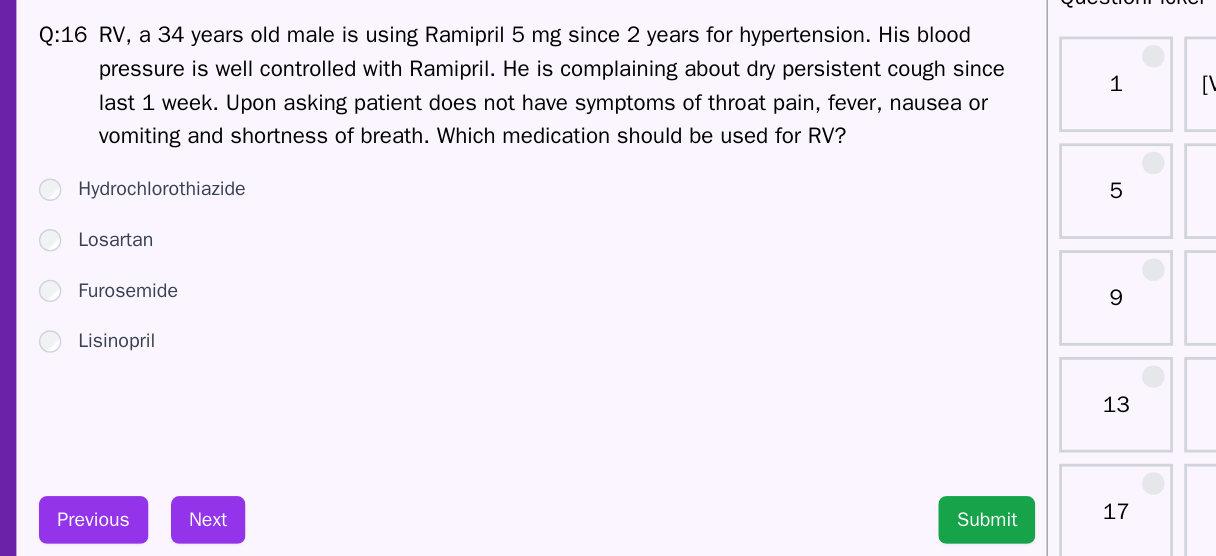 click on "Losartan" at bounding box center [182, 261] 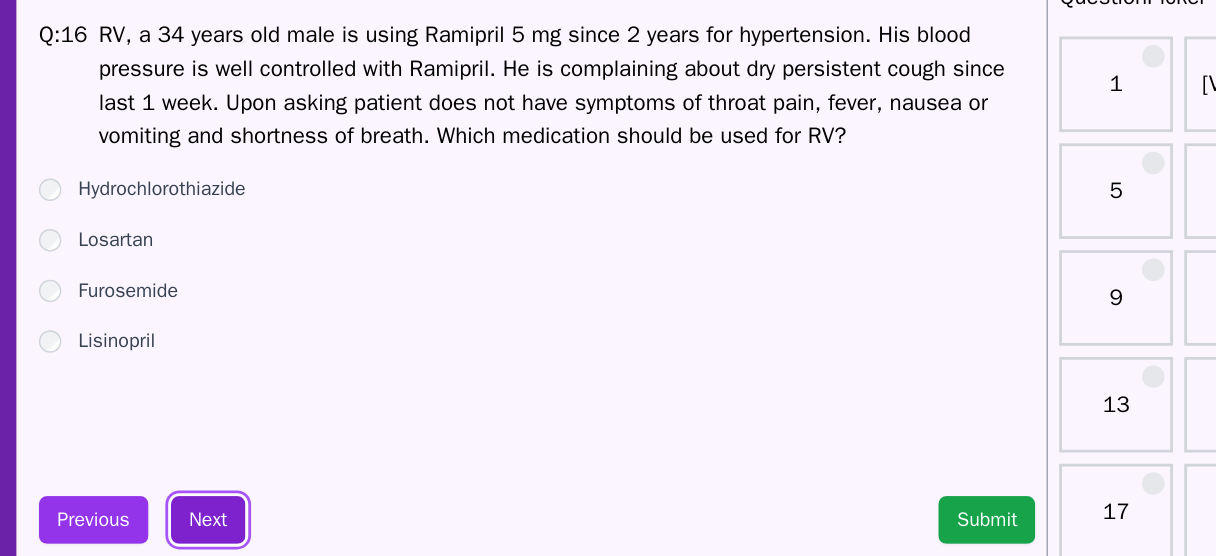 click on "Next" at bounding box center (248, 460) 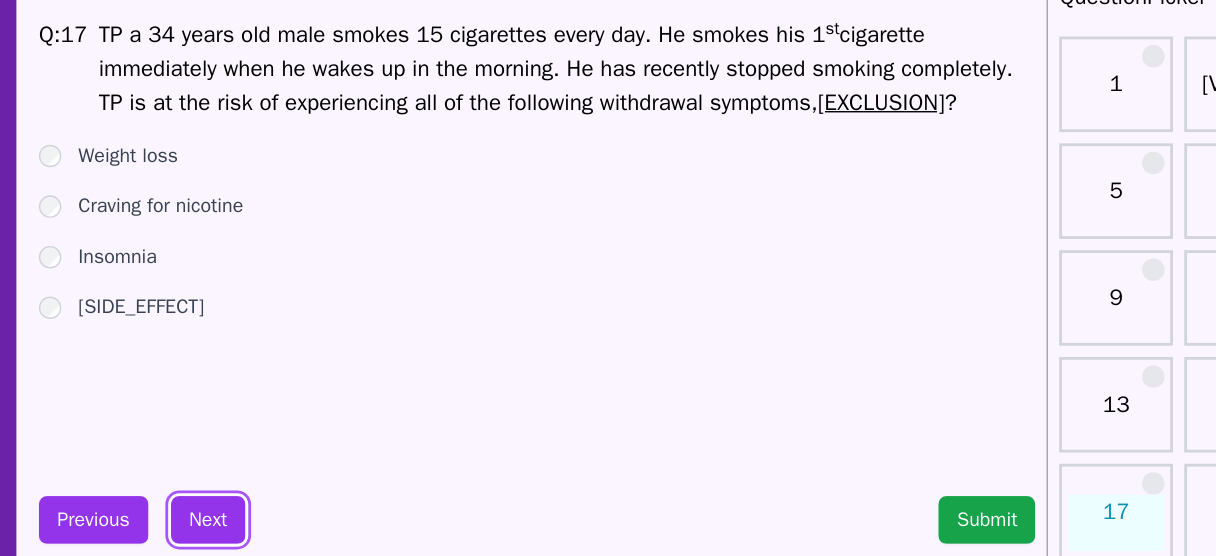 scroll, scrollTop: 21, scrollLeft: 0, axis: vertical 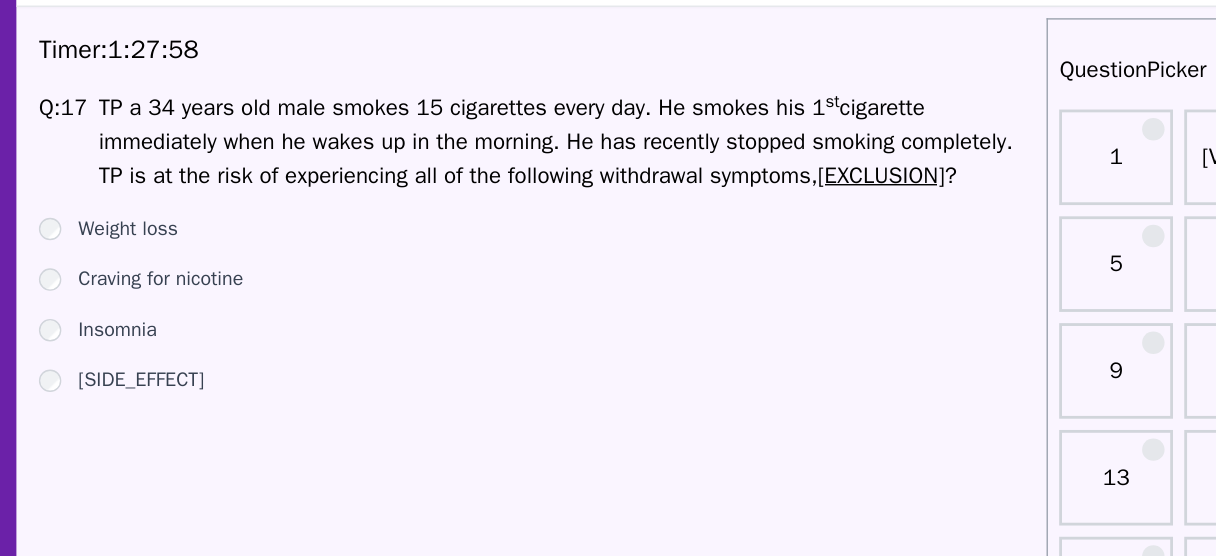 click on "Weight loss" at bounding box center [191, 201] 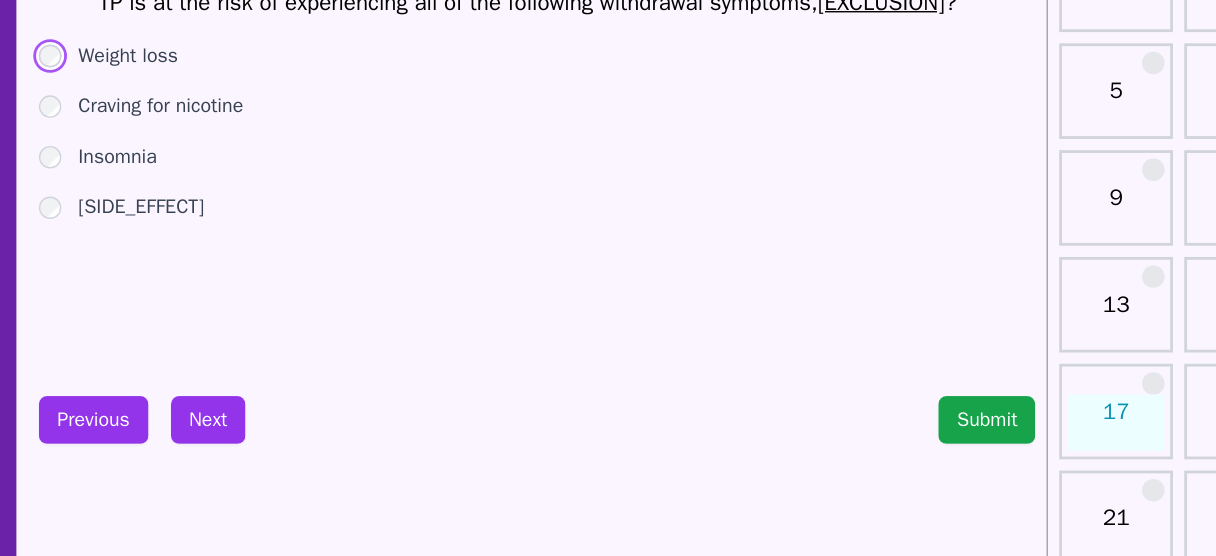 scroll, scrollTop: 24, scrollLeft: 0, axis: vertical 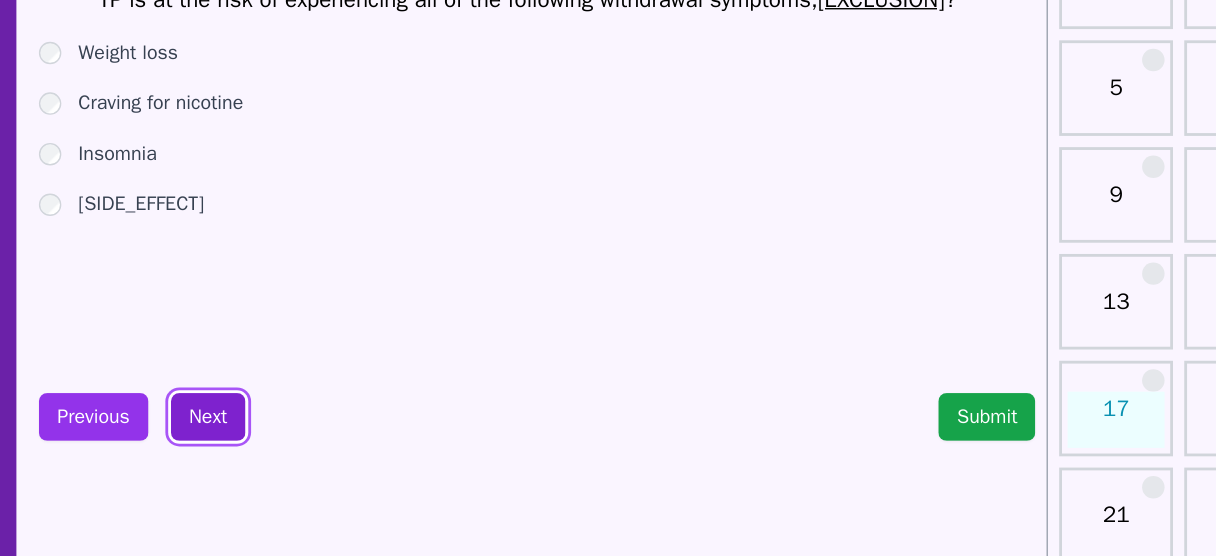 click on "Next" at bounding box center [248, 457] 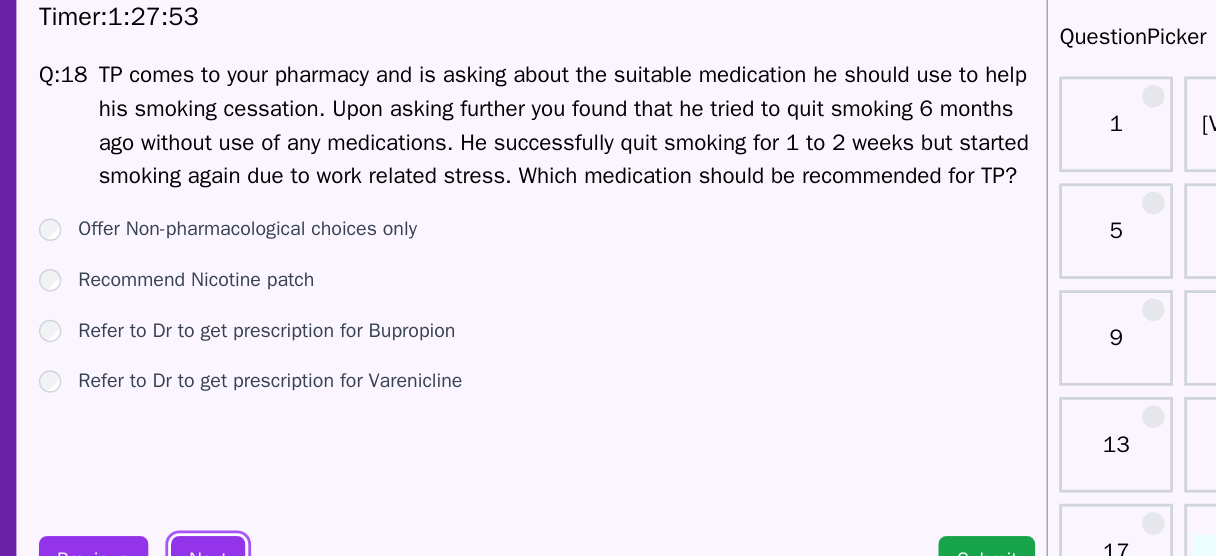 scroll, scrollTop: 24, scrollLeft: 0, axis: vertical 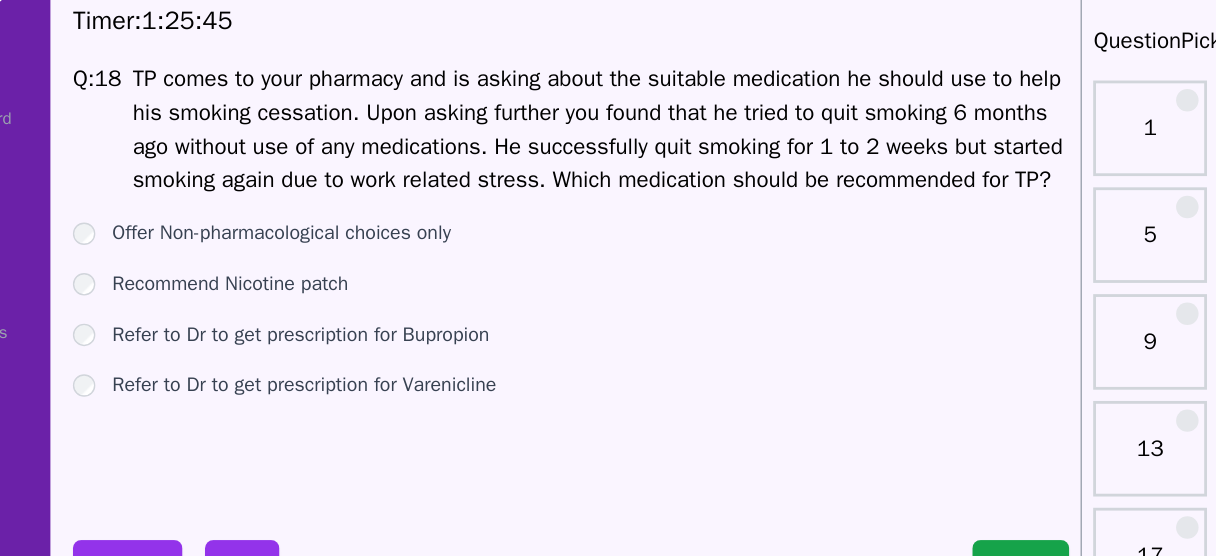 drag, startPoint x: 351, startPoint y: 221, endPoint x: 291, endPoint y: 325, distance: 120.06665 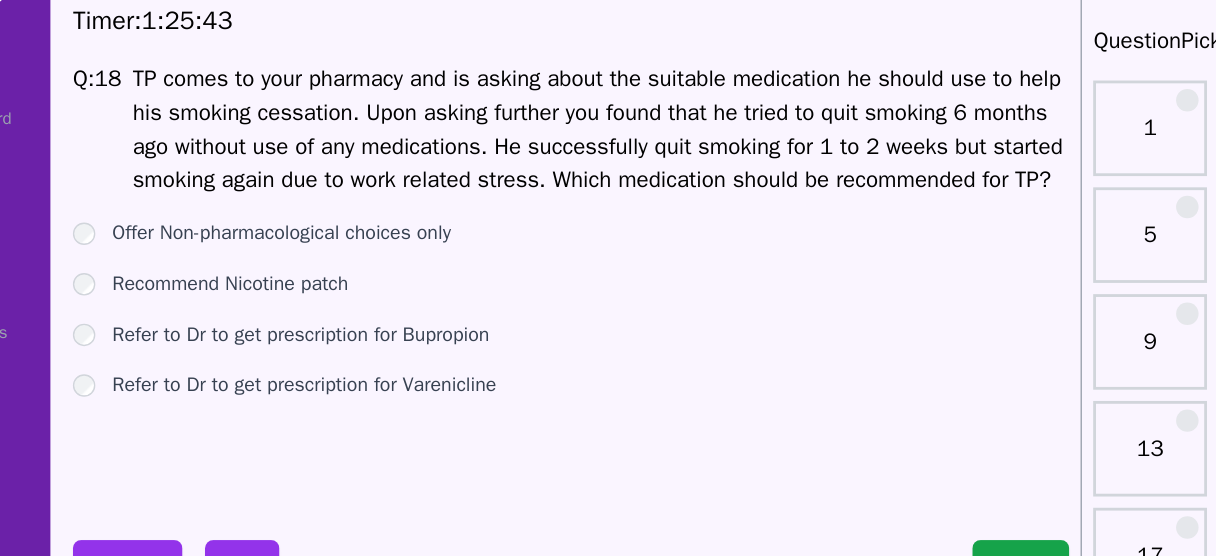 click on "Offer Non-pharmacological choices only Recommend Nicotine patch Refer to Dr to get prescription for Bupropion Refer to Dr to get prescription for Varenicline" at bounding box center [482, 276] 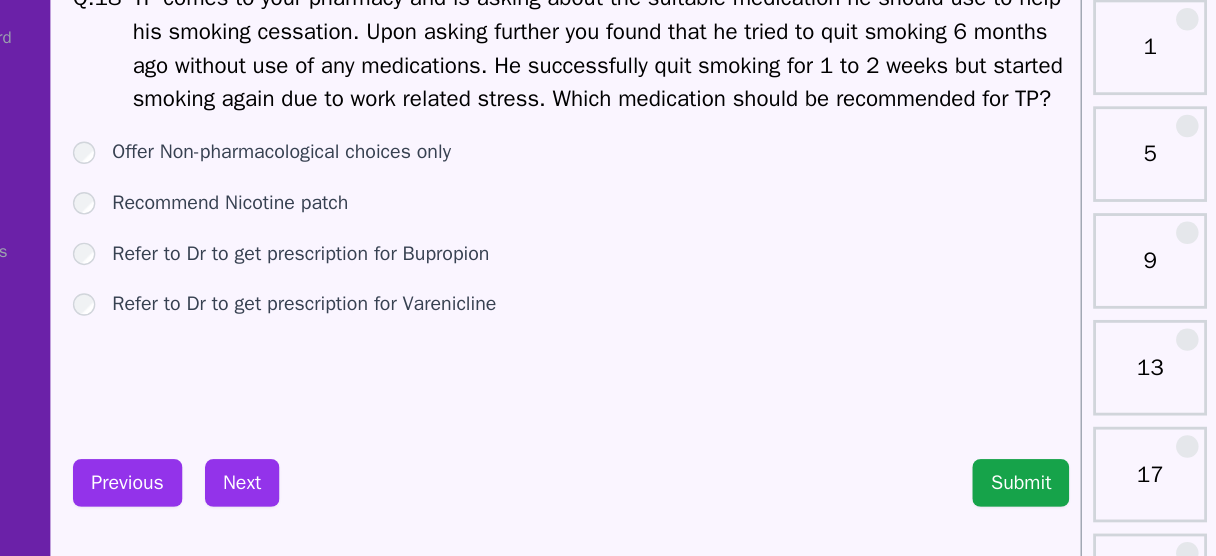 scroll, scrollTop: 24, scrollLeft: 0, axis: vertical 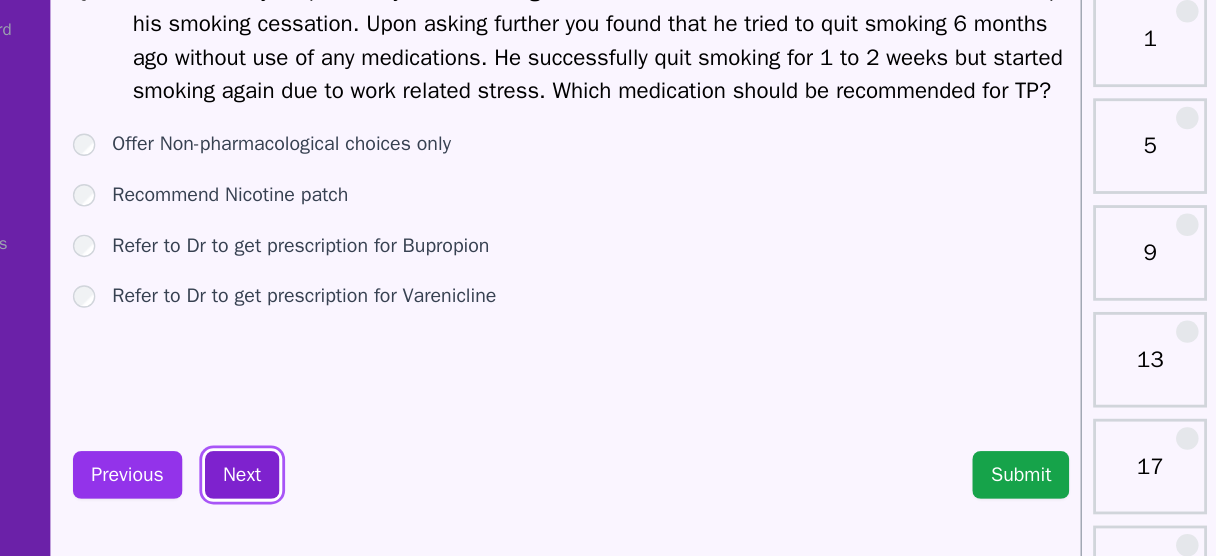 click on "Next" at bounding box center [248, 457] 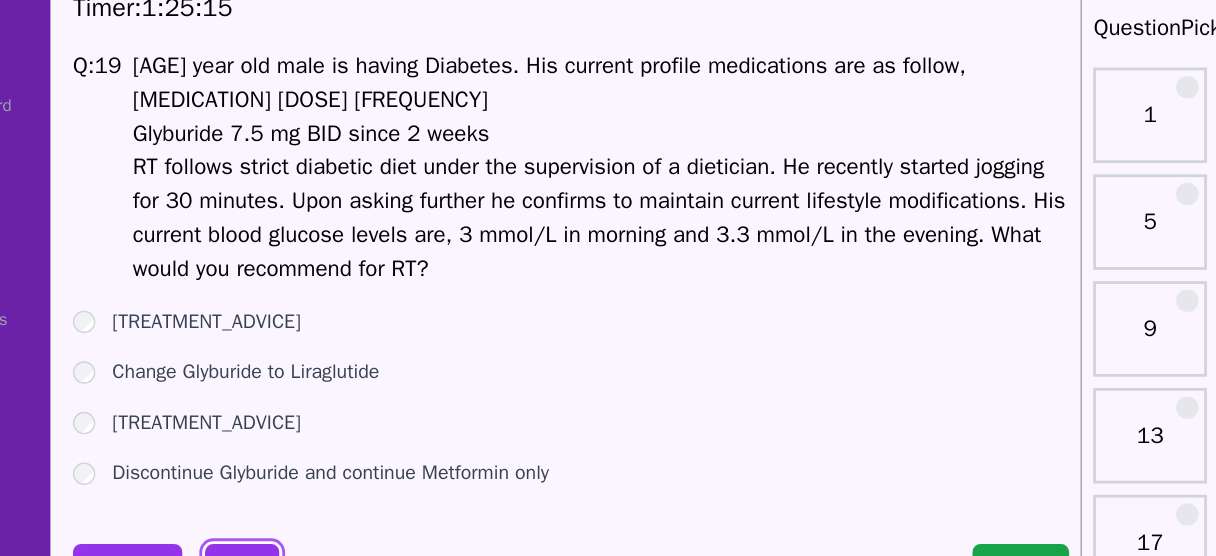 scroll, scrollTop: 24, scrollLeft: 0, axis: vertical 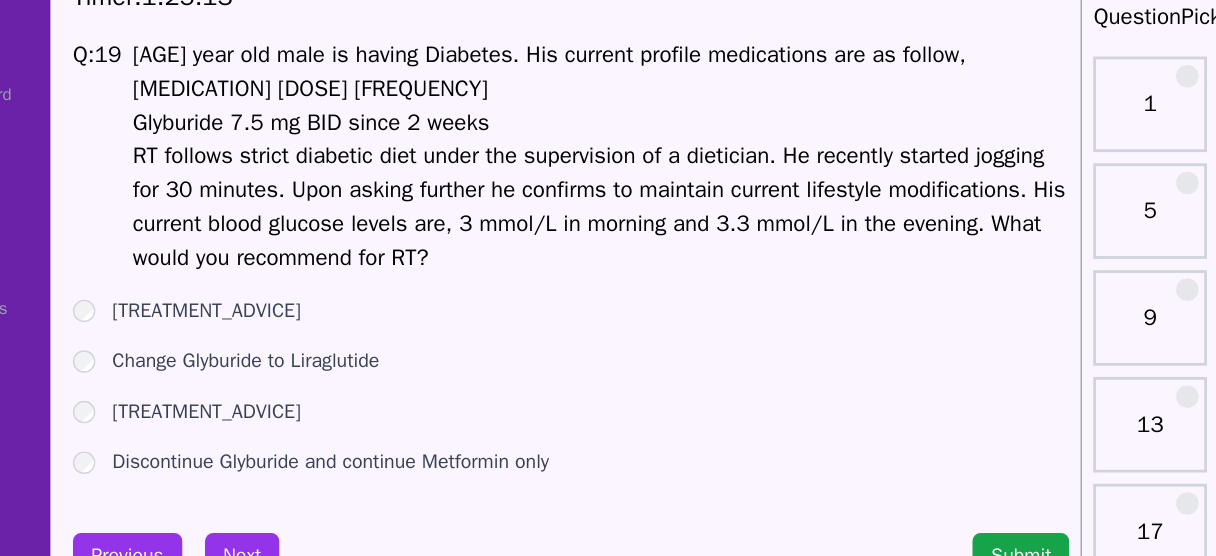 click on "[TREATMENT_ADVICE]" at bounding box center [223, 366] 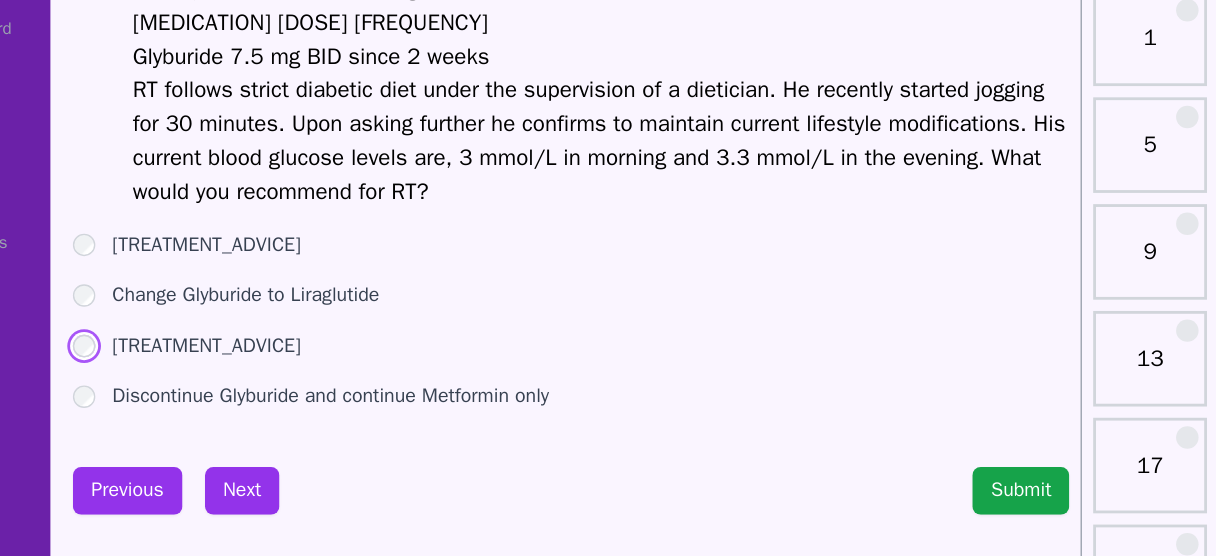 scroll, scrollTop: 24, scrollLeft: 0, axis: vertical 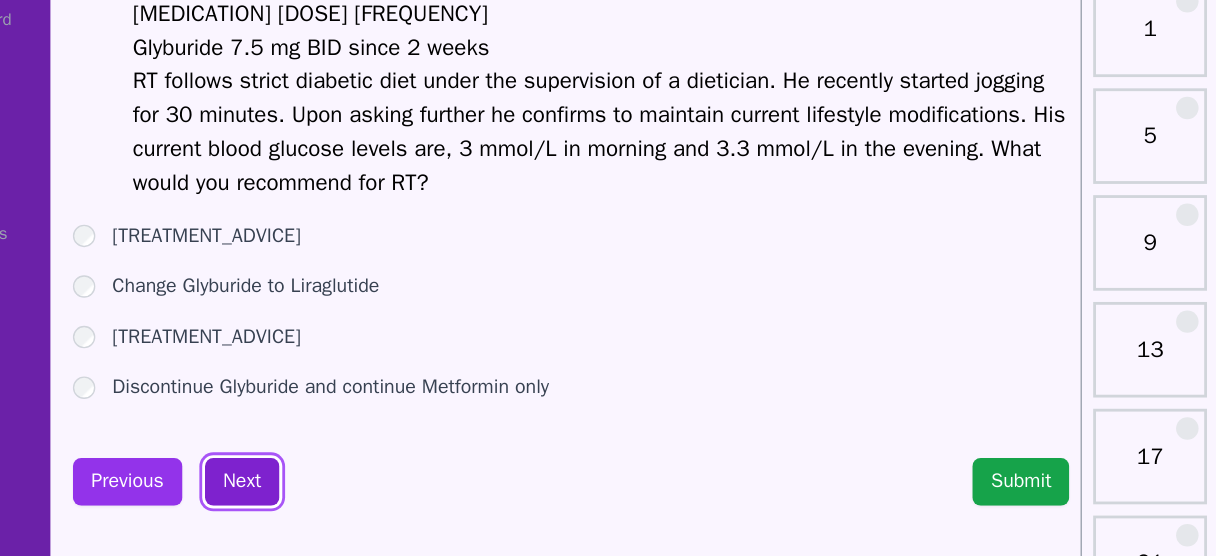 click on "Next" at bounding box center [248, 469] 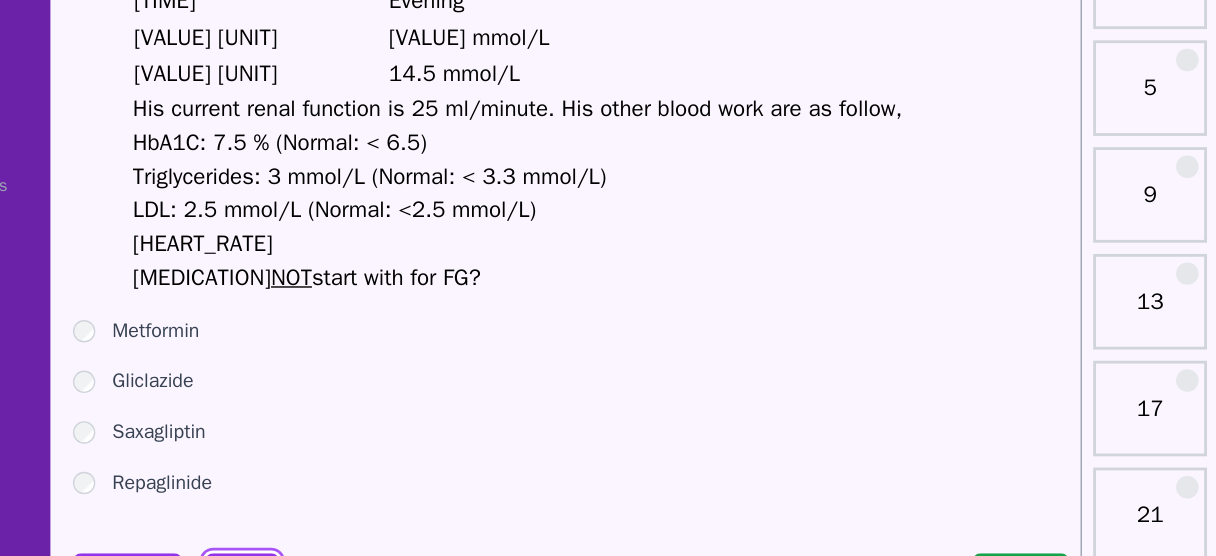 scroll, scrollTop: 25, scrollLeft: 0, axis: vertical 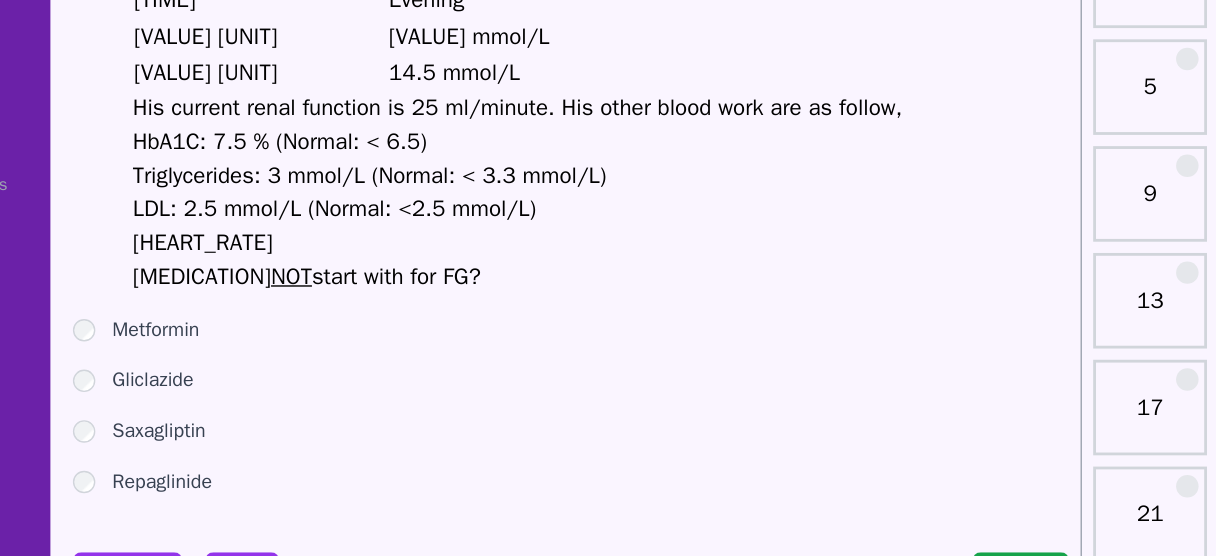 click on "Metformin" at bounding box center (187, 395) 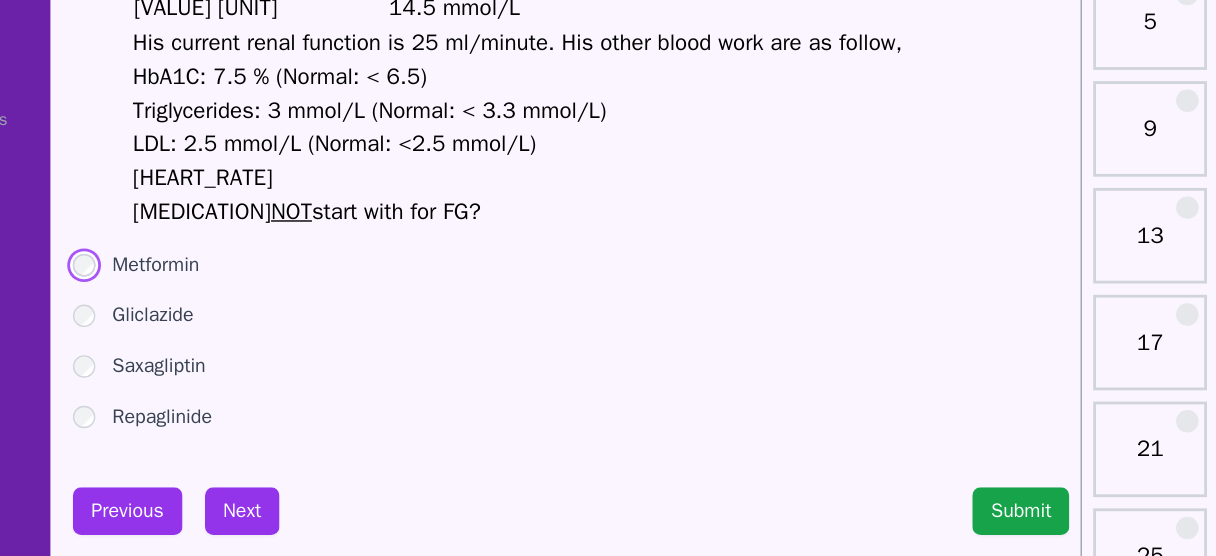 scroll, scrollTop: 71, scrollLeft: 0, axis: vertical 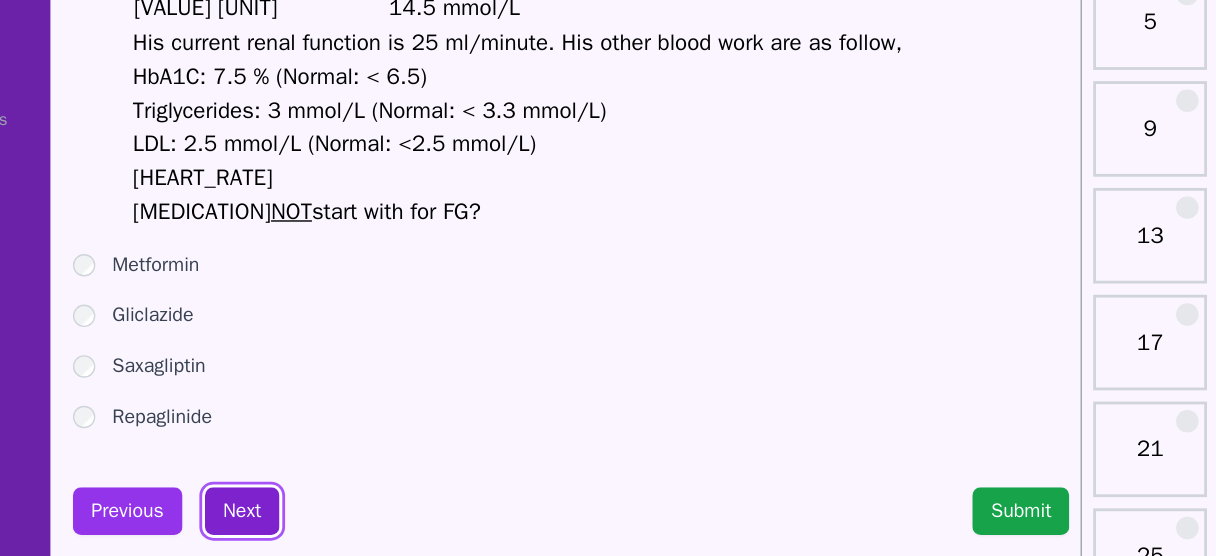 click on "Next" at bounding box center [248, 524] 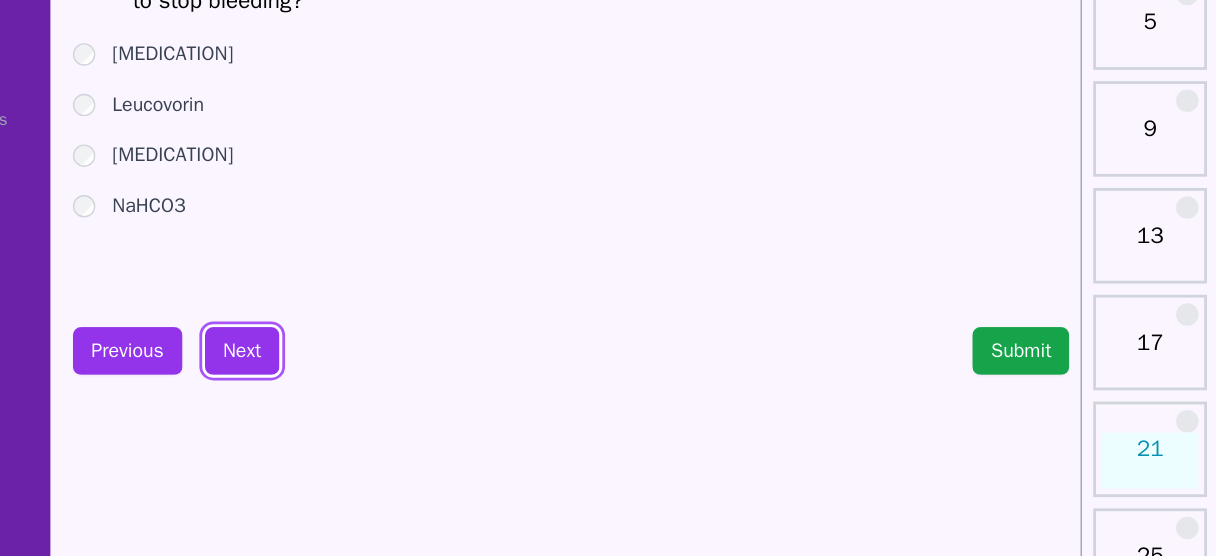 scroll, scrollTop: 0, scrollLeft: 0, axis: both 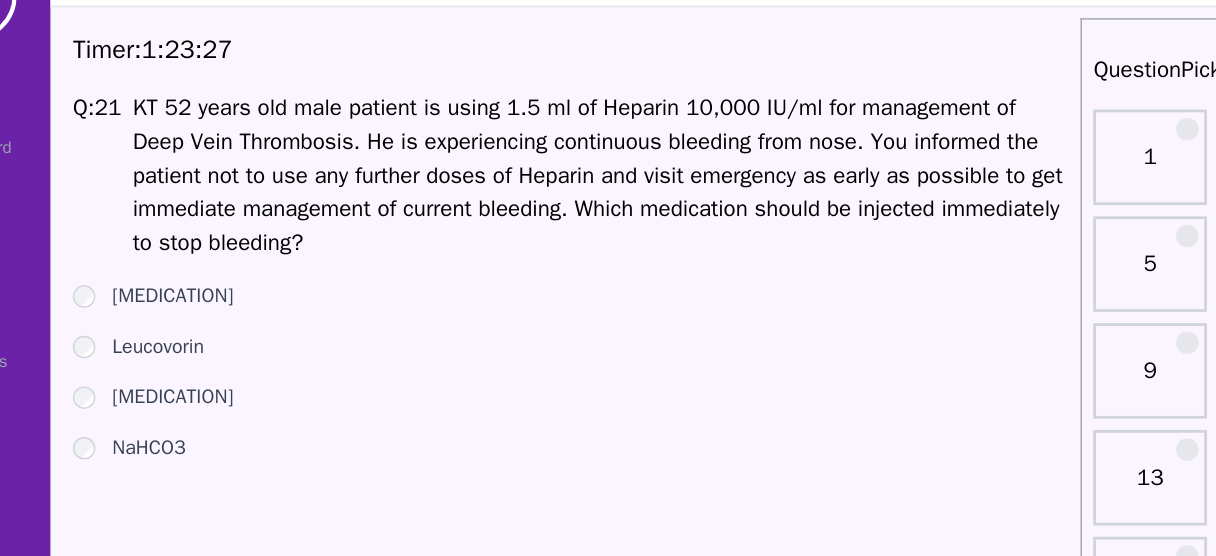click on "[MEDICATION]" at bounding box center [199, 342] 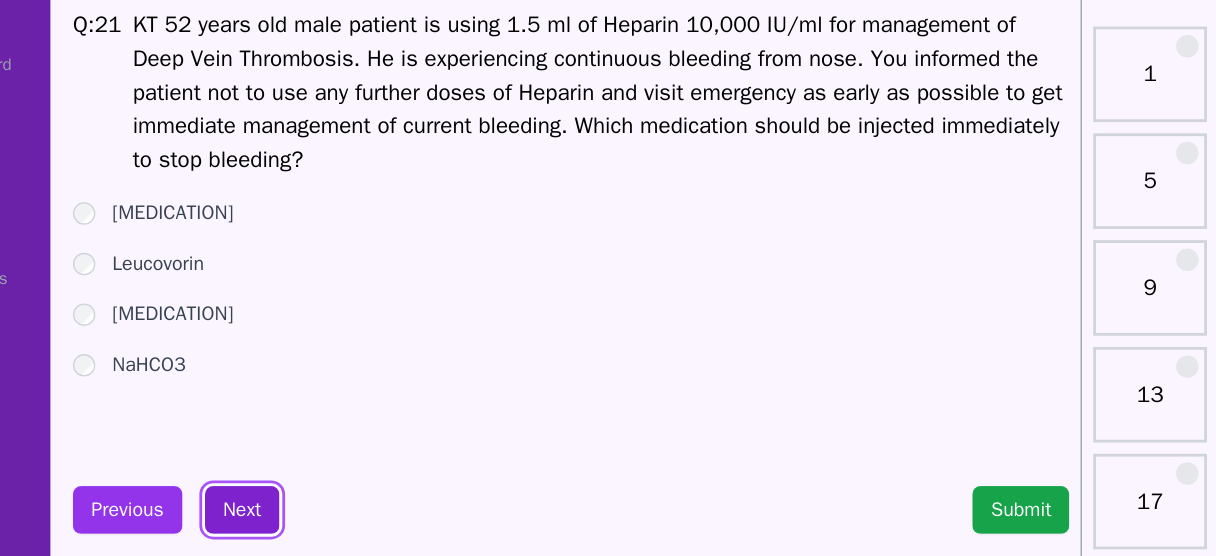 click on "Next" at bounding box center (248, 481) 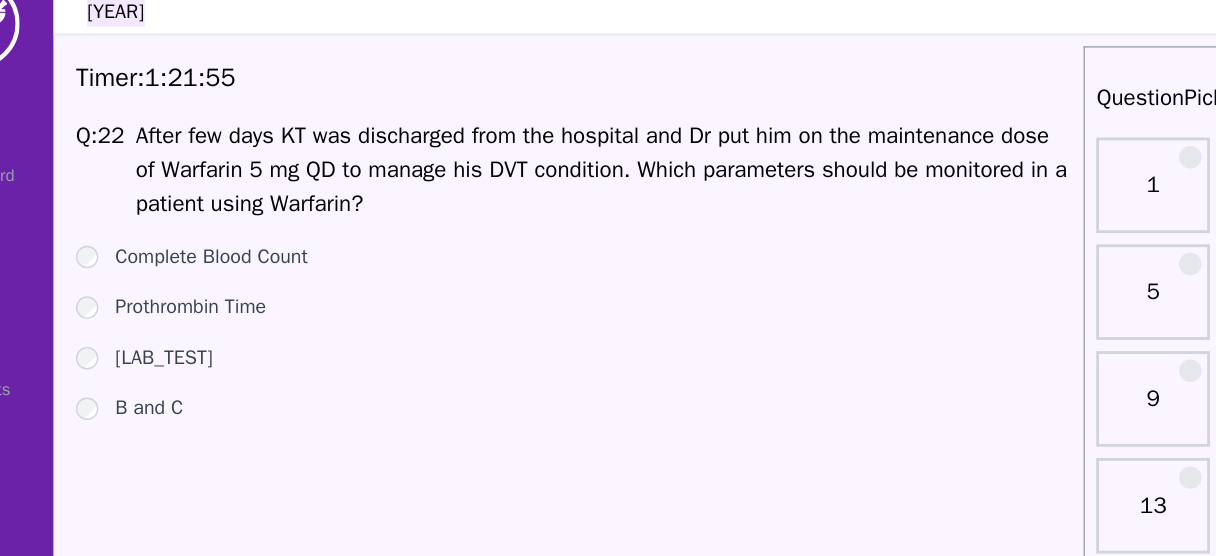 click on "B and C" at bounding box center [180, 330] 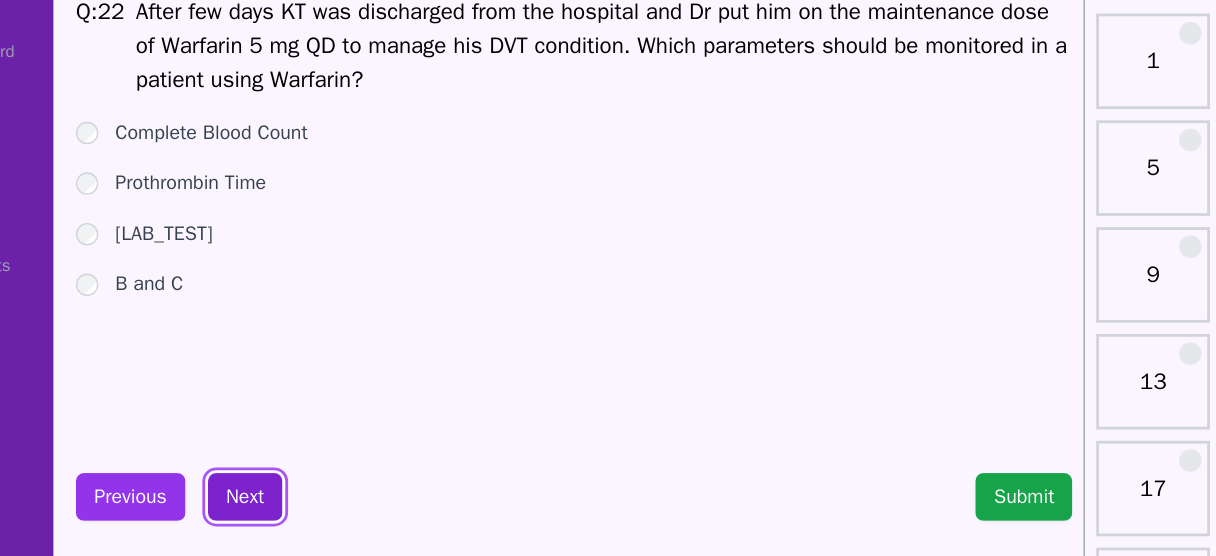 click on "Next" at bounding box center [248, 481] 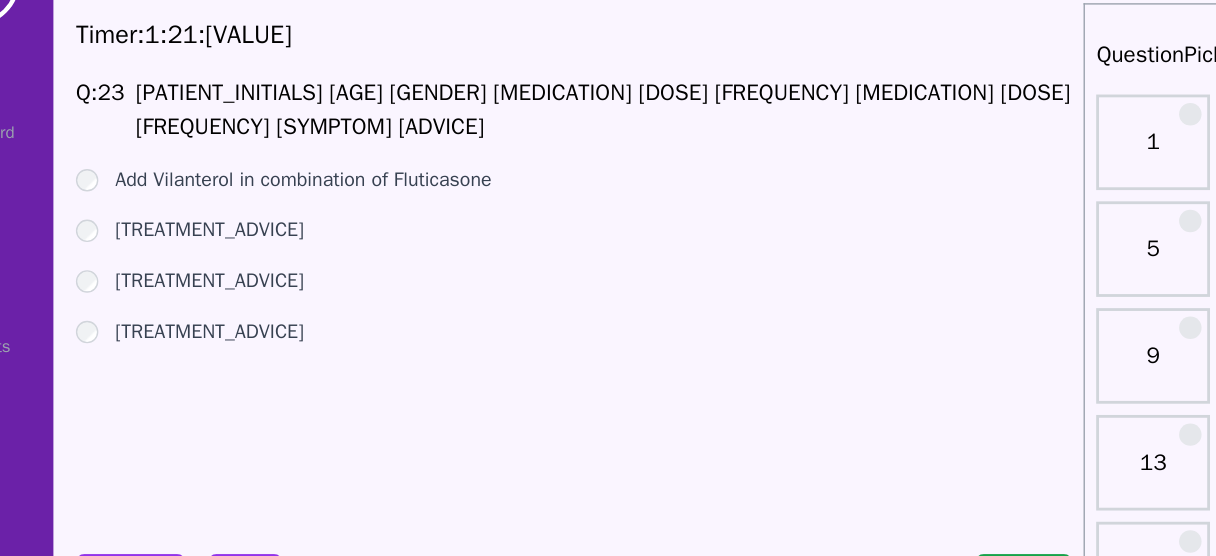 click on "Add Vilanterol in combination of Fluticasone b)Increase dose of Ventolin (Salbutamol) Add Tiotropium (Spiriva) Decrease dose of Ventolin (Salbutamol)" at bounding box center (482, 252) 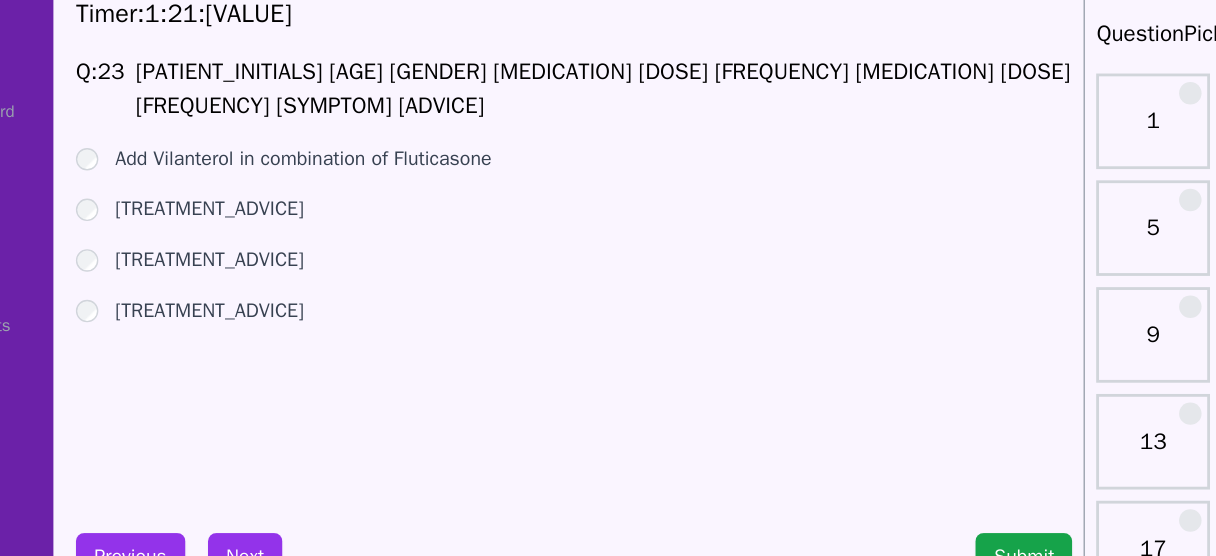 click on "Add Vilanterol in combination of Fluticasone" at bounding box center [290, 198] 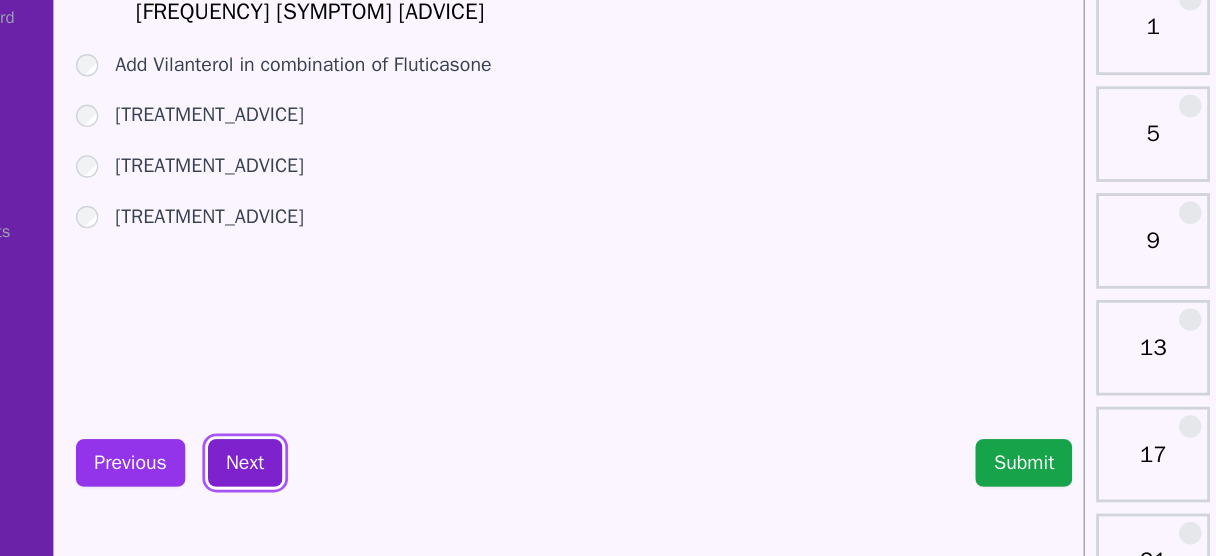click on "Next" at bounding box center (248, 481) 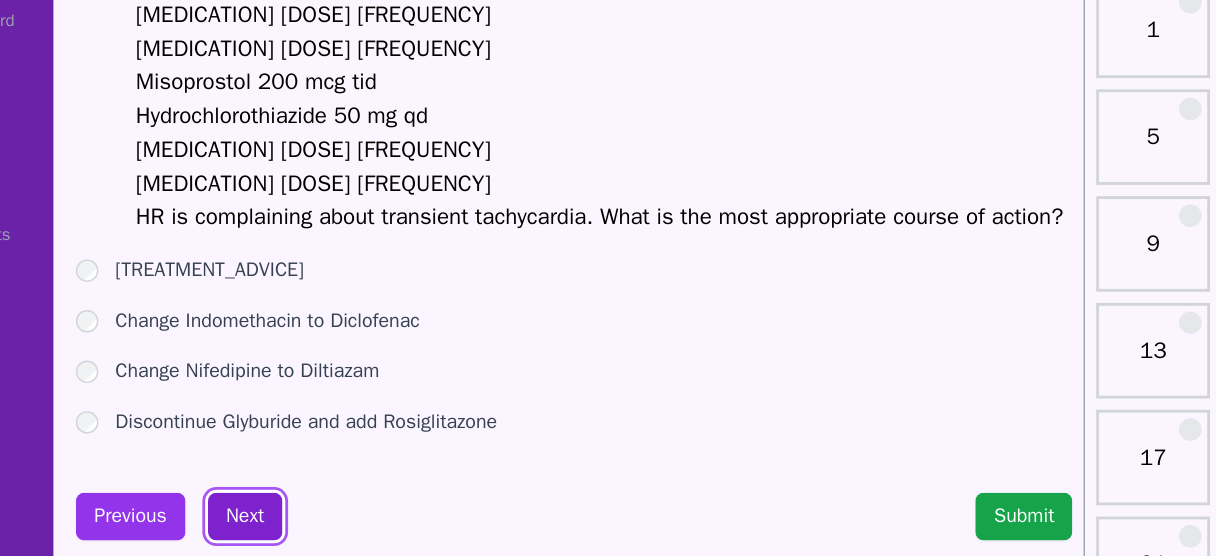 scroll, scrollTop: 16, scrollLeft: 0, axis: vertical 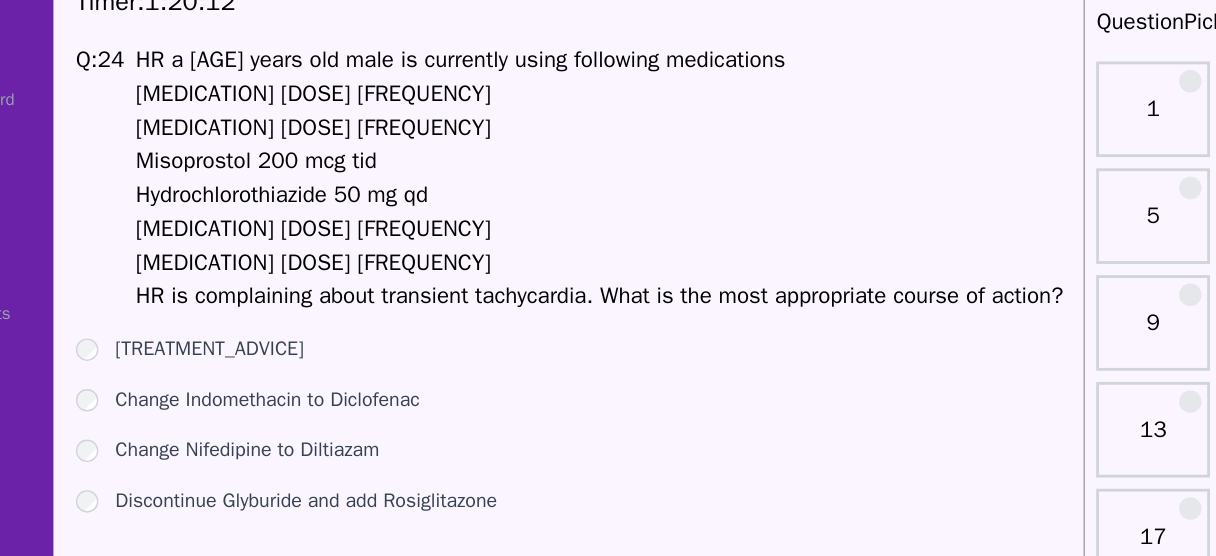click on "Change Nifedipine to Diltiazam" at bounding box center [250, 398] 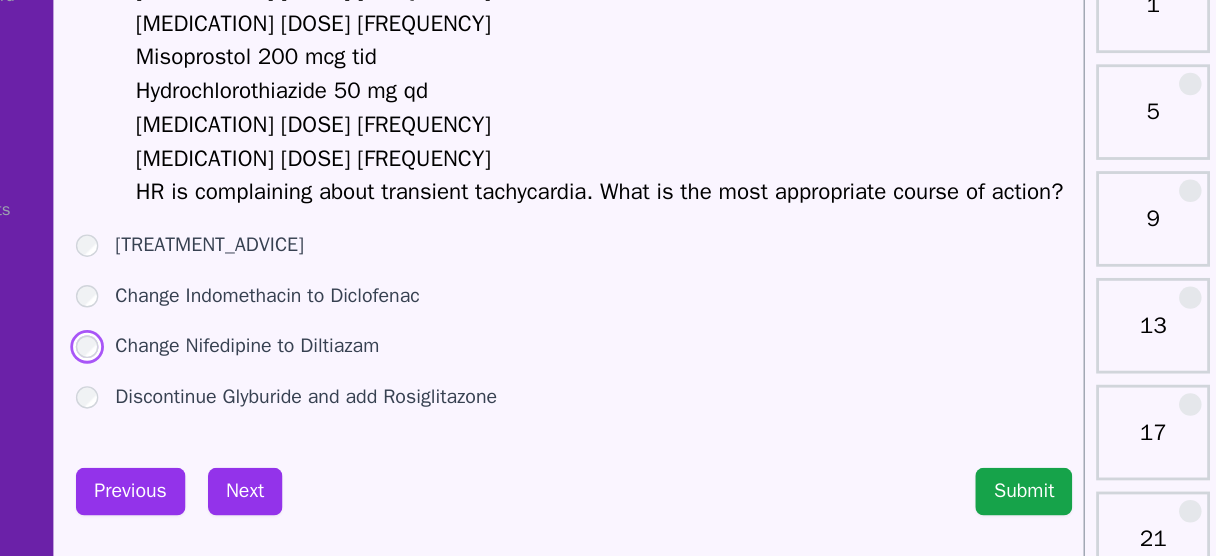 scroll, scrollTop: 16, scrollLeft: 0, axis: vertical 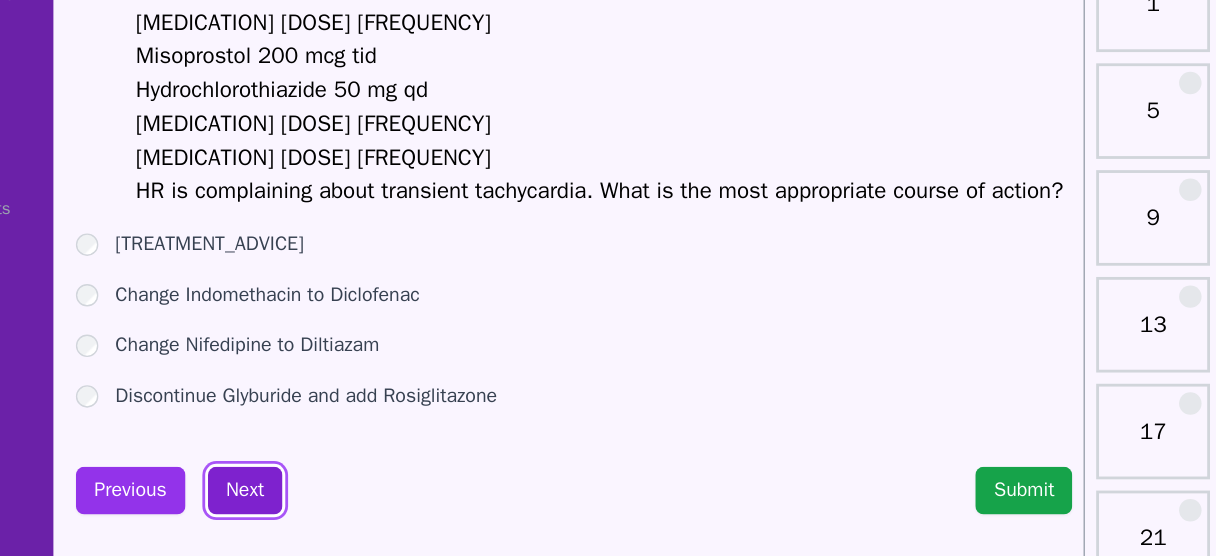 click on "Next" at bounding box center [248, 501] 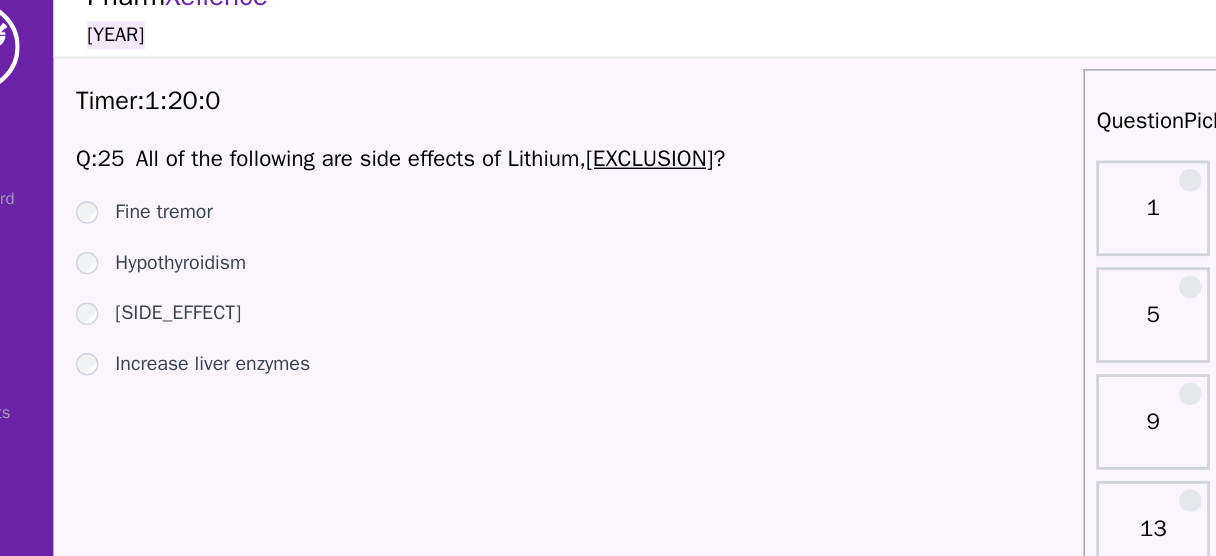 scroll, scrollTop: 16, scrollLeft: 0, axis: vertical 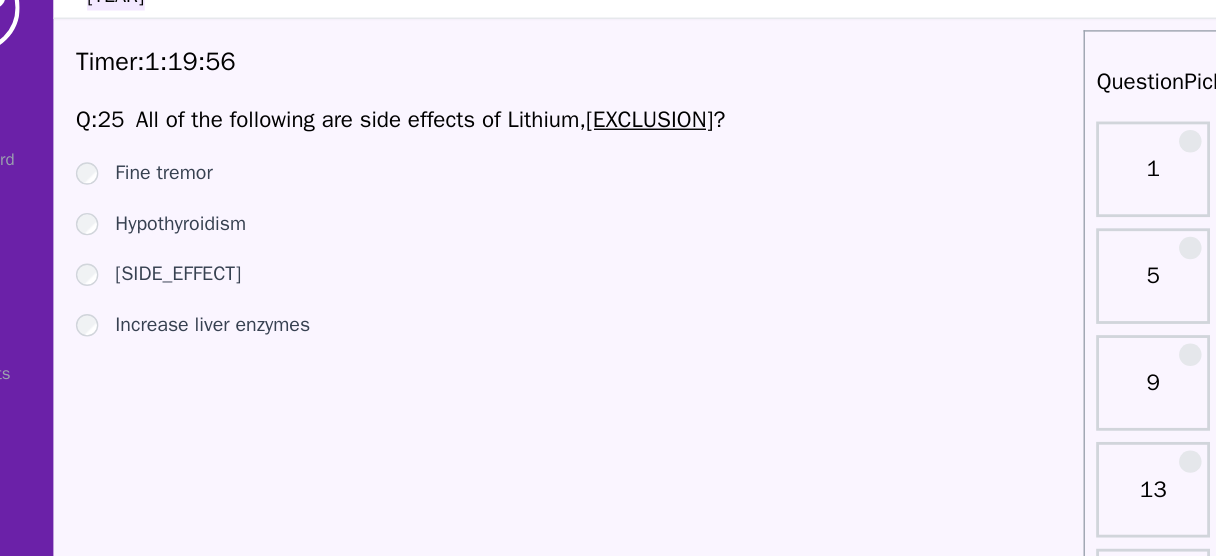 click on "Increase liver enzymes" at bounding box center (225, 266) 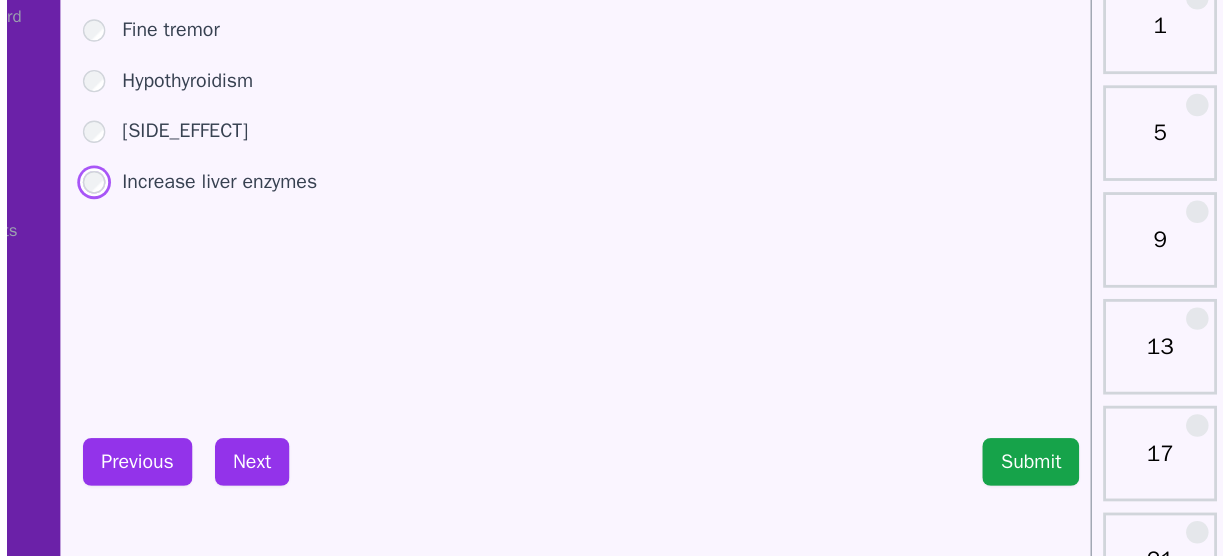 scroll, scrollTop: 35, scrollLeft: 0, axis: vertical 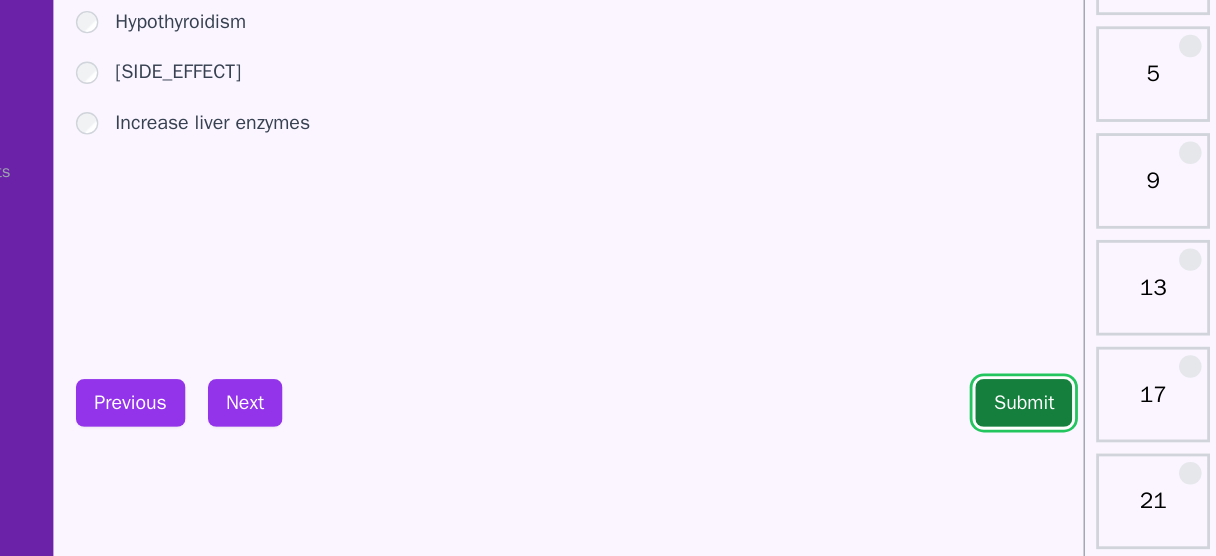click on "Submit" at bounding box center (802, 446) 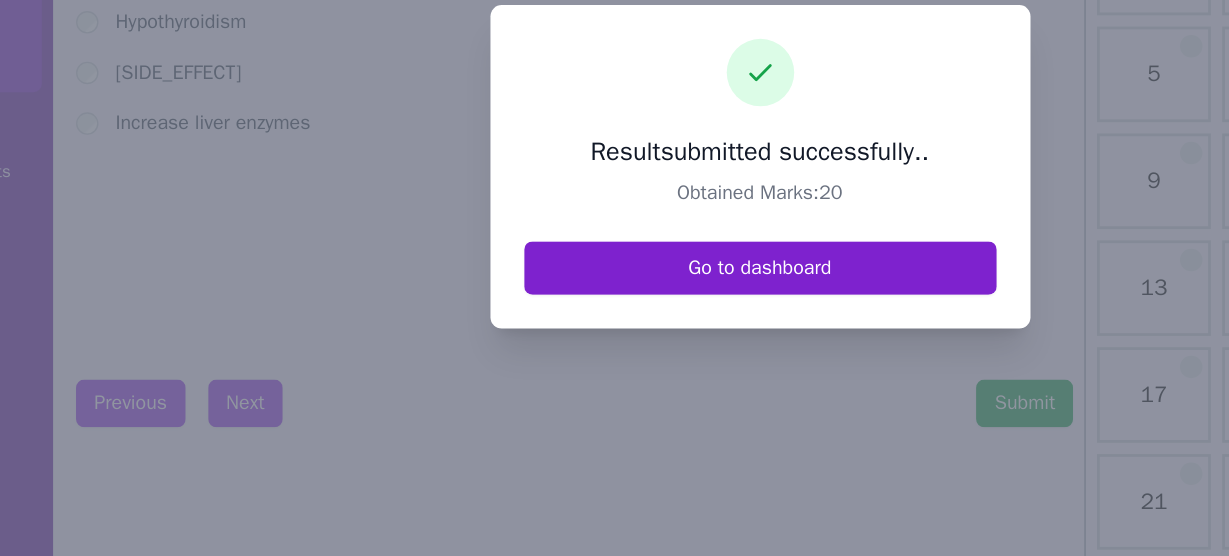click on "Go to dashboard" at bounding box center (615, 350) 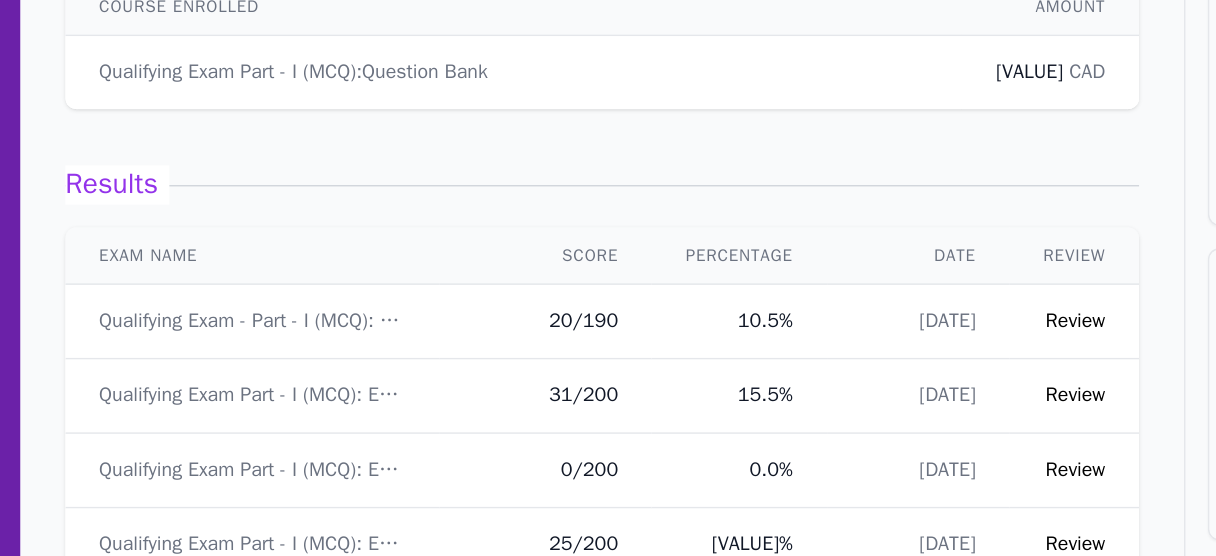 scroll, scrollTop: 104, scrollLeft: 0, axis: vertical 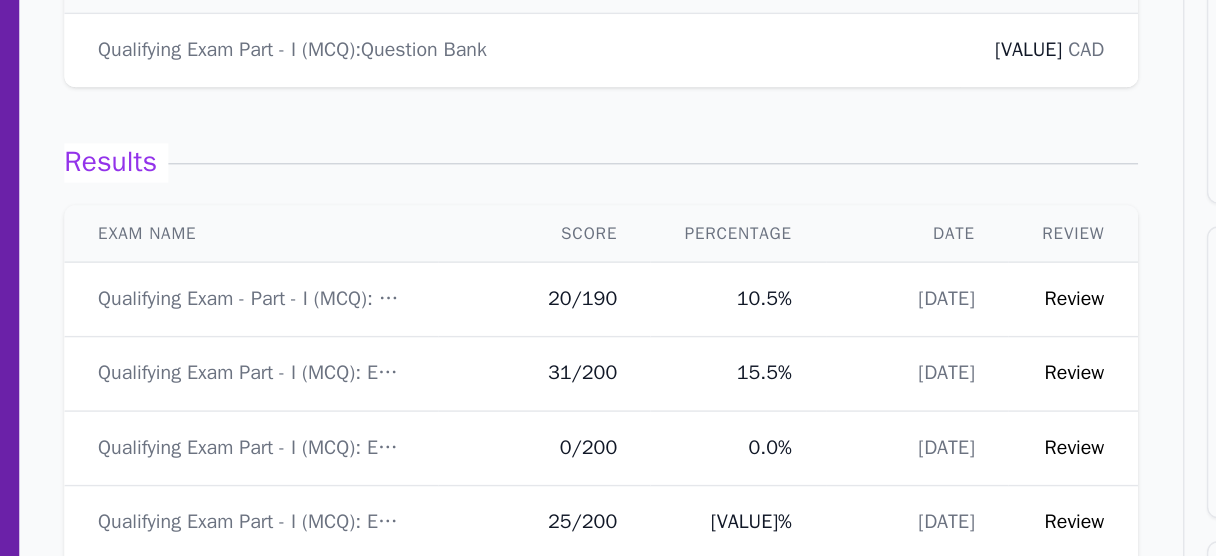 click on "Review" at bounding box center [863, 372] 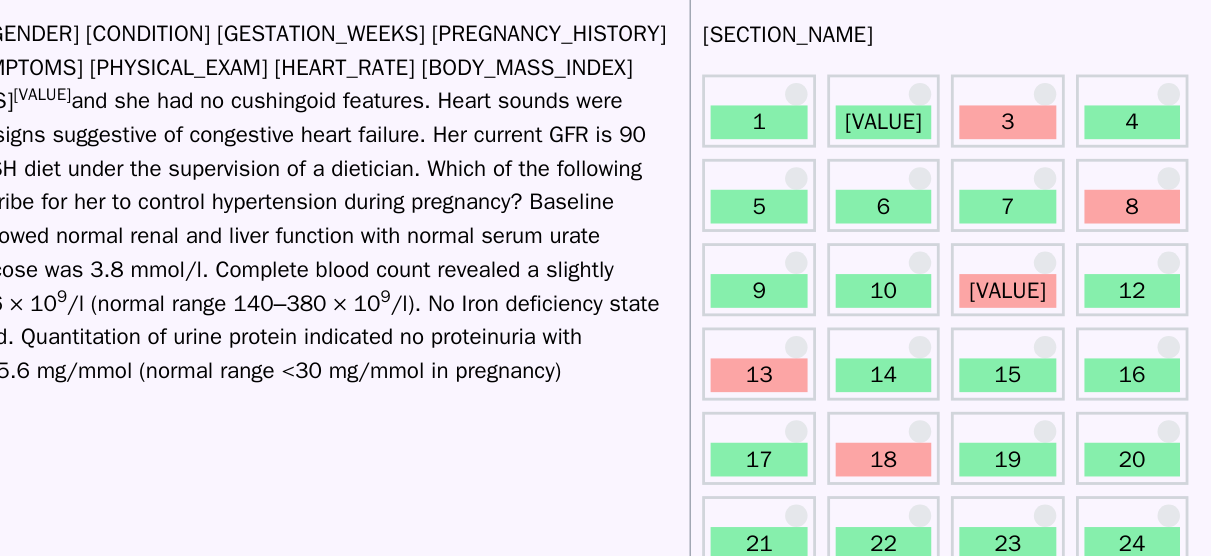 scroll, scrollTop: 81, scrollLeft: 0, axis: vertical 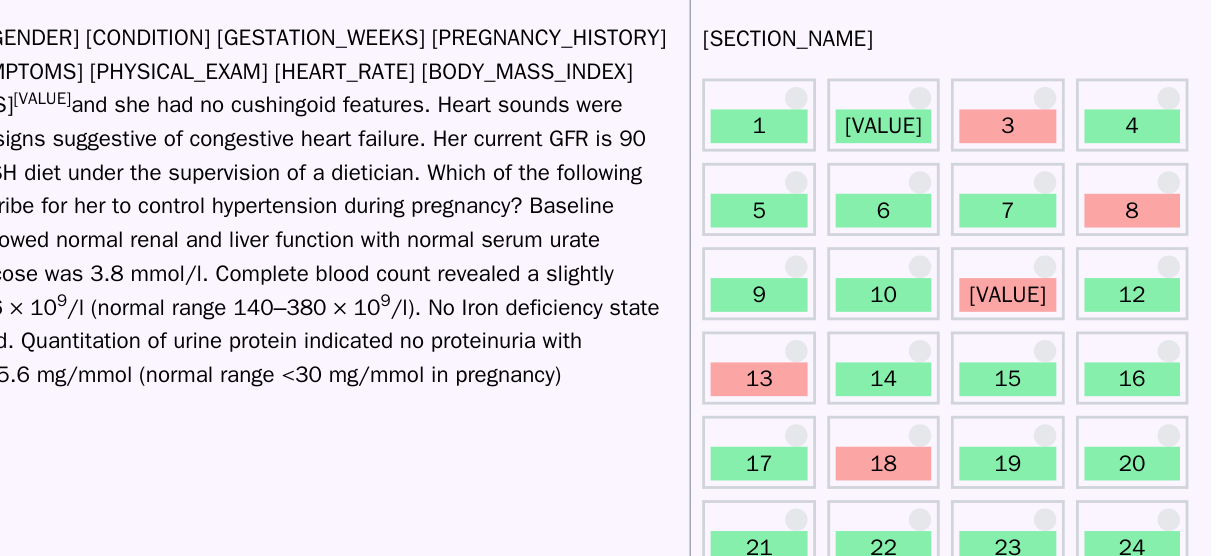click on "3" at bounding box center (1071, 90) 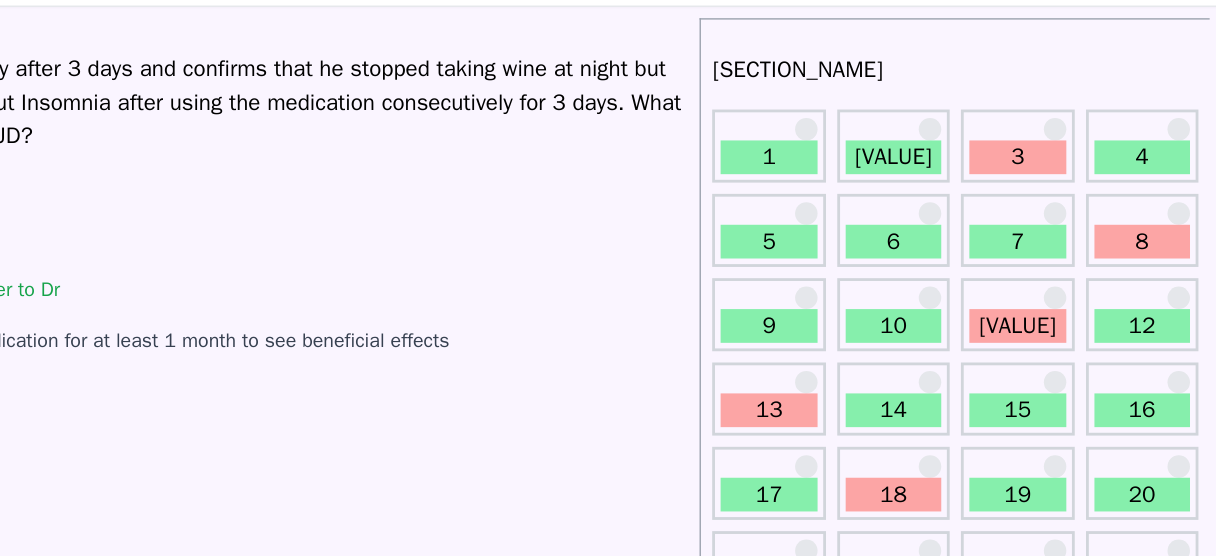 scroll, scrollTop: 52, scrollLeft: 0, axis: vertical 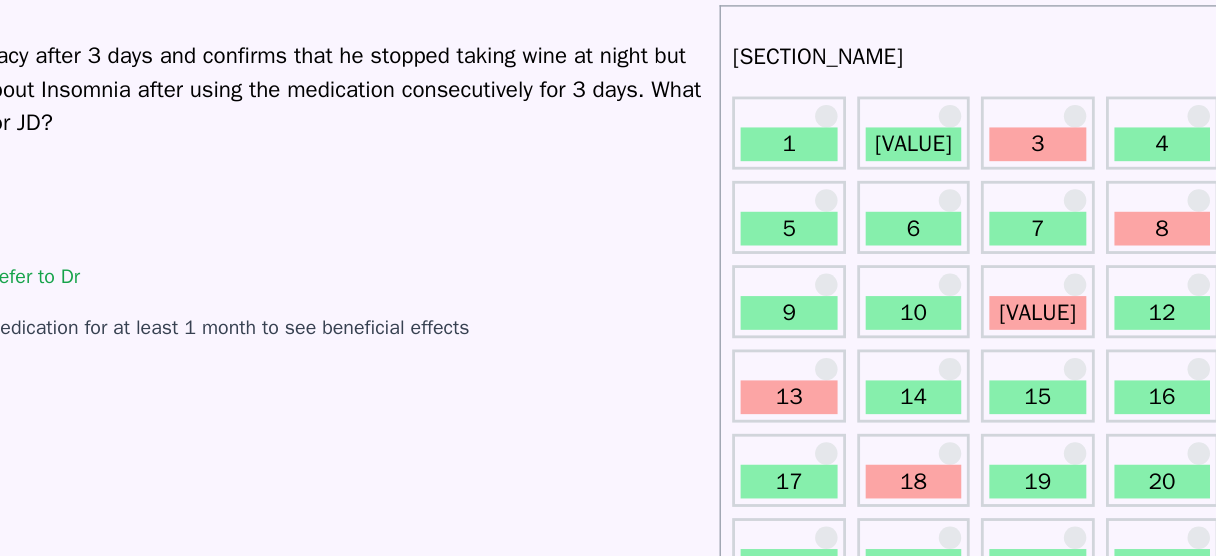 click on "8" at bounding box center (1160, 171) 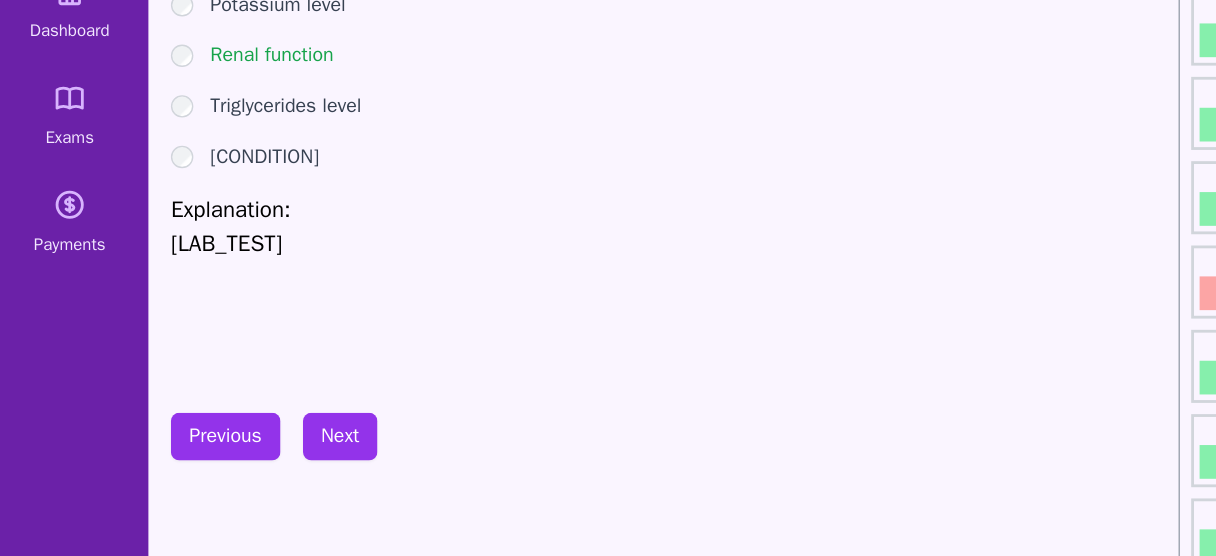 scroll, scrollTop: 52, scrollLeft: 0, axis: vertical 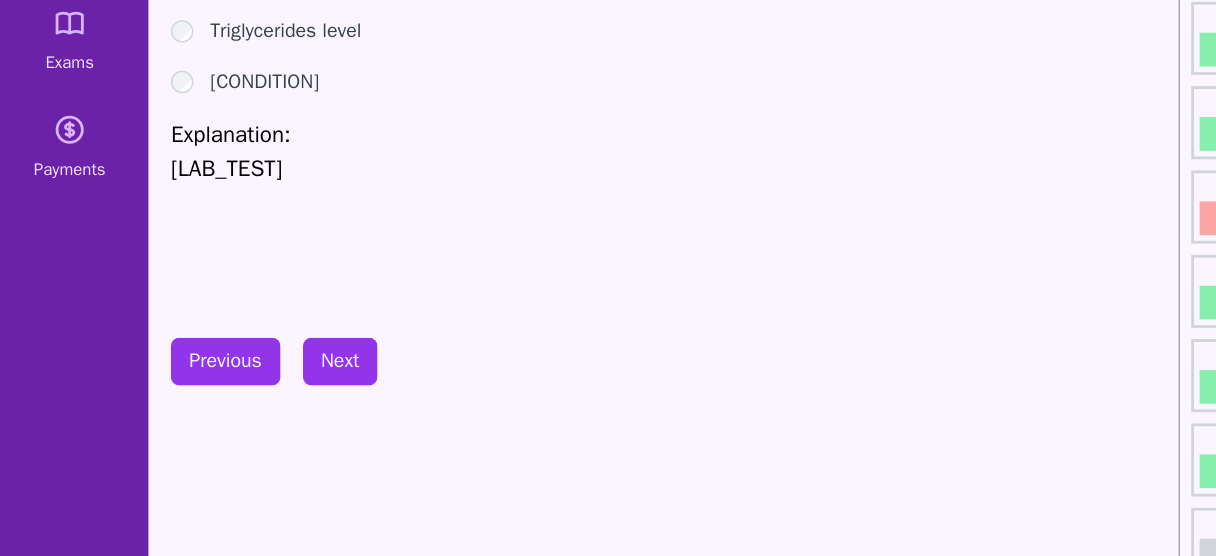 drag, startPoint x: 688, startPoint y: 222, endPoint x: 361, endPoint y: 350, distance: 351.15952 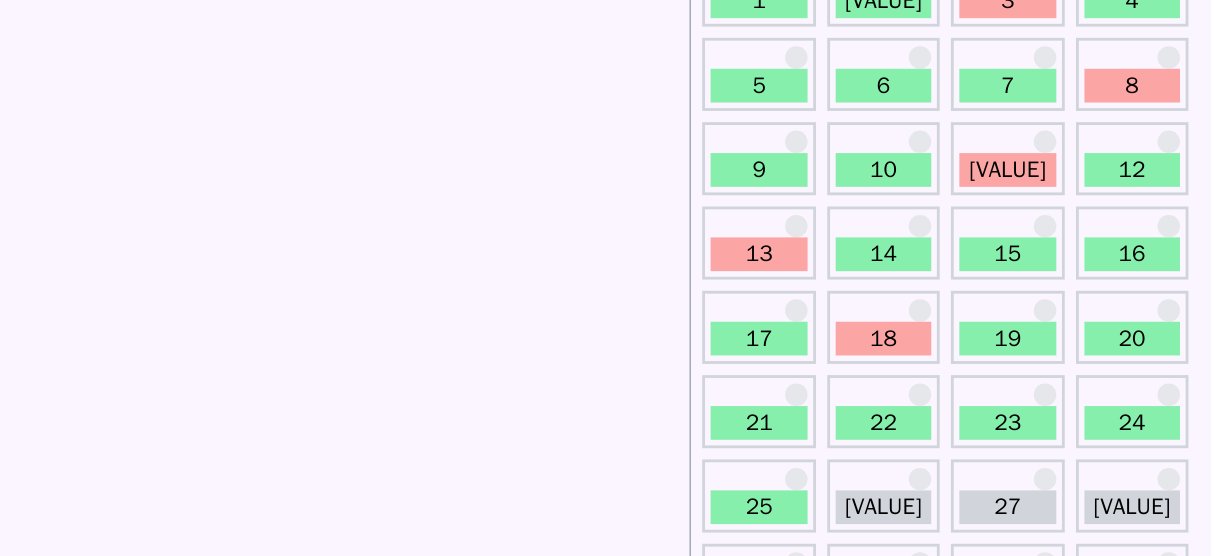 scroll, scrollTop: 0, scrollLeft: 0, axis: both 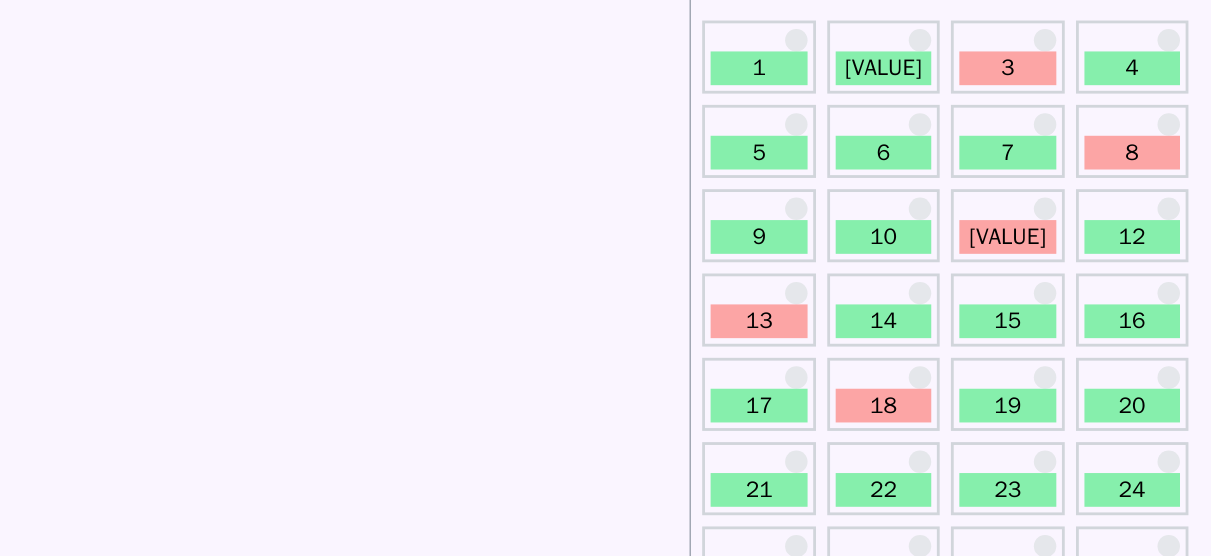 click on "[VALUE]" at bounding box center (1071, 291) 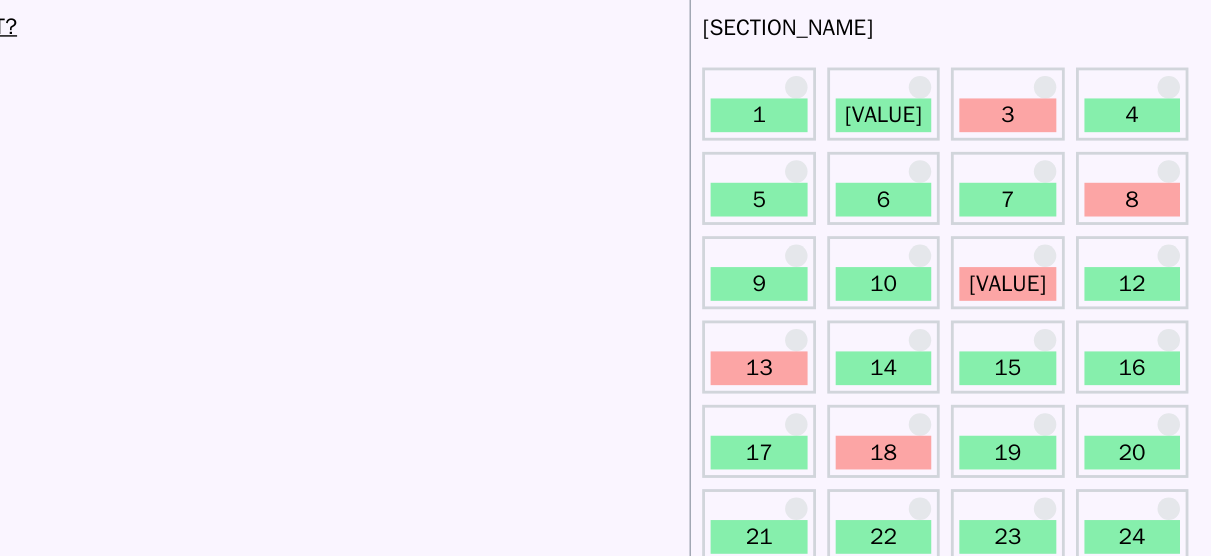 scroll, scrollTop: 88, scrollLeft: 0, axis: vertical 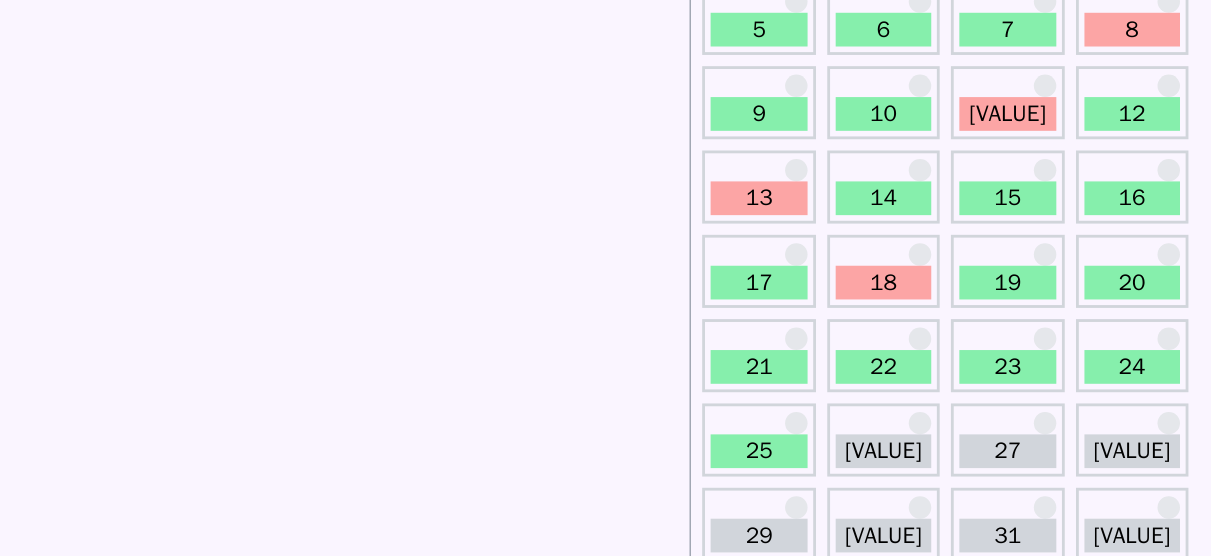 click on "13" at bounding box center [894, 263] 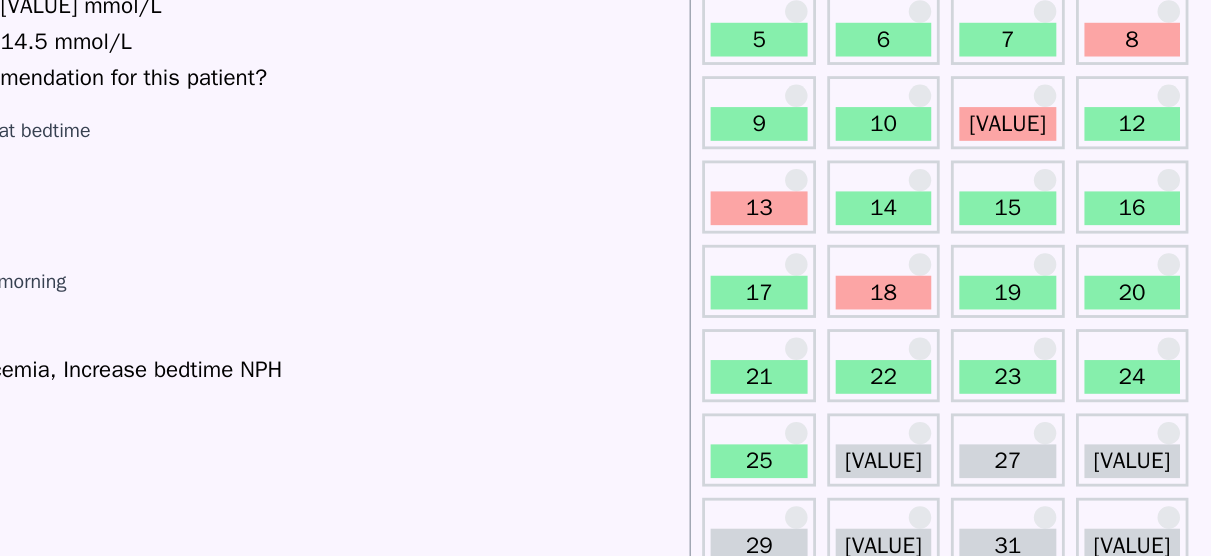 scroll, scrollTop: 47, scrollLeft: 0, axis: vertical 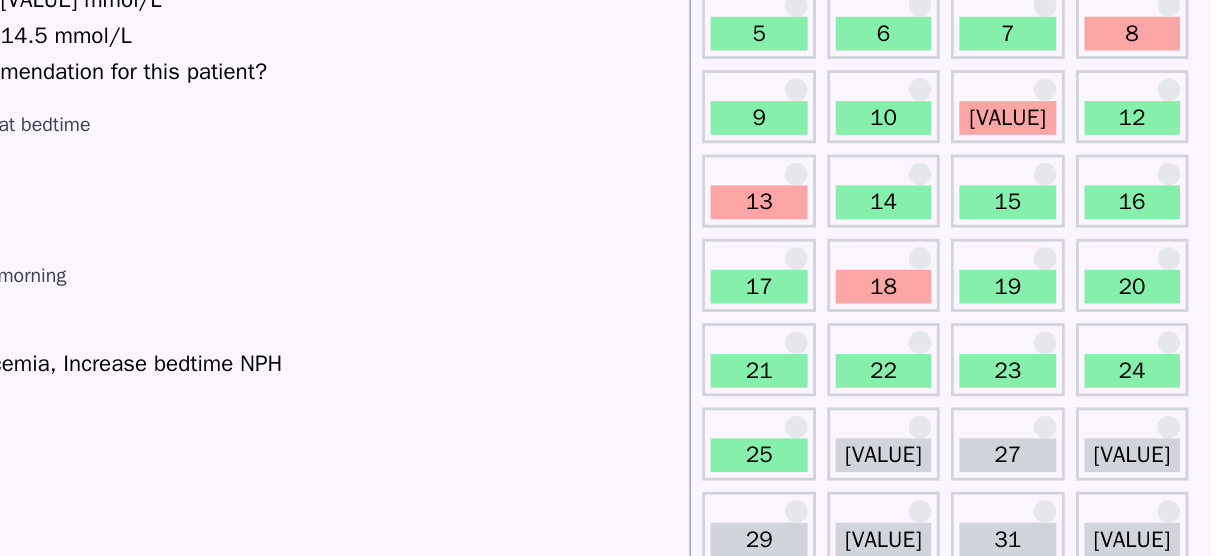 click on "18" at bounding box center [983, 364] 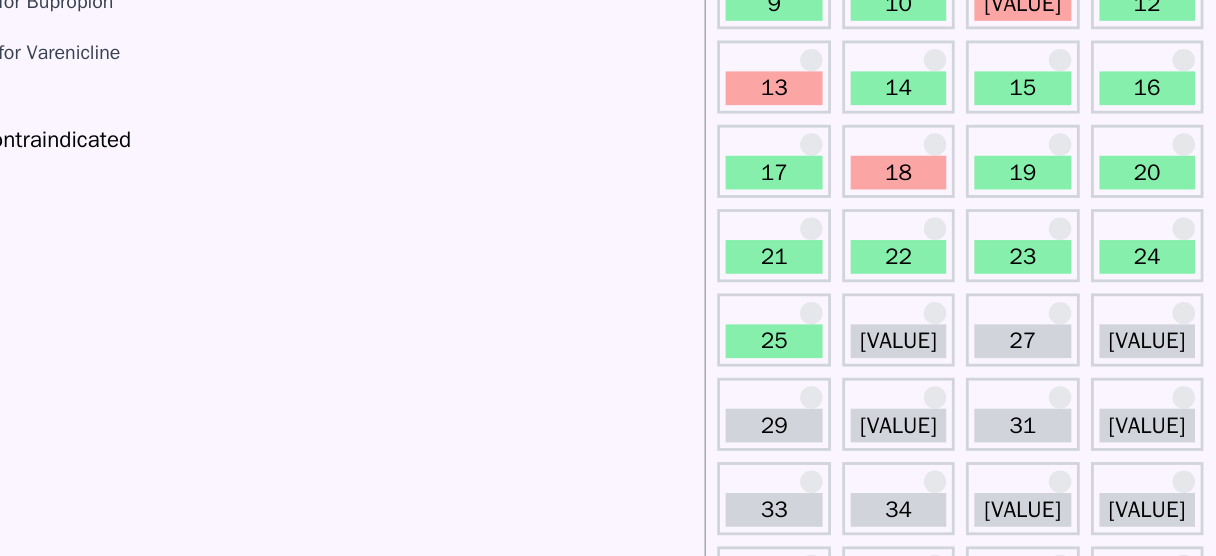 scroll, scrollTop: 131, scrollLeft: 0, axis: vertical 